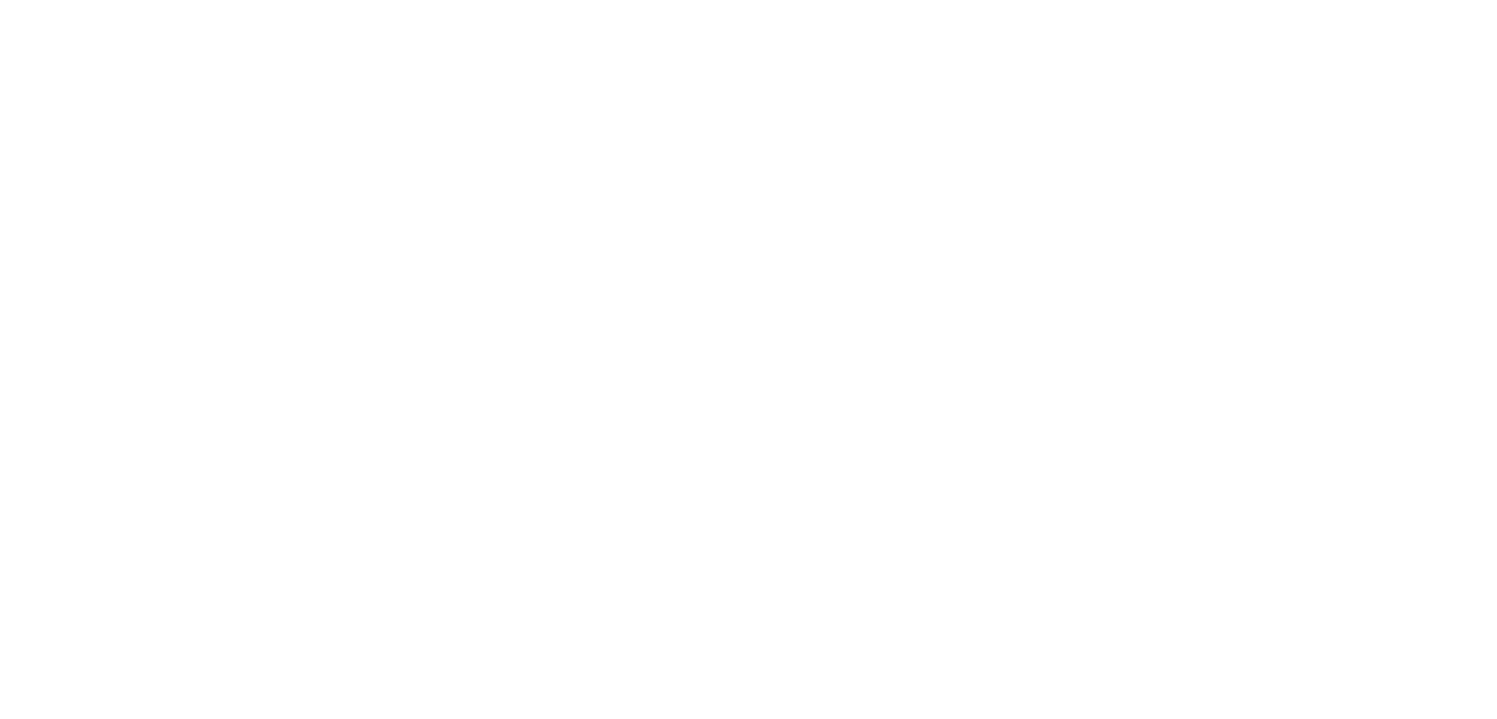 scroll, scrollTop: 0, scrollLeft: 0, axis: both 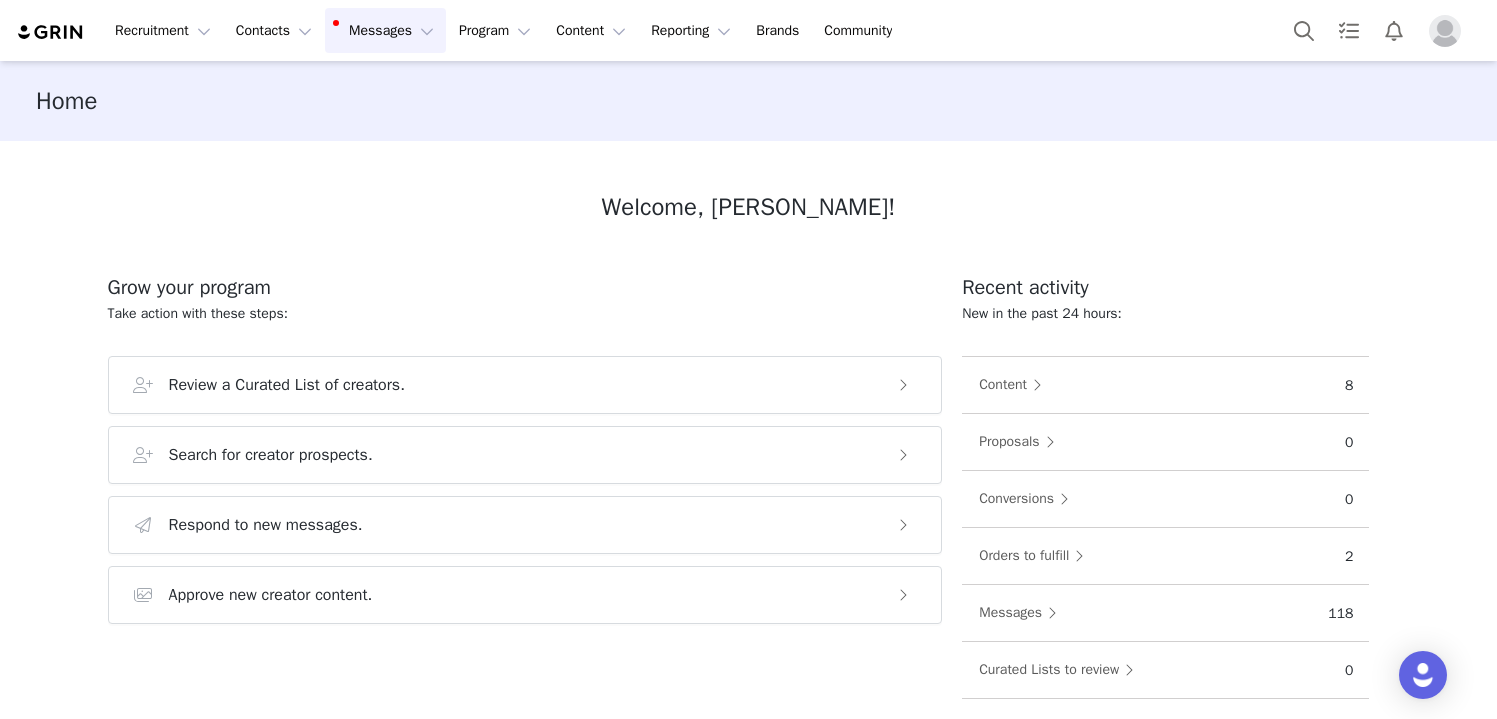 click on "Messages Messages" at bounding box center (385, 30) 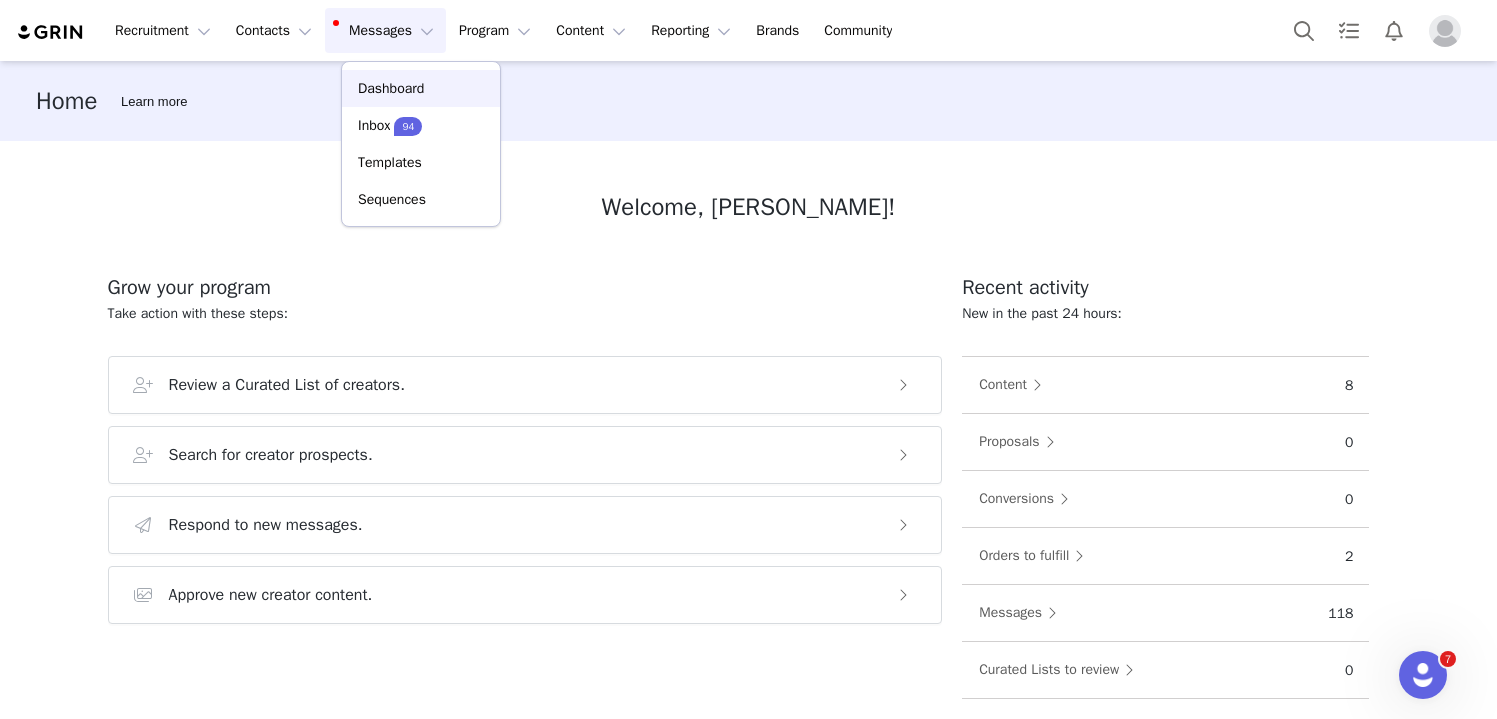 scroll, scrollTop: 0, scrollLeft: 0, axis: both 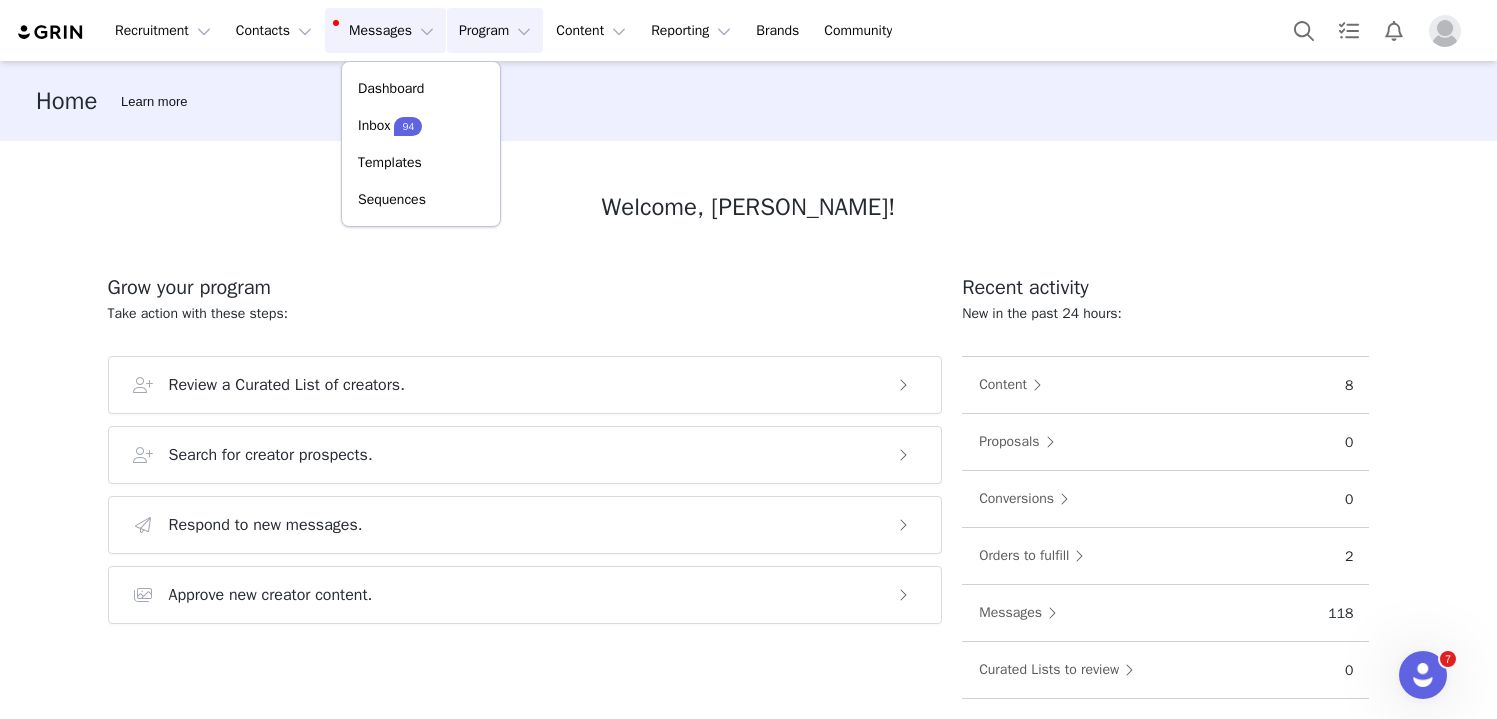 click on "Program Program" at bounding box center [495, 30] 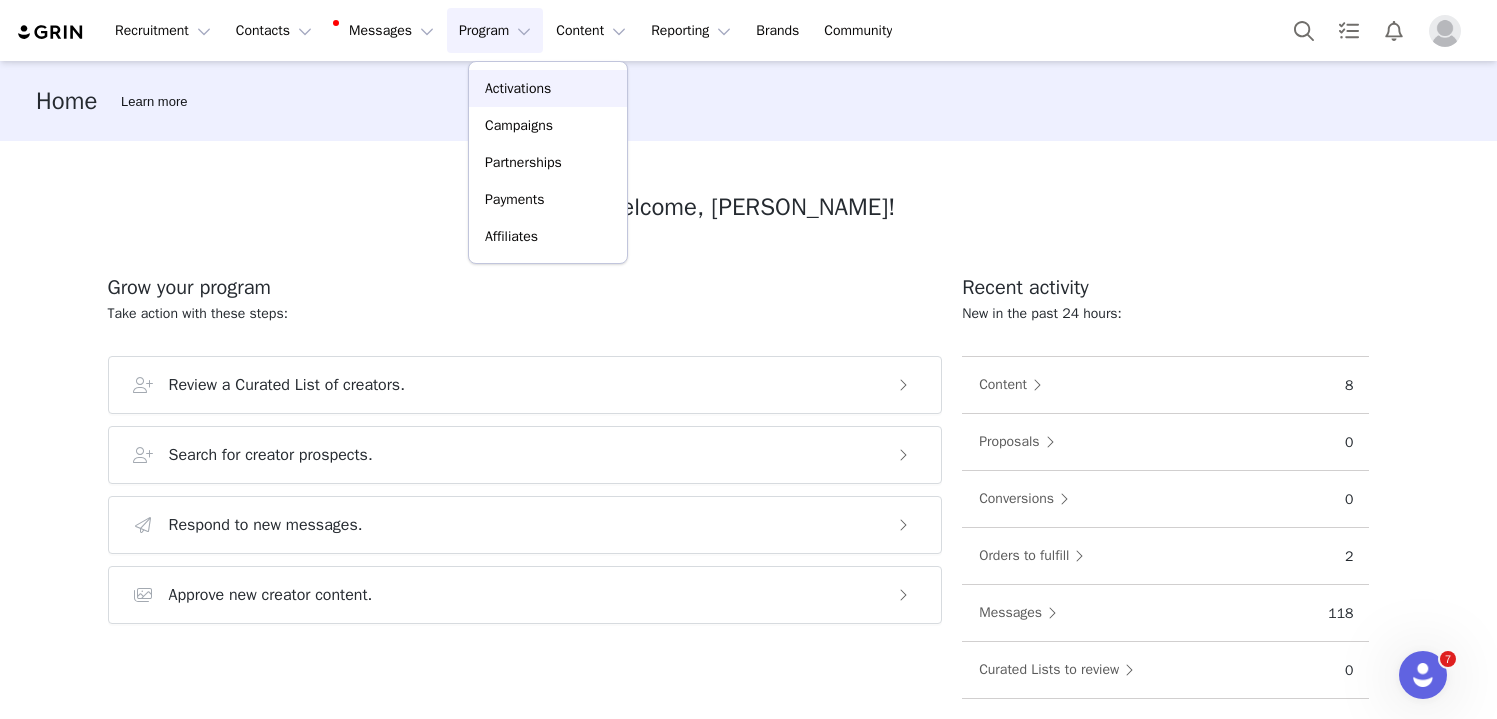 click on "Activations" at bounding box center (518, 88) 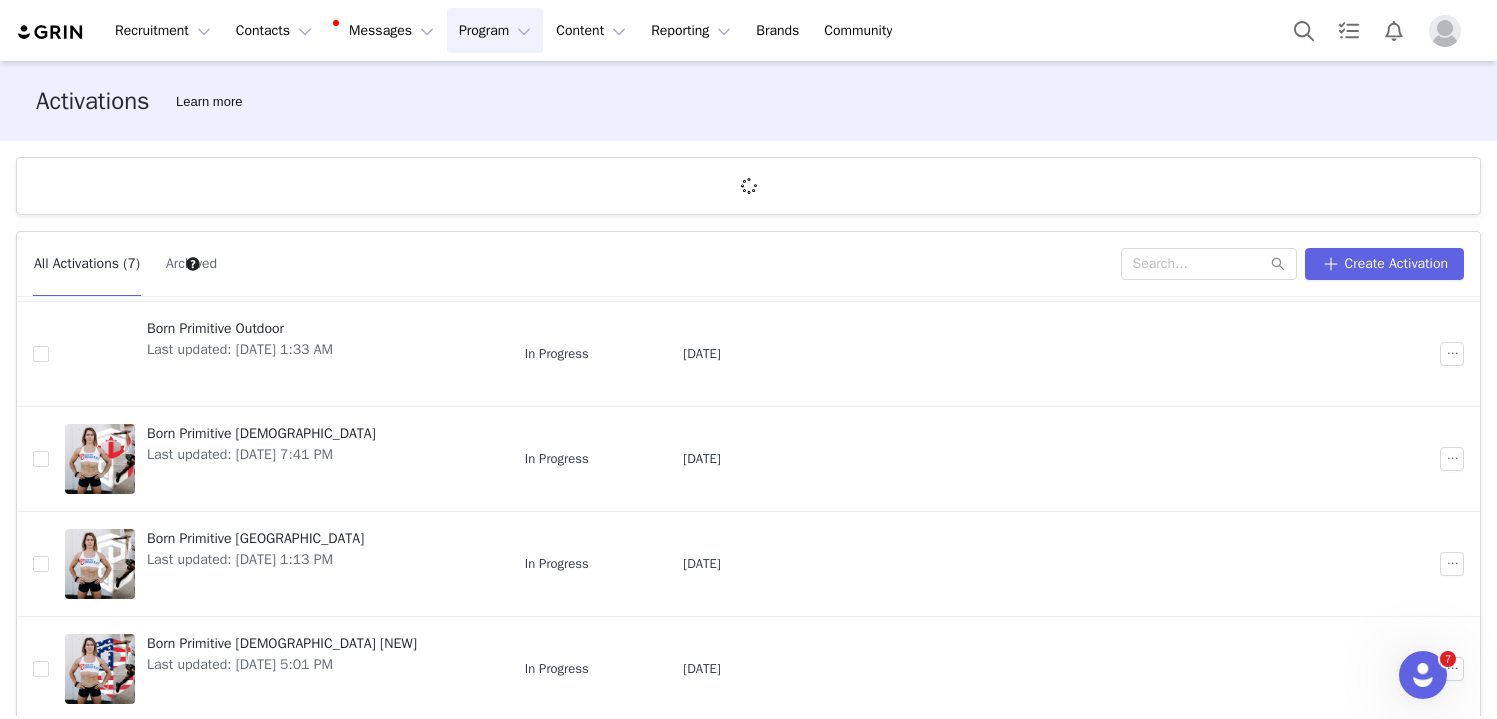 scroll, scrollTop: 364, scrollLeft: 0, axis: vertical 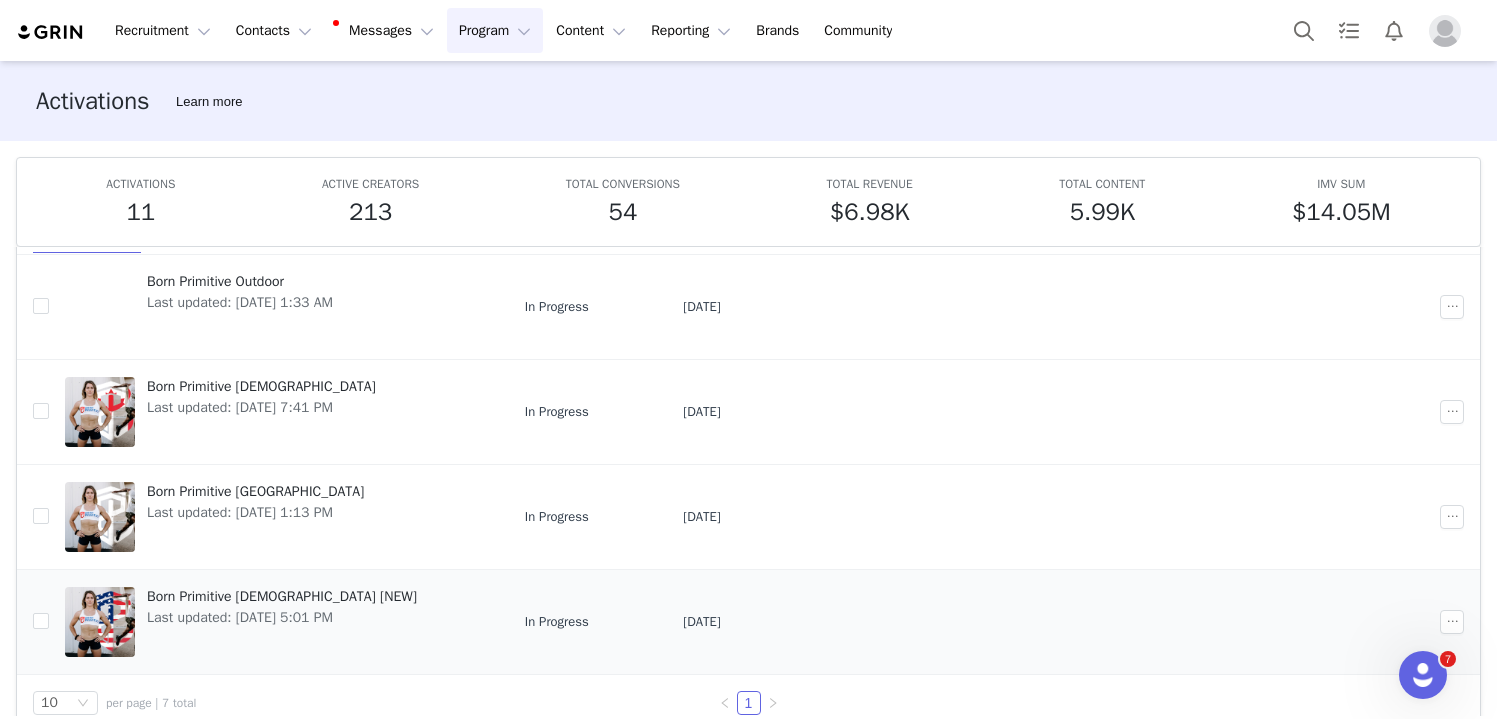 click at bounding box center (33, 621) 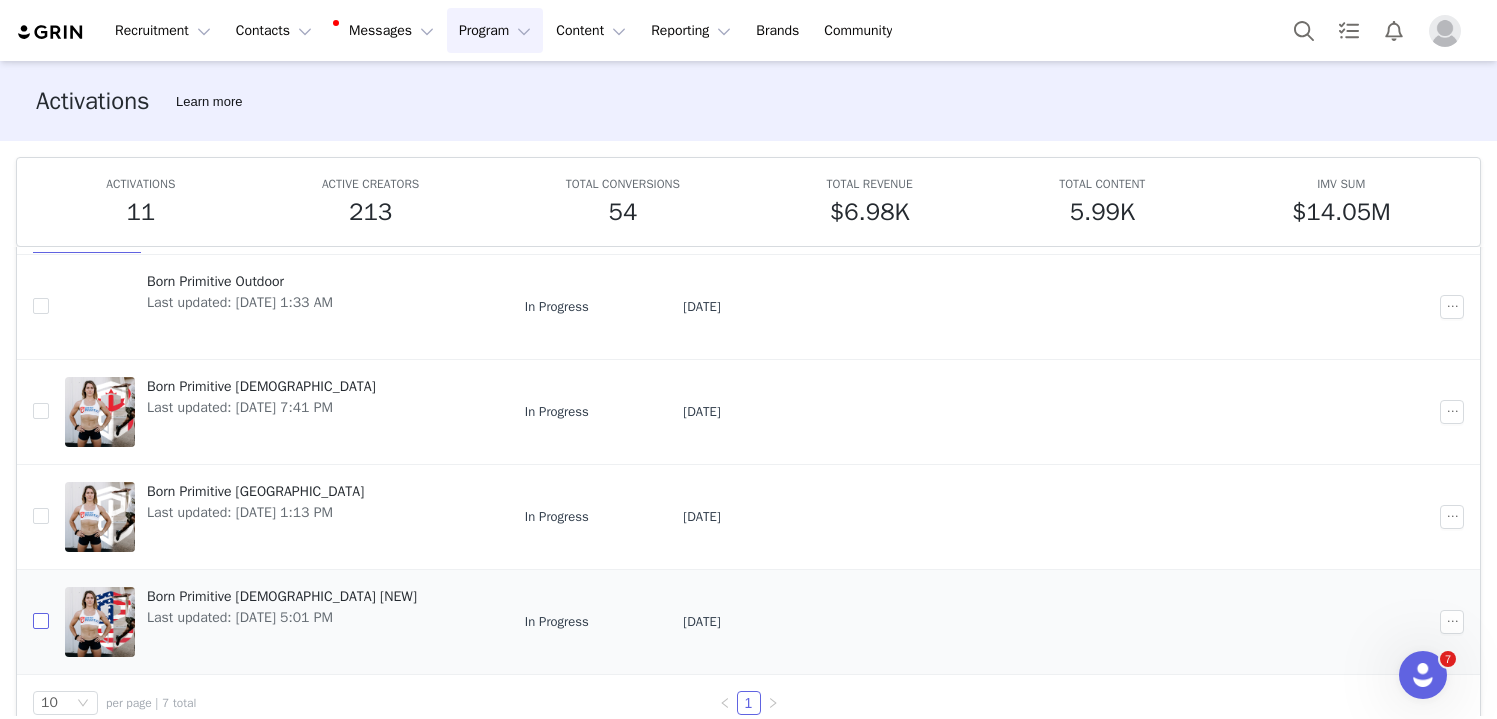 click at bounding box center (41, 621) 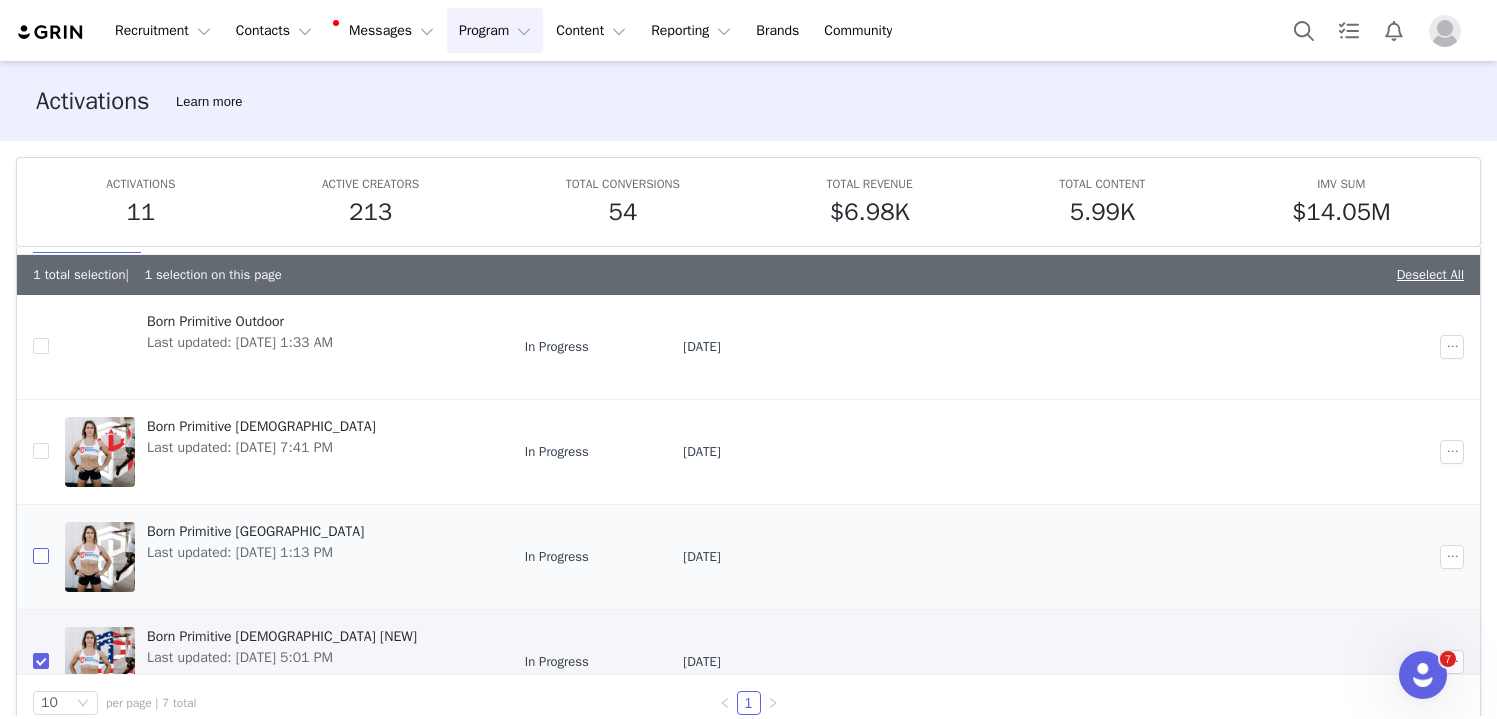 click at bounding box center (41, 556) 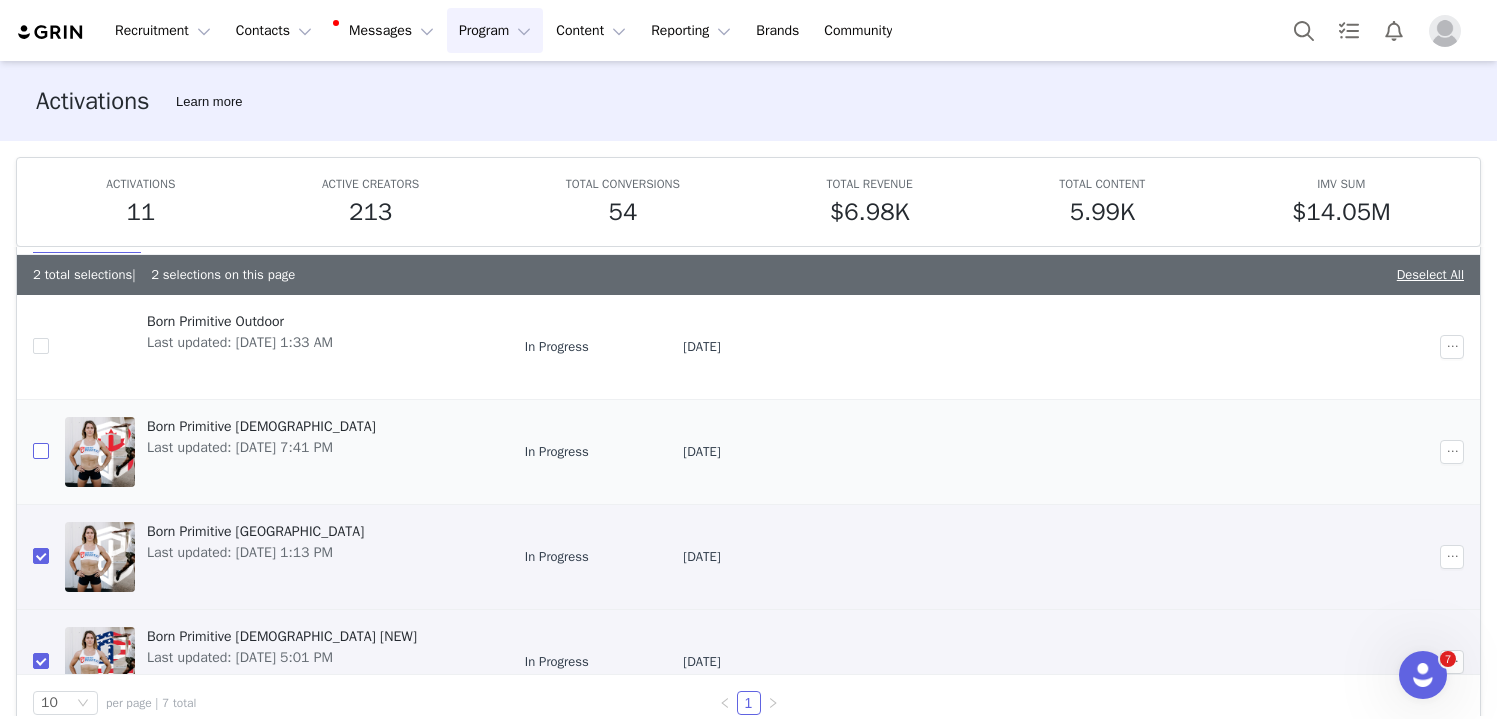 click at bounding box center (41, 451) 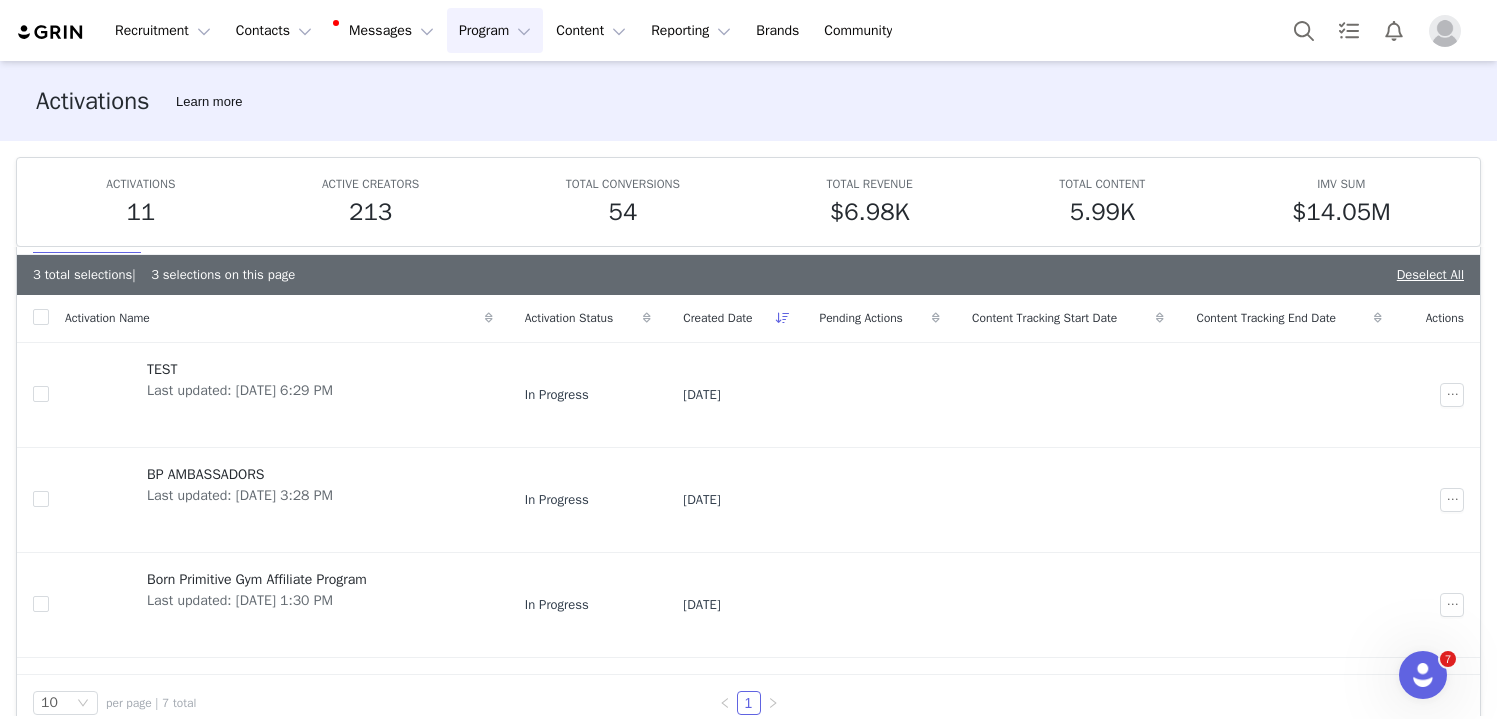 scroll, scrollTop: 3, scrollLeft: 0, axis: vertical 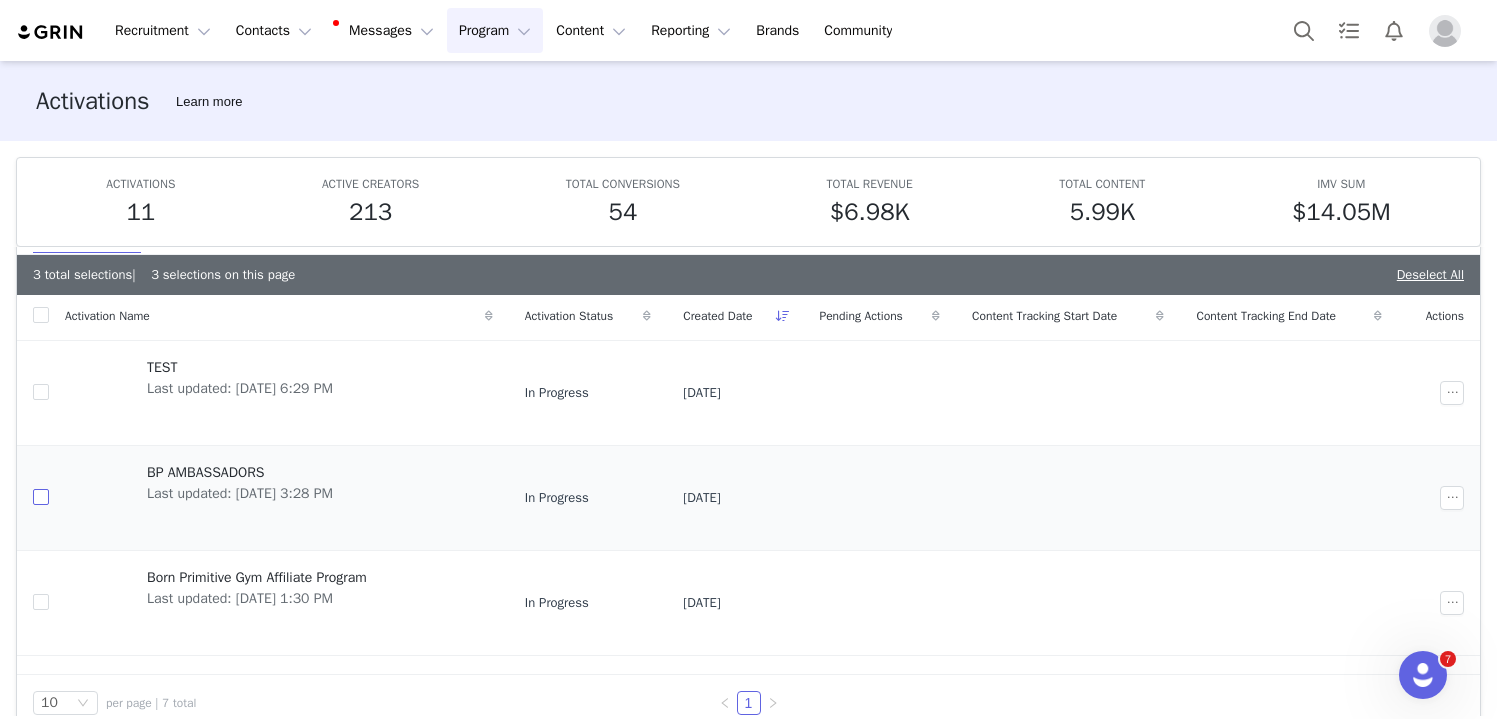 click at bounding box center (41, 497) 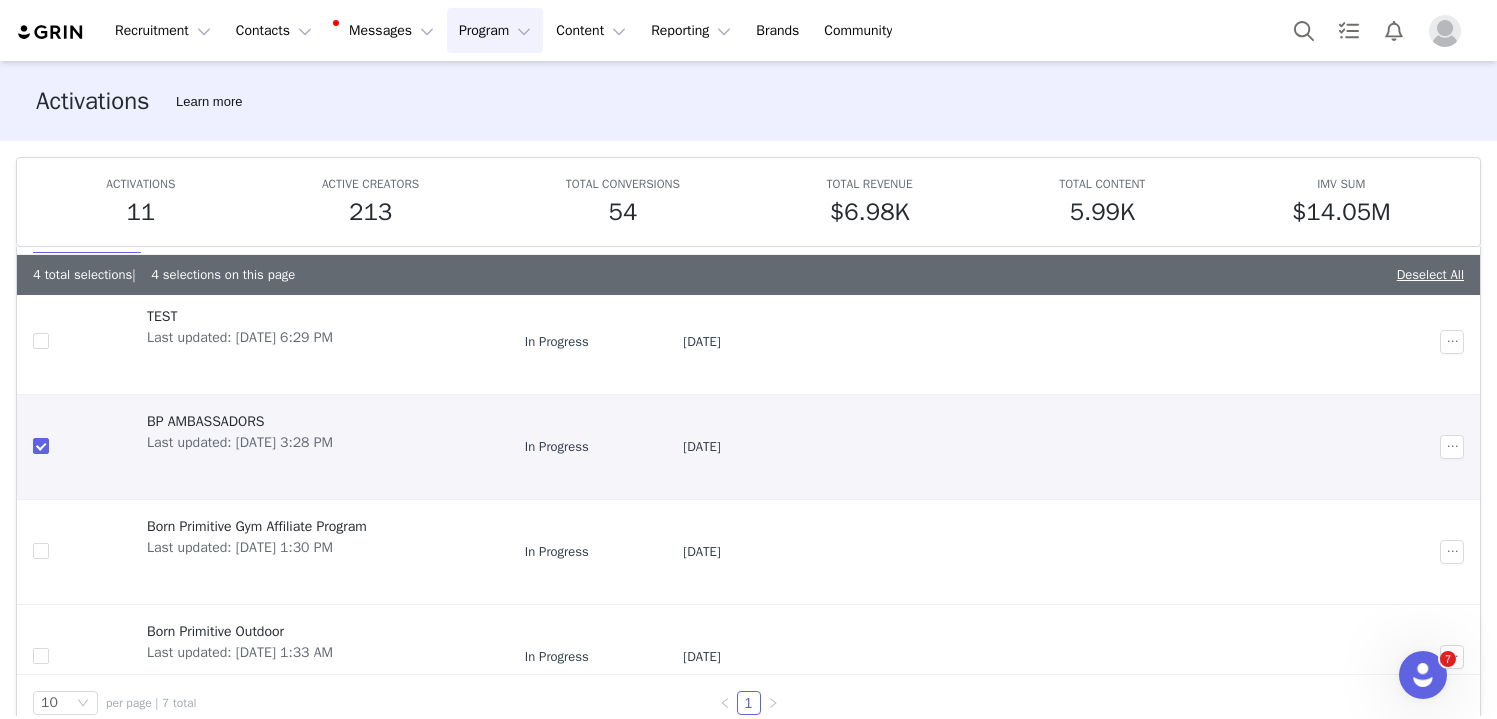 scroll, scrollTop: 404, scrollLeft: 0, axis: vertical 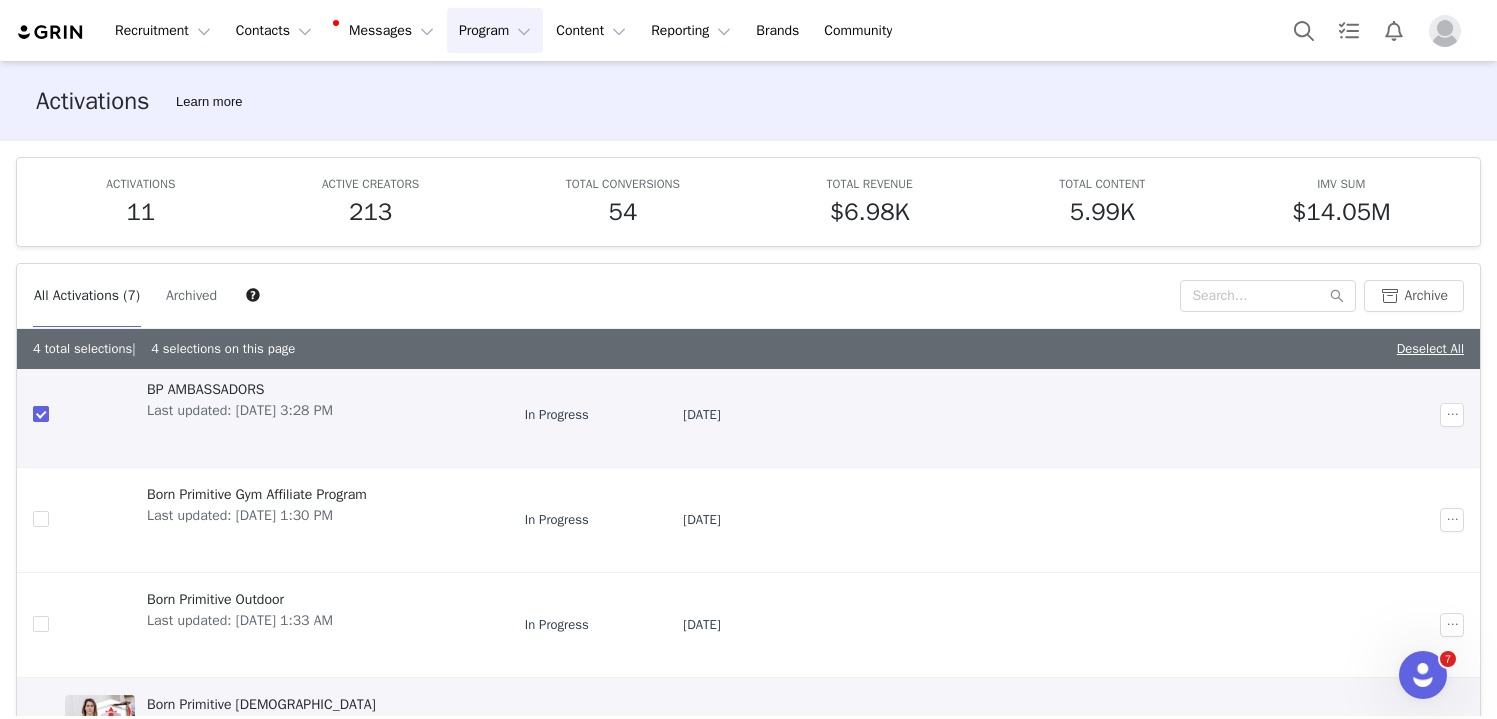 click at bounding box center [41, 414] 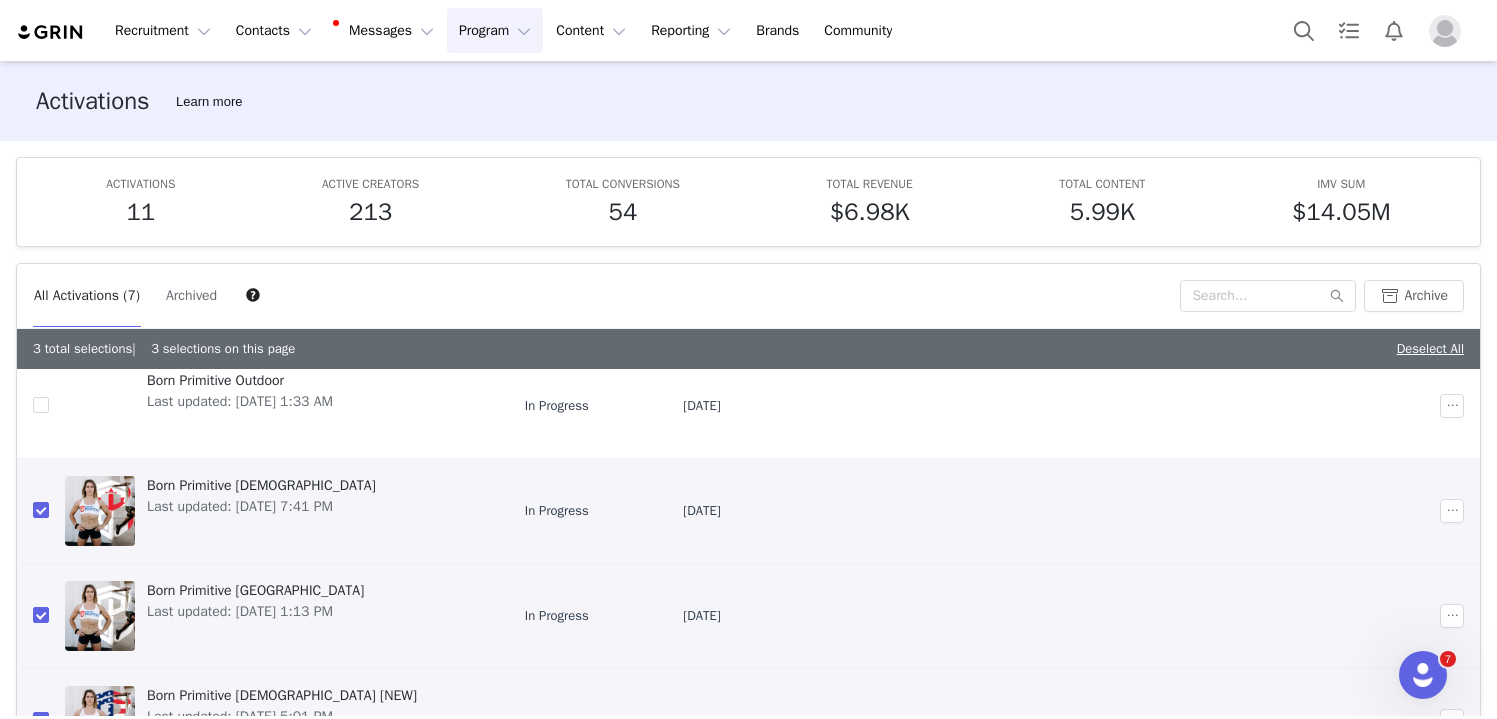 scroll, scrollTop: 404, scrollLeft: 0, axis: vertical 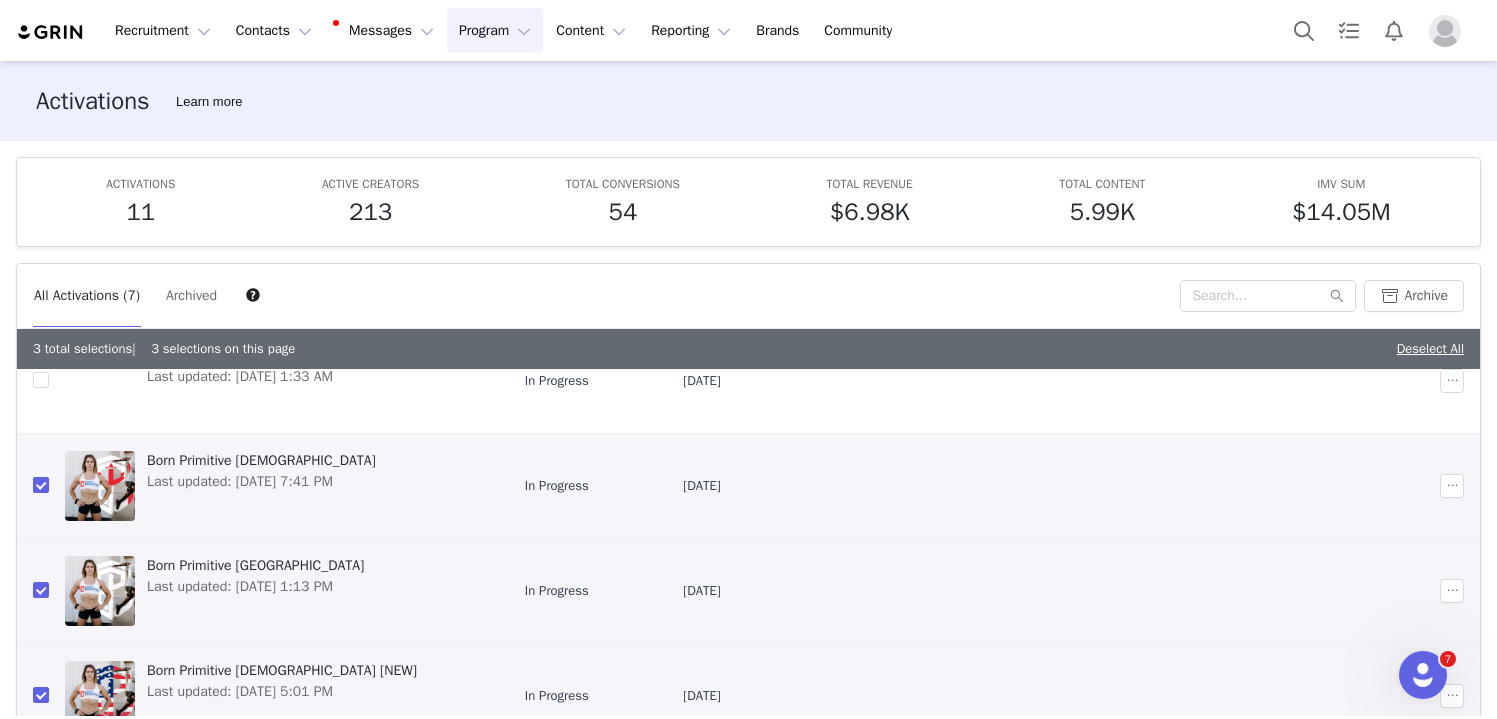 click at bounding box center [41, 485] 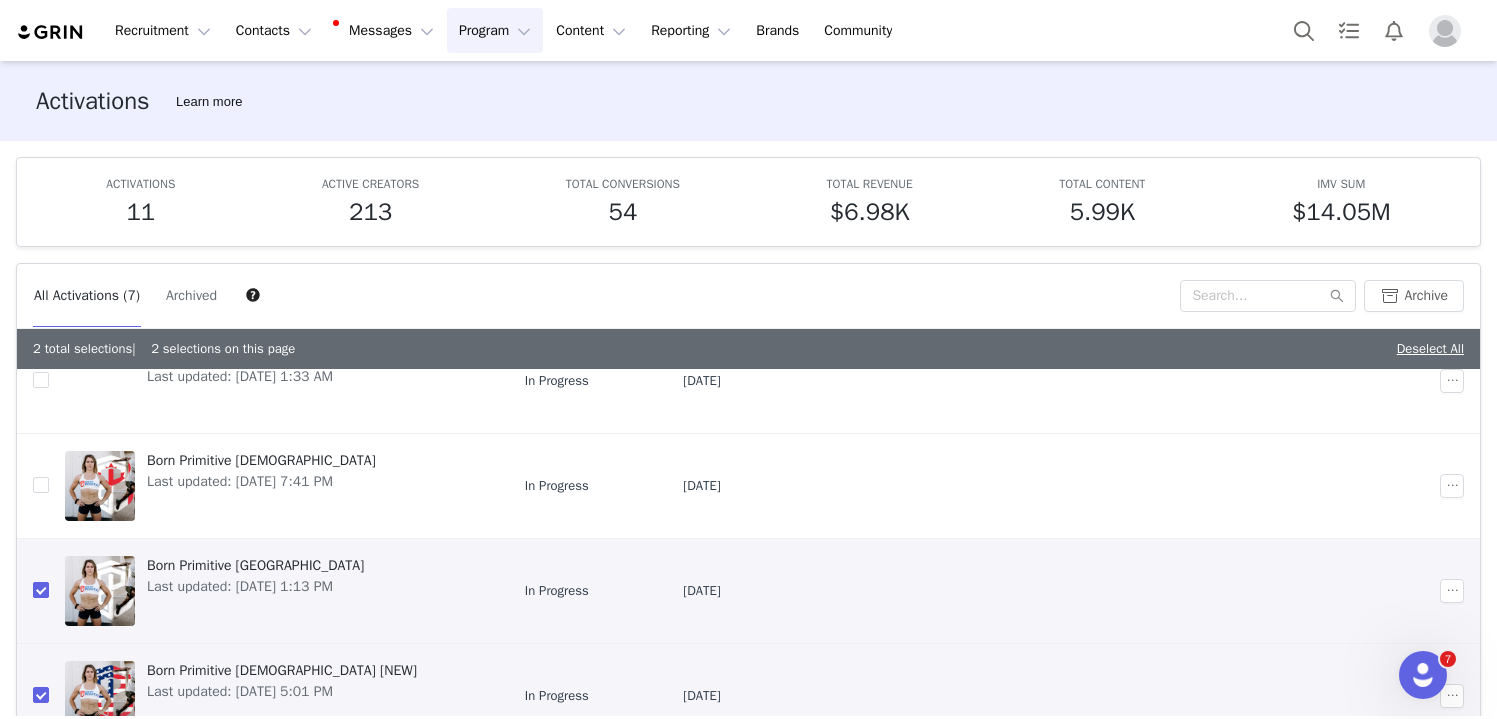 click at bounding box center (41, 590) 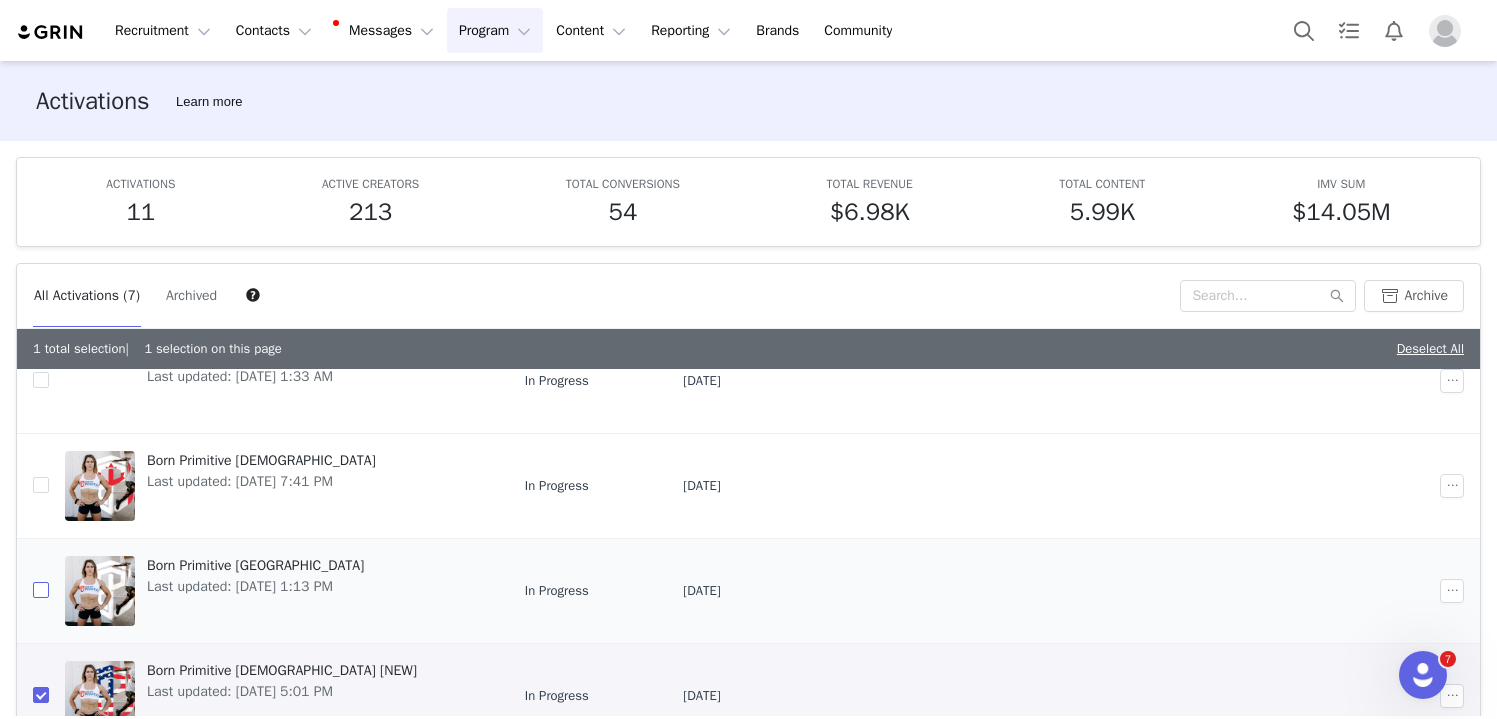 scroll, scrollTop: 105, scrollLeft: 0, axis: vertical 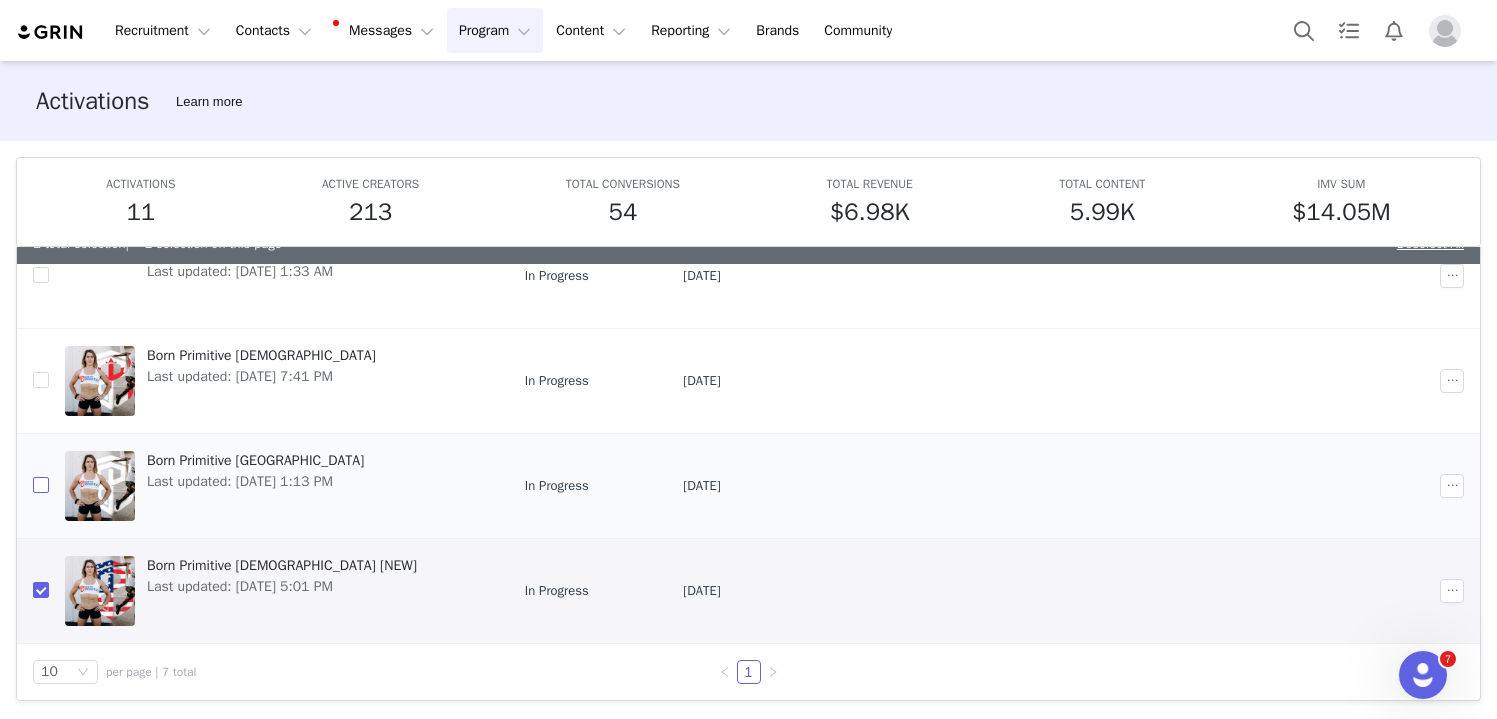 click at bounding box center [41, 590] 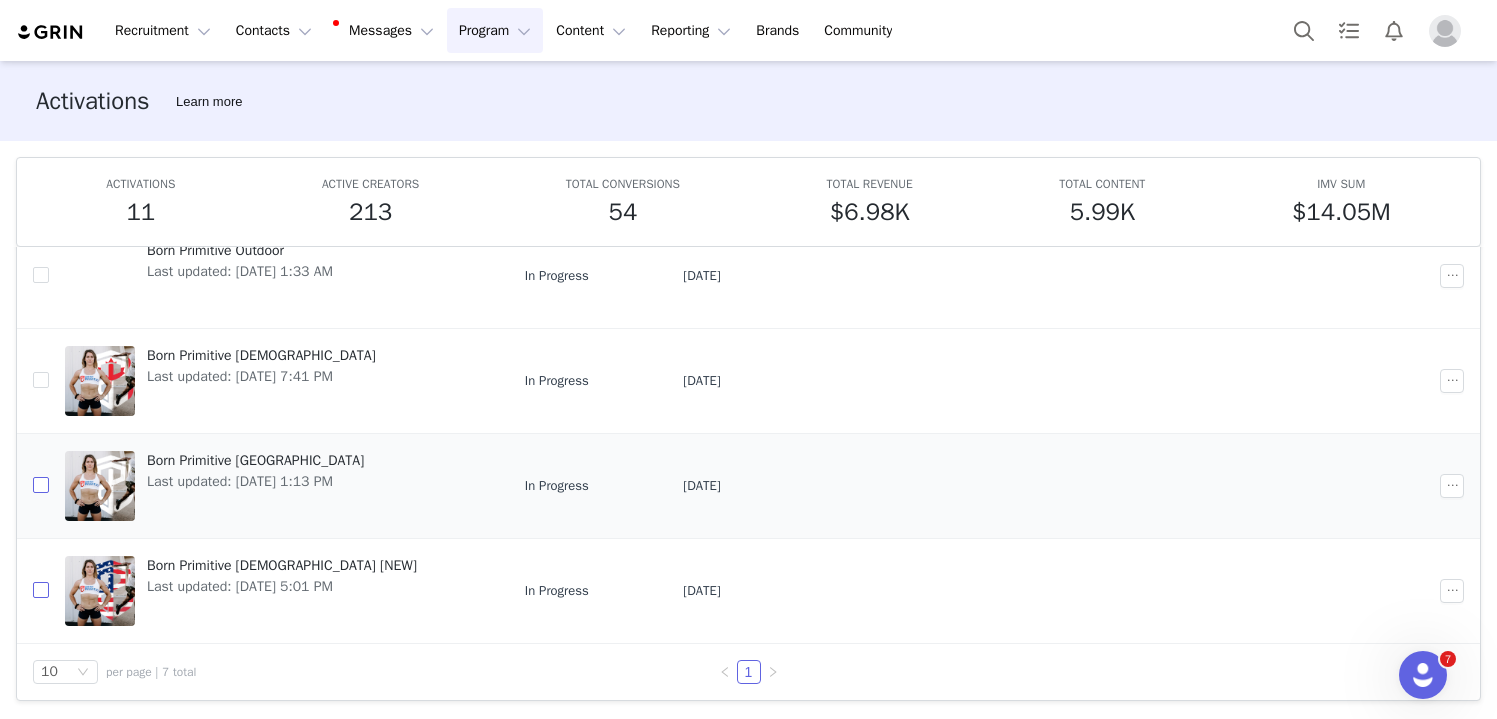 scroll, scrollTop: 364, scrollLeft: 0, axis: vertical 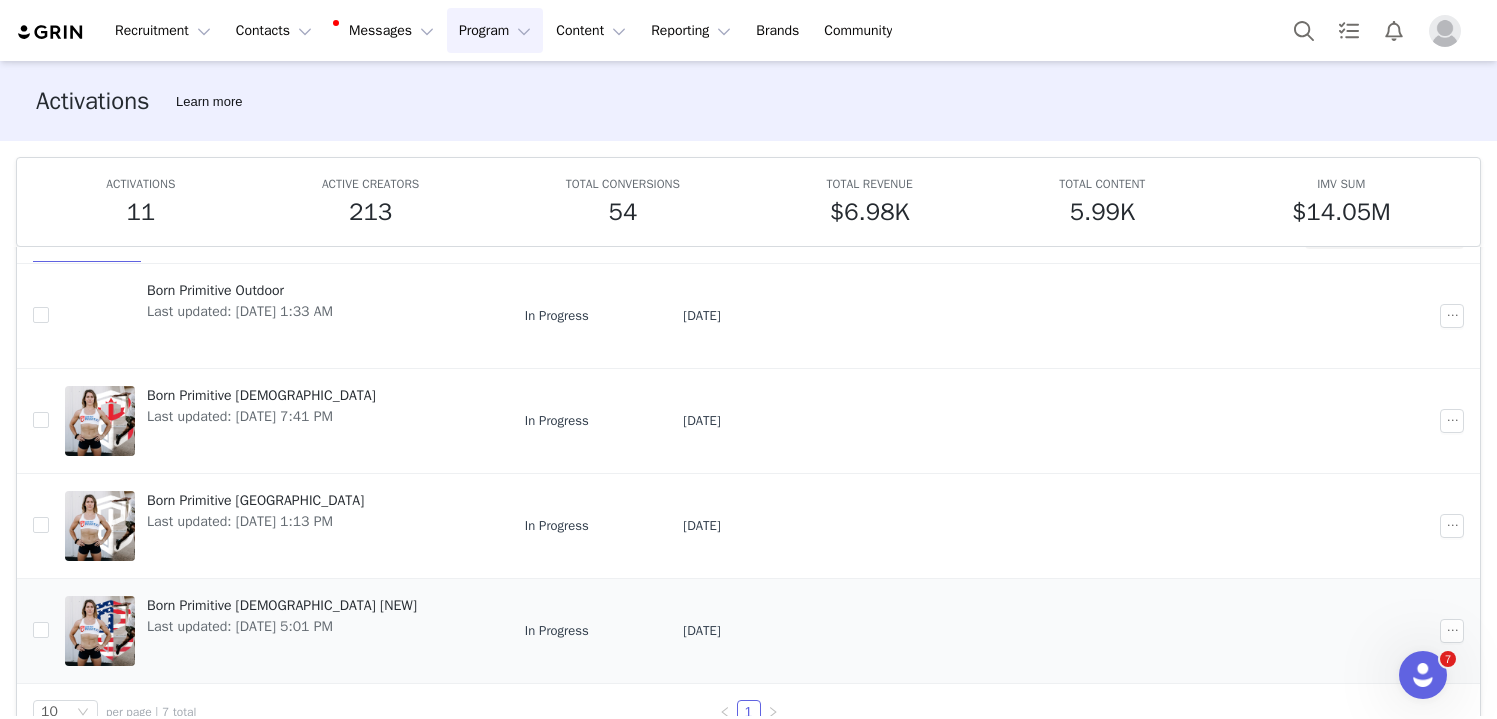 click on "Born Primitive [DEMOGRAPHIC_DATA] [NEW]" at bounding box center (282, 605) 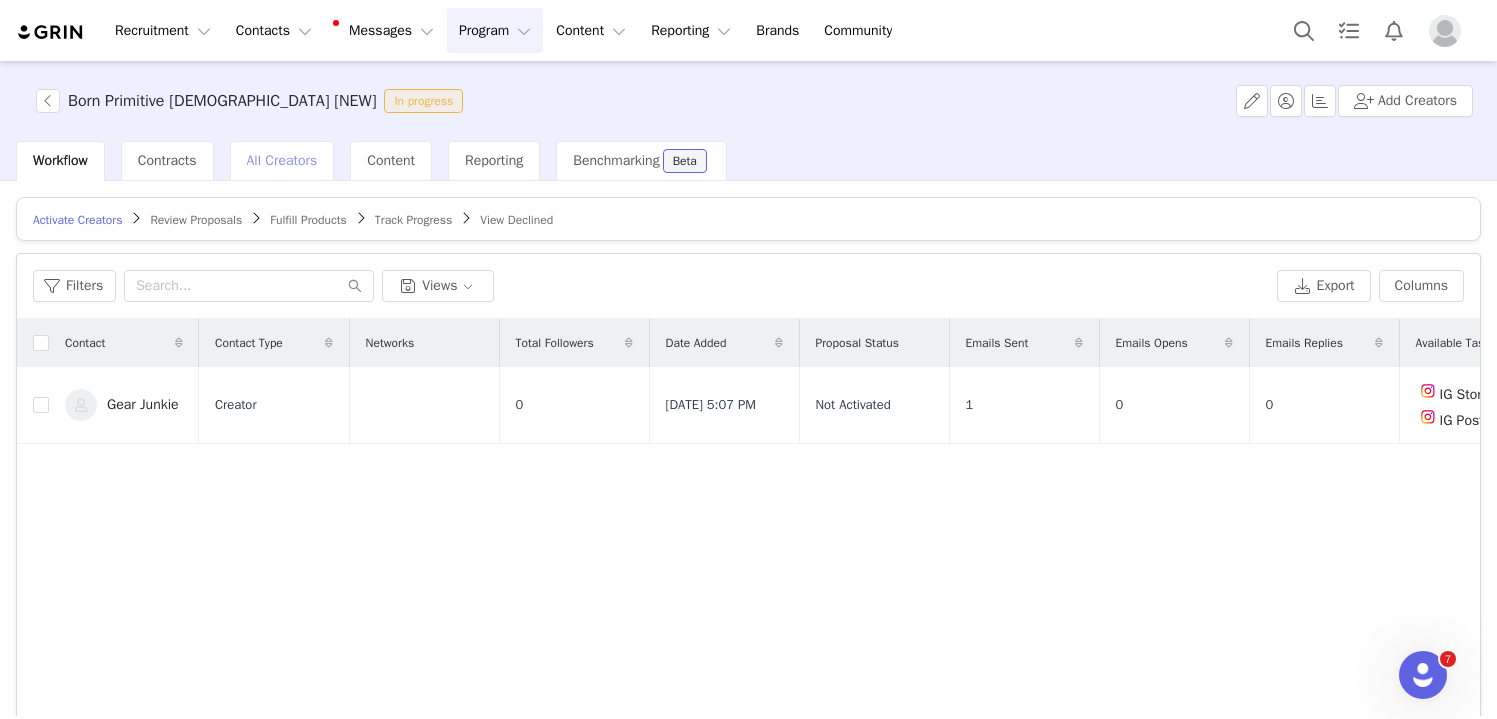 click on "All Creators" at bounding box center [282, 160] 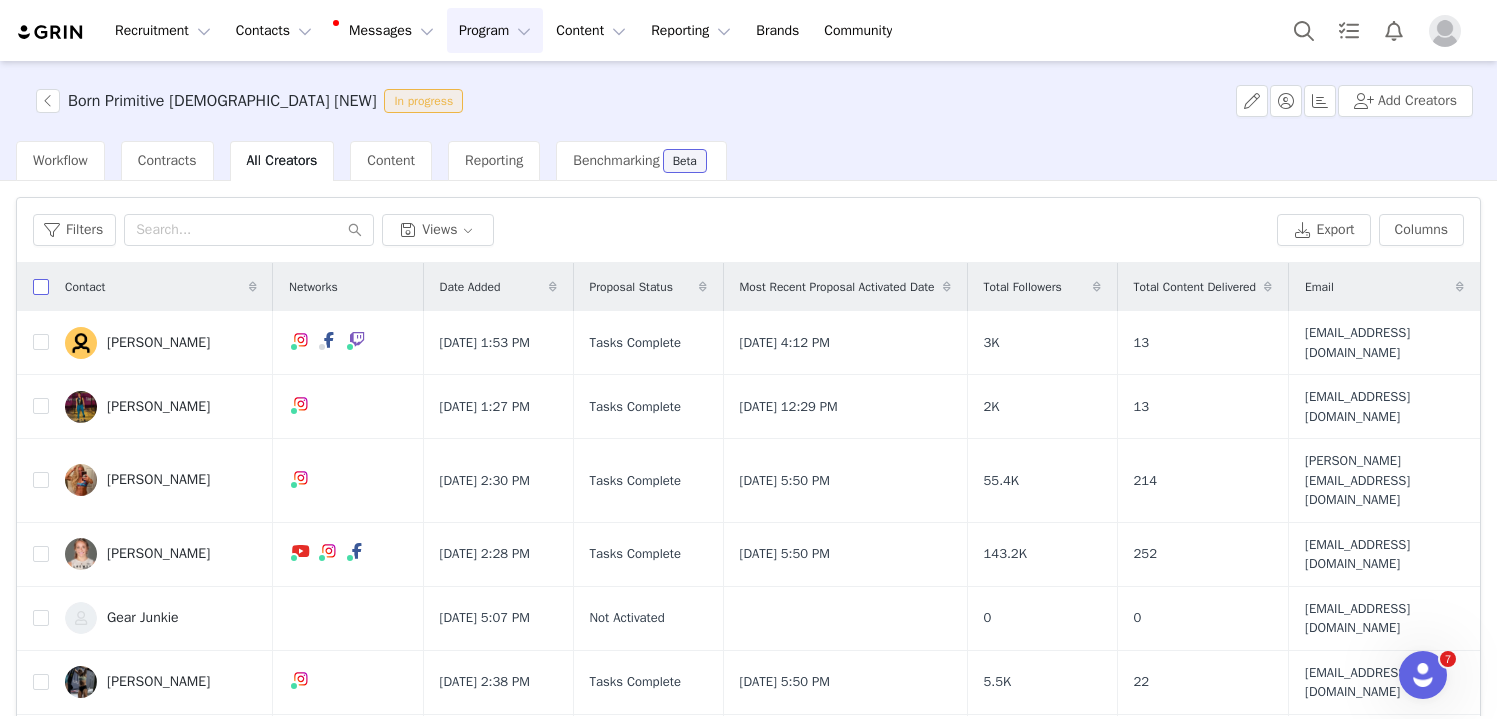 click at bounding box center (41, 287) 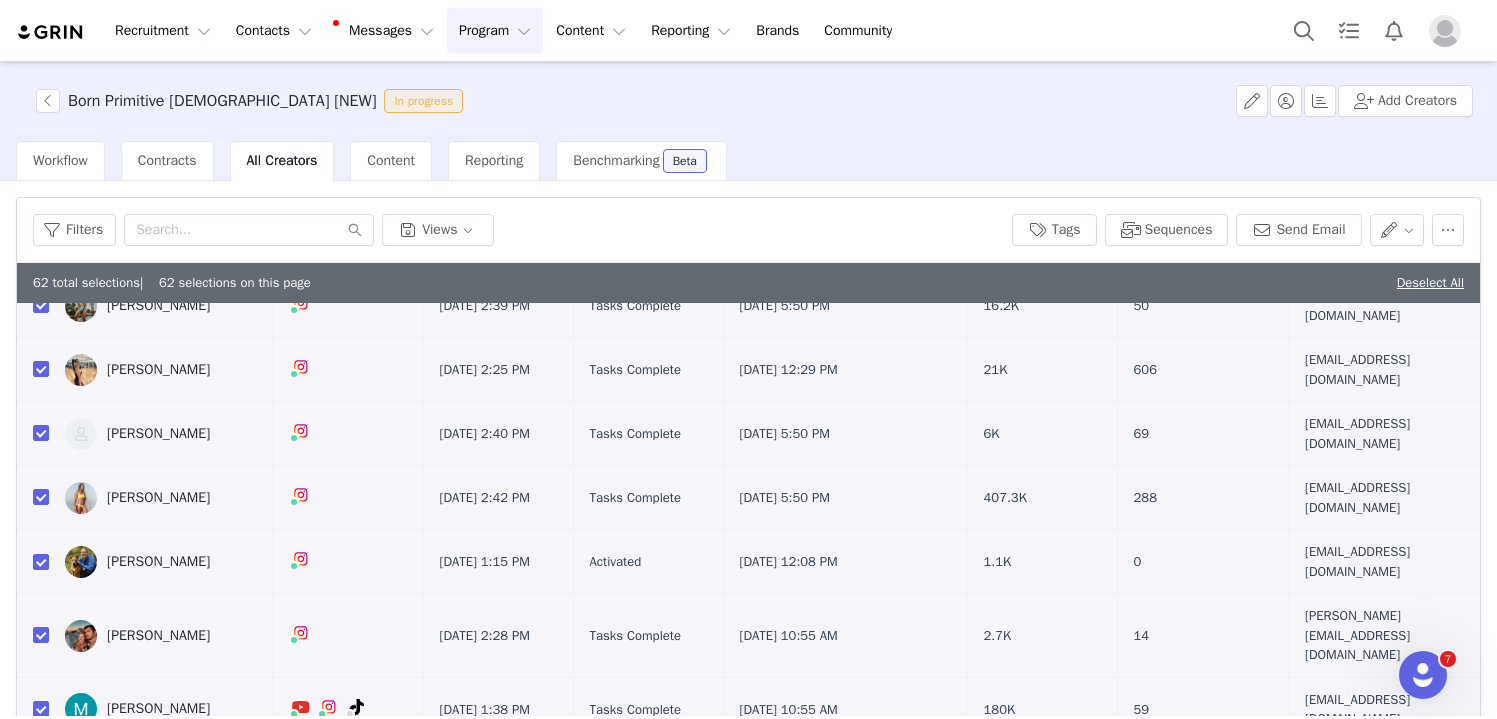 scroll, scrollTop: 3580, scrollLeft: 0, axis: vertical 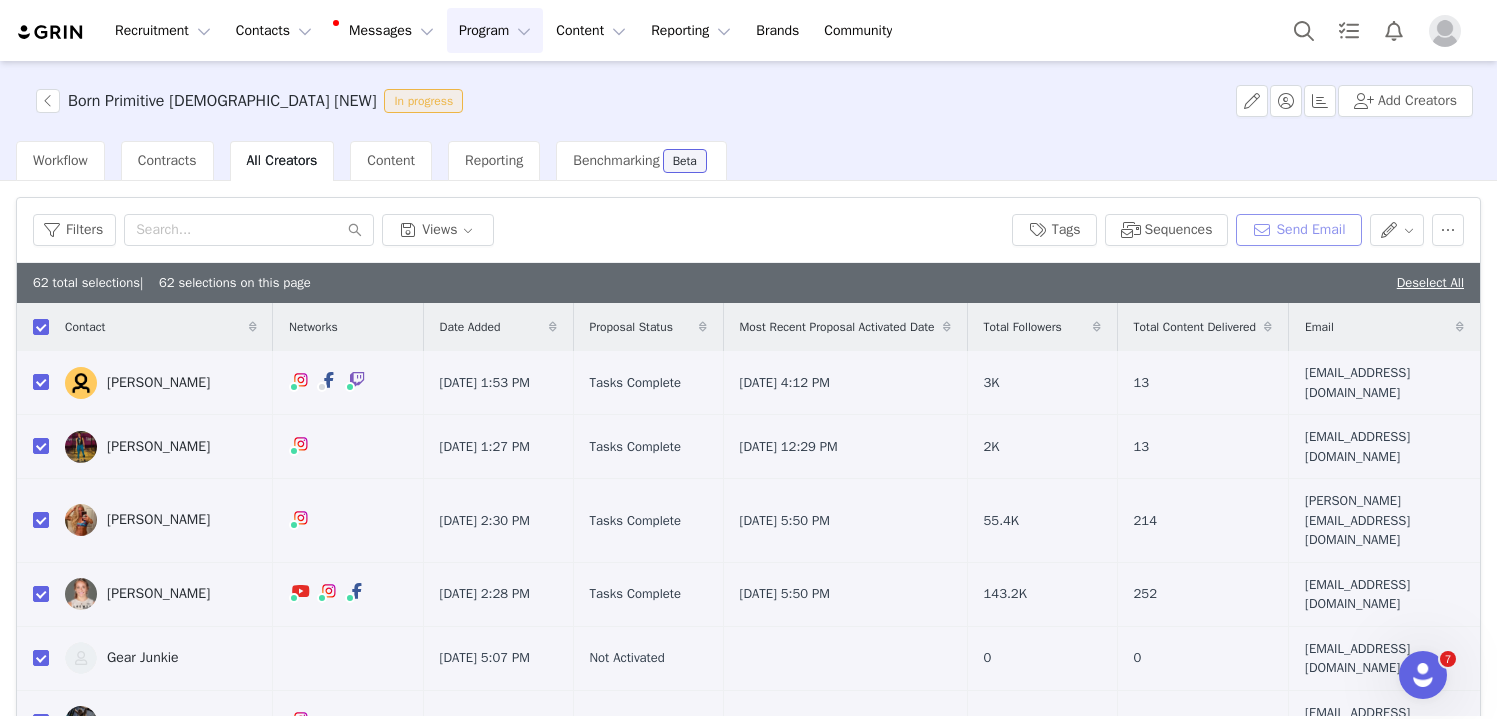 click on "Send Email" at bounding box center [1298, 230] 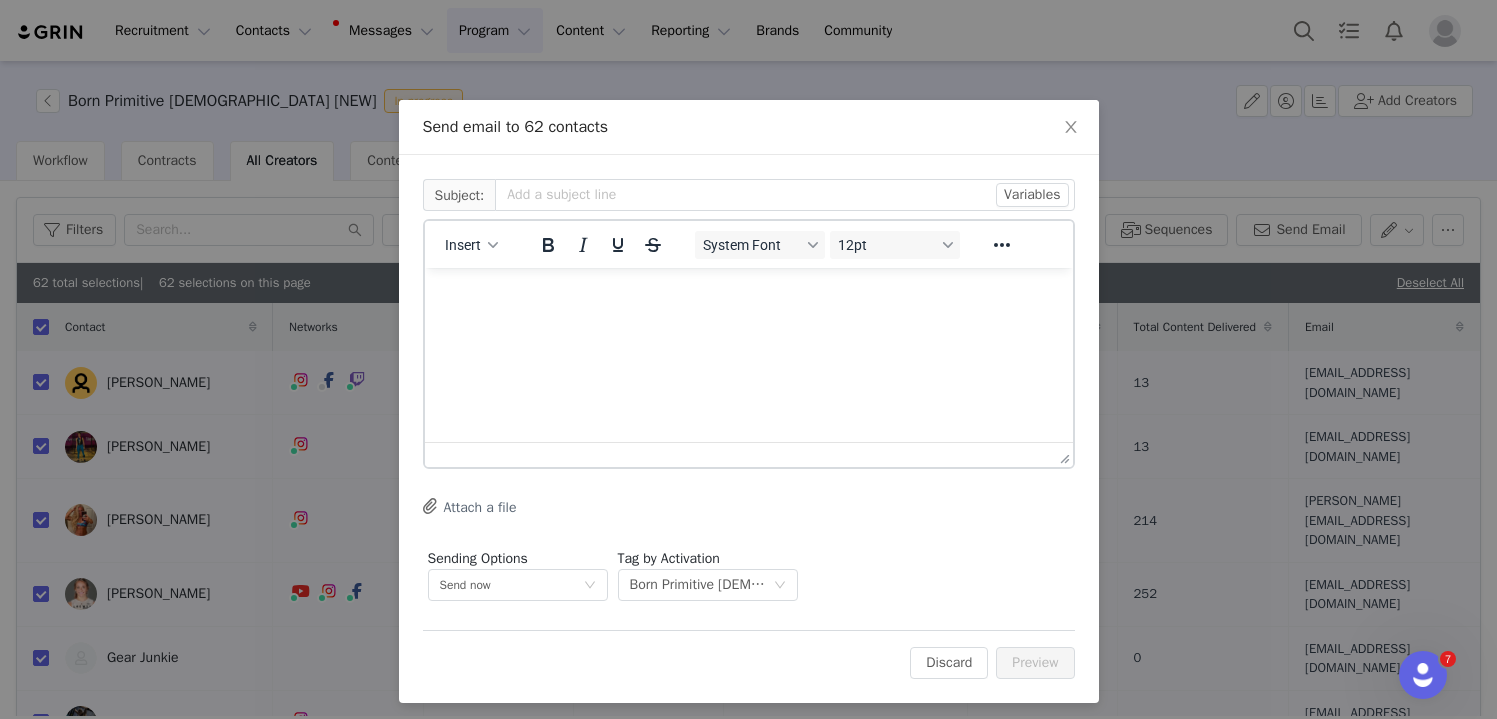 scroll, scrollTop: 0, scrollLeft: 0, axis: both 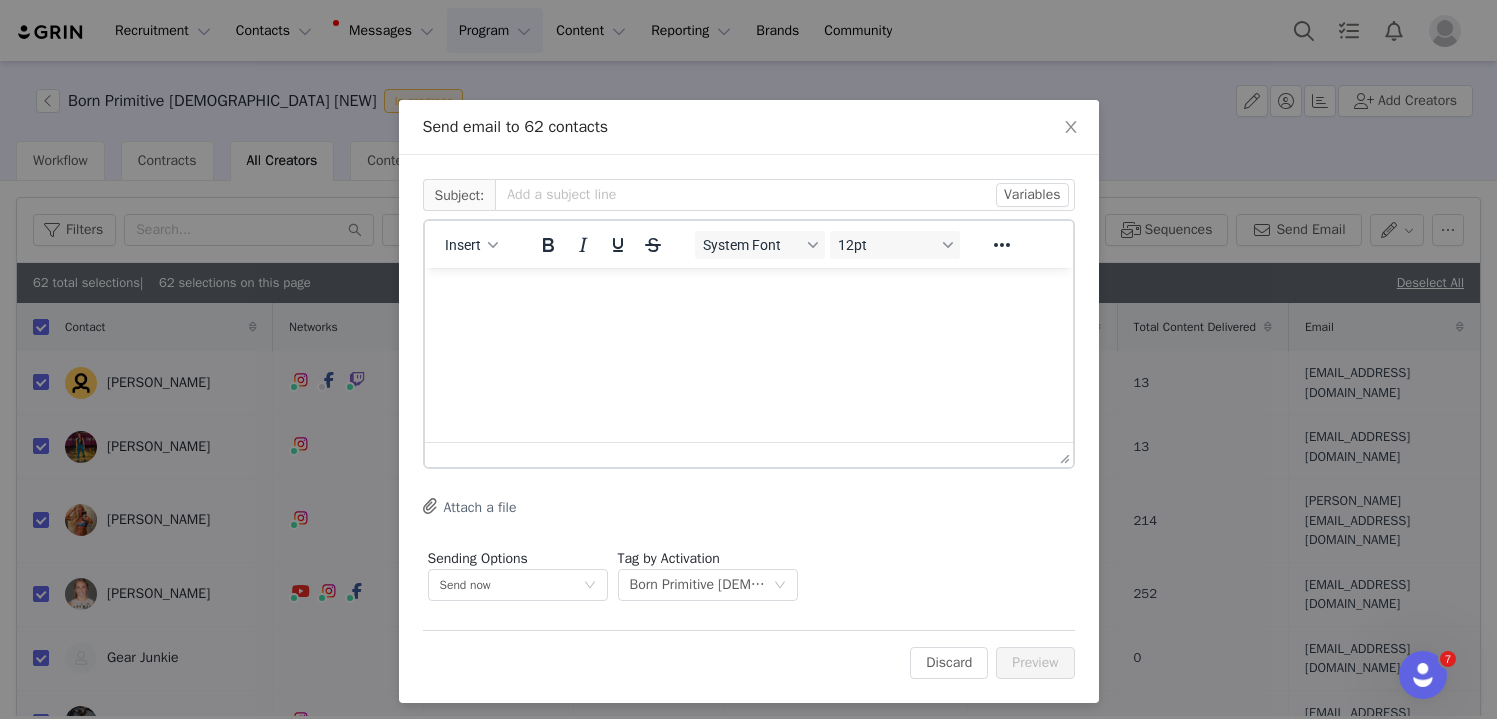 click at bounding box center (748, 295) 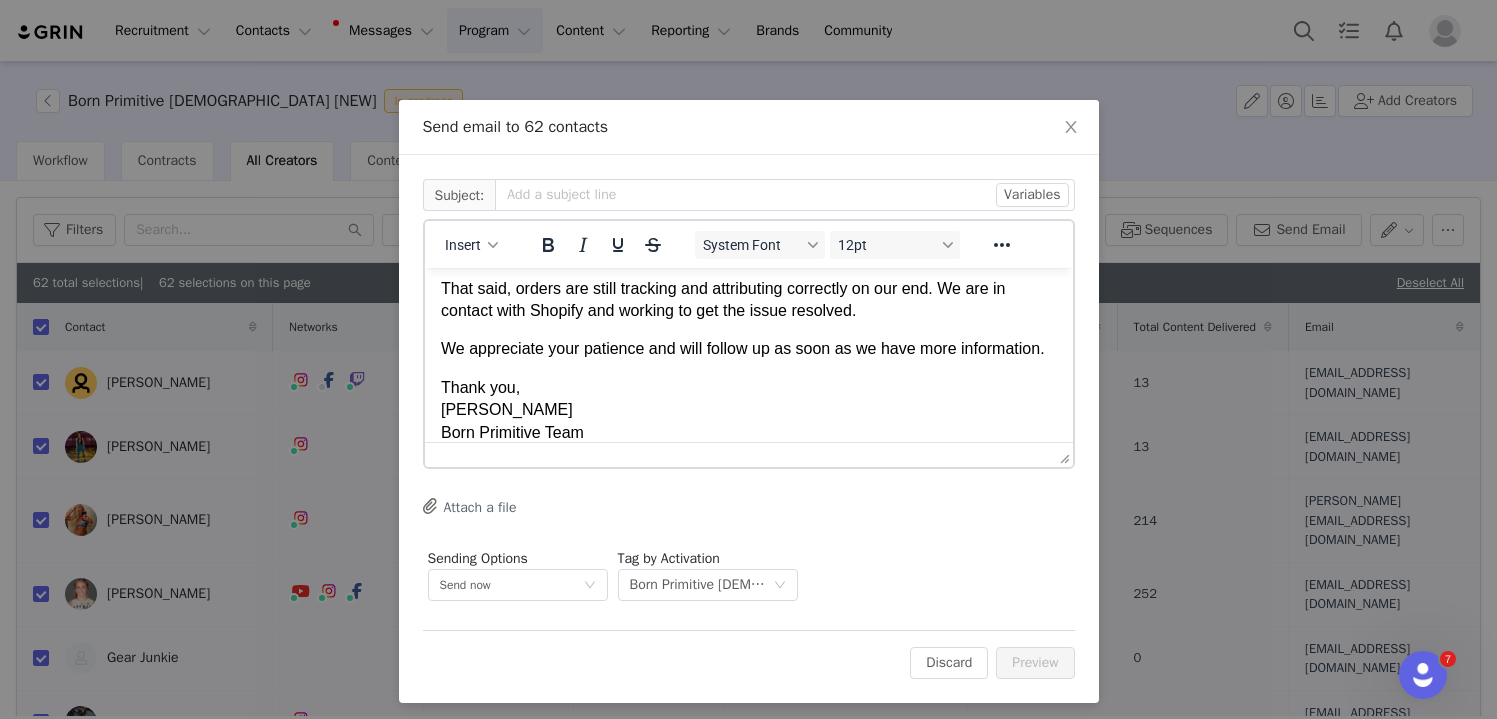 scroll, scrollTop: 0, scrollLeft: 0, axis: both 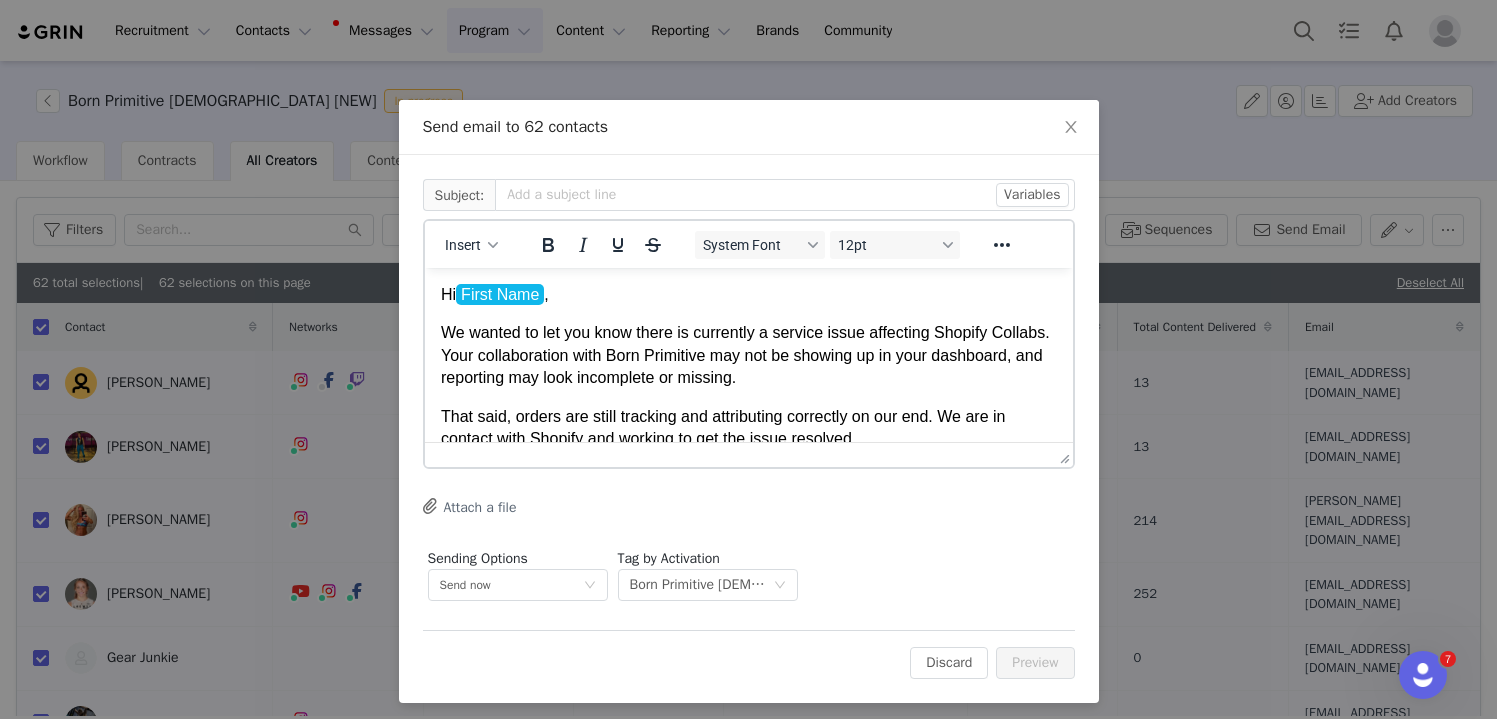 drag, startPoint x: 549, startPoint y: 289, endPoint x: 466, endPoint y: 289, distance: 83 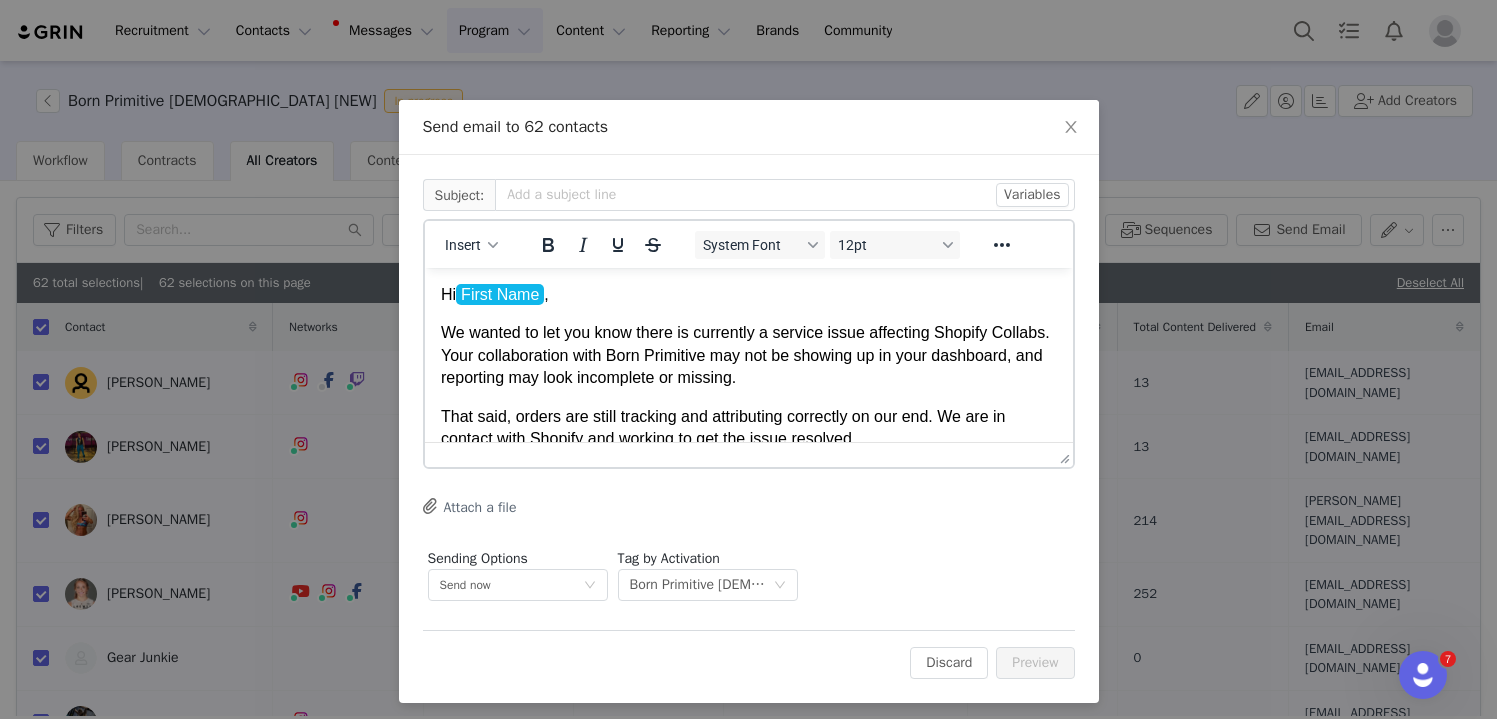 click on "Hi  First Name ," at bounding box center (748, 295) 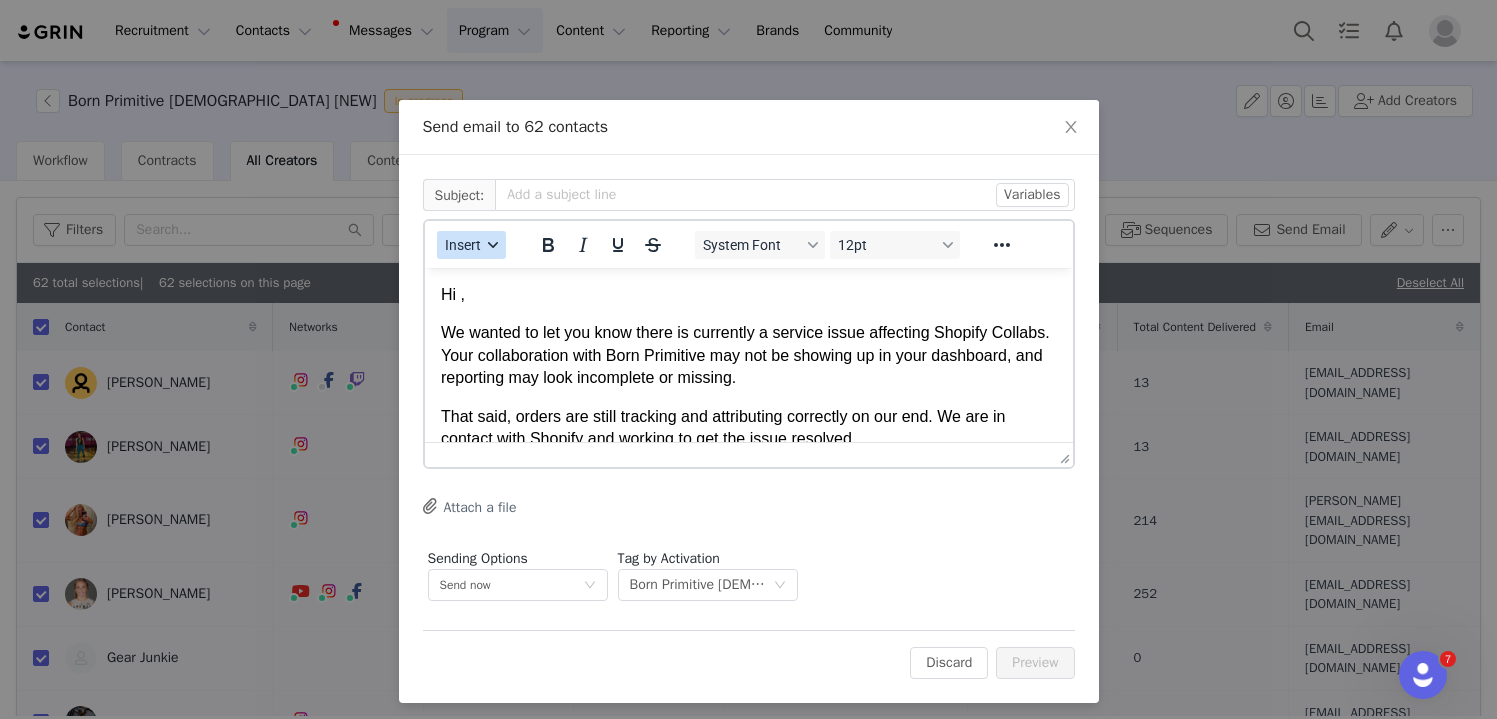 click at bounding box center (493, 245) 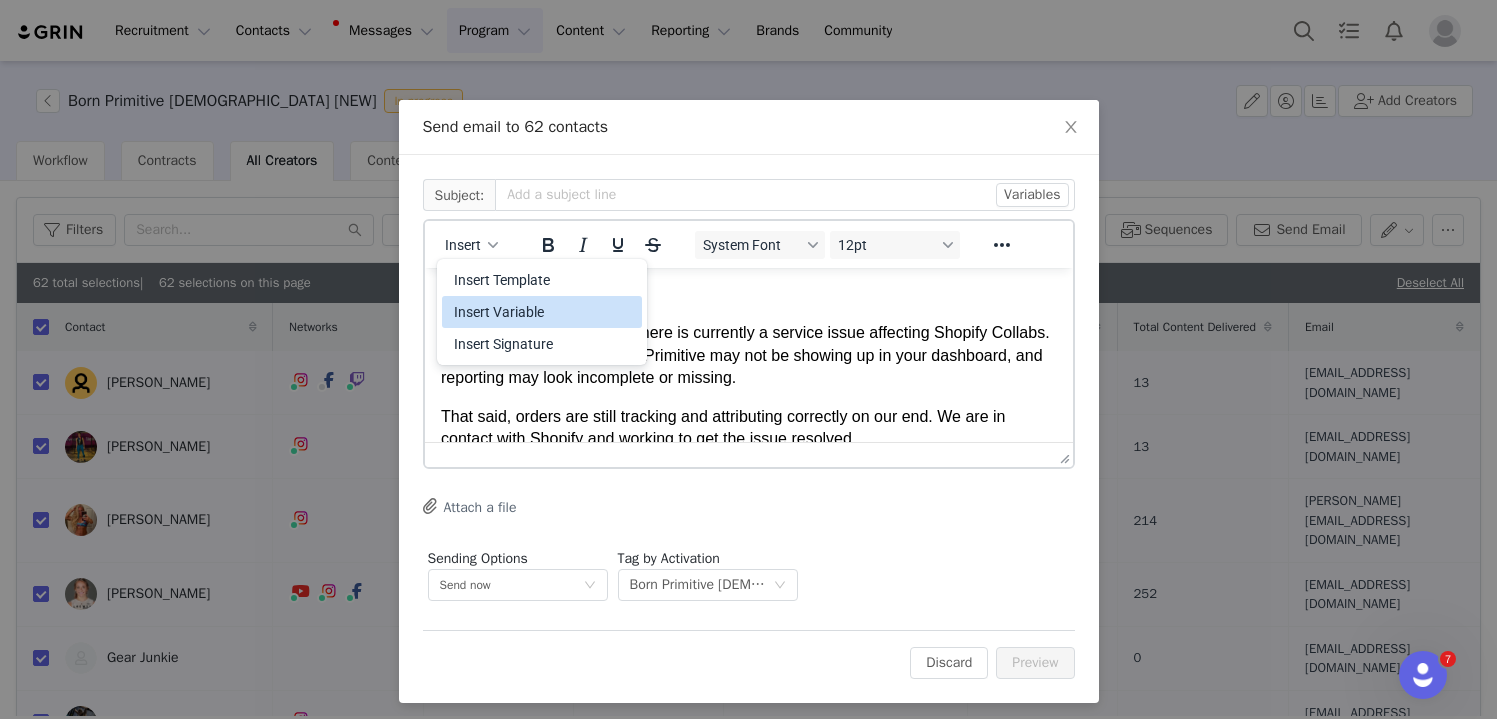 click on "Insert Variable" at bounding box center [544, 312] 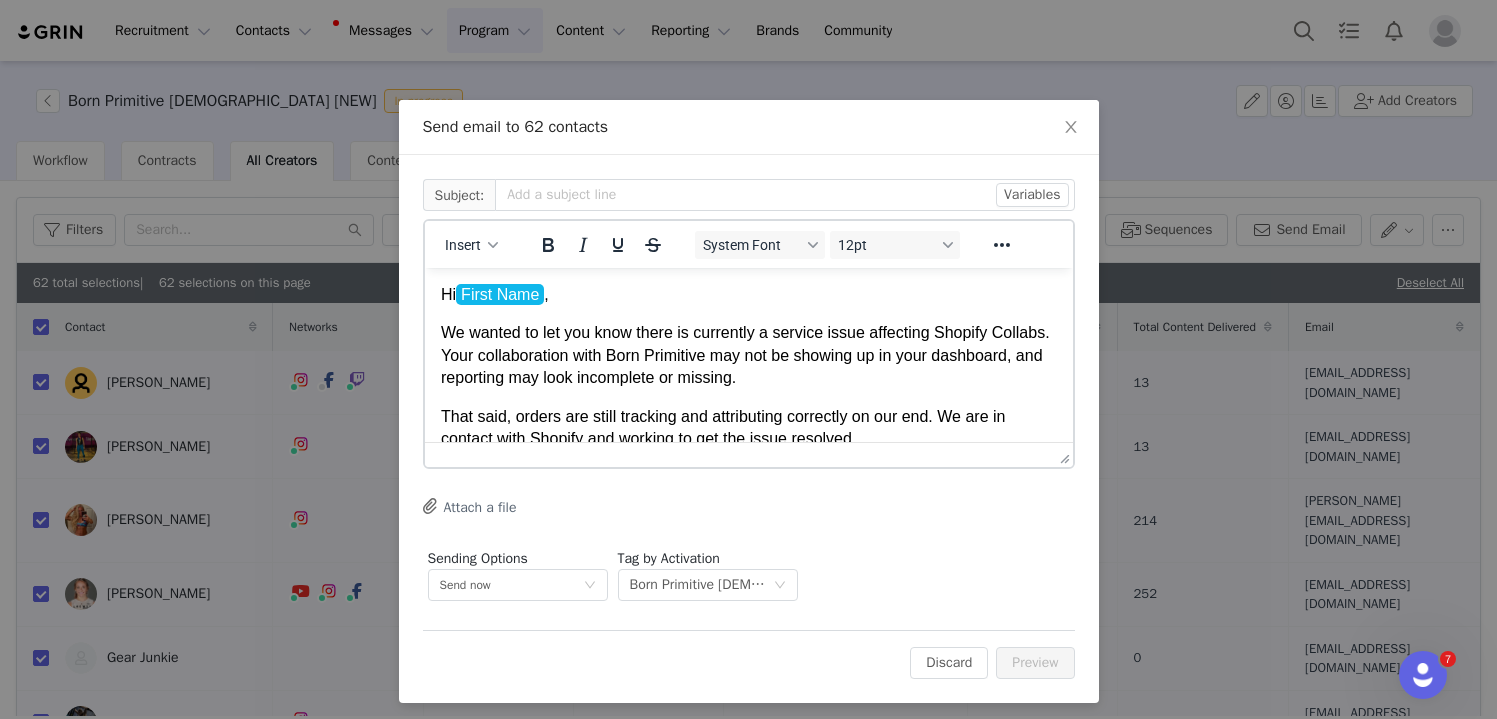click on "We wanted to let you know there is currently a service issue affecting Shopify Collabs. Your collaboration with Born Primitive may not be showing up in your dashboard, and reporting may look incomplete or missing." at bounding box center [748, 355] 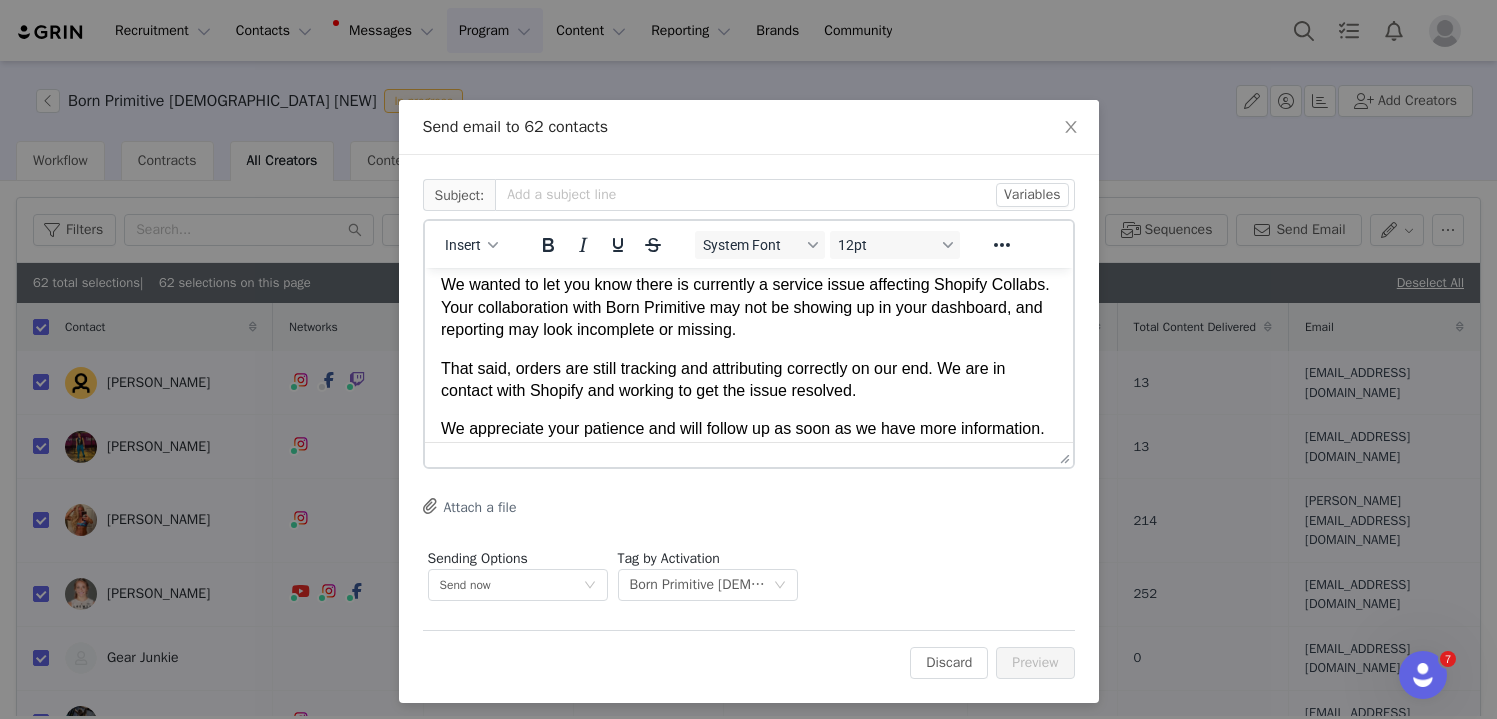 scroll, scrollTop: 139, scrollLeft: 0, axis: vertical 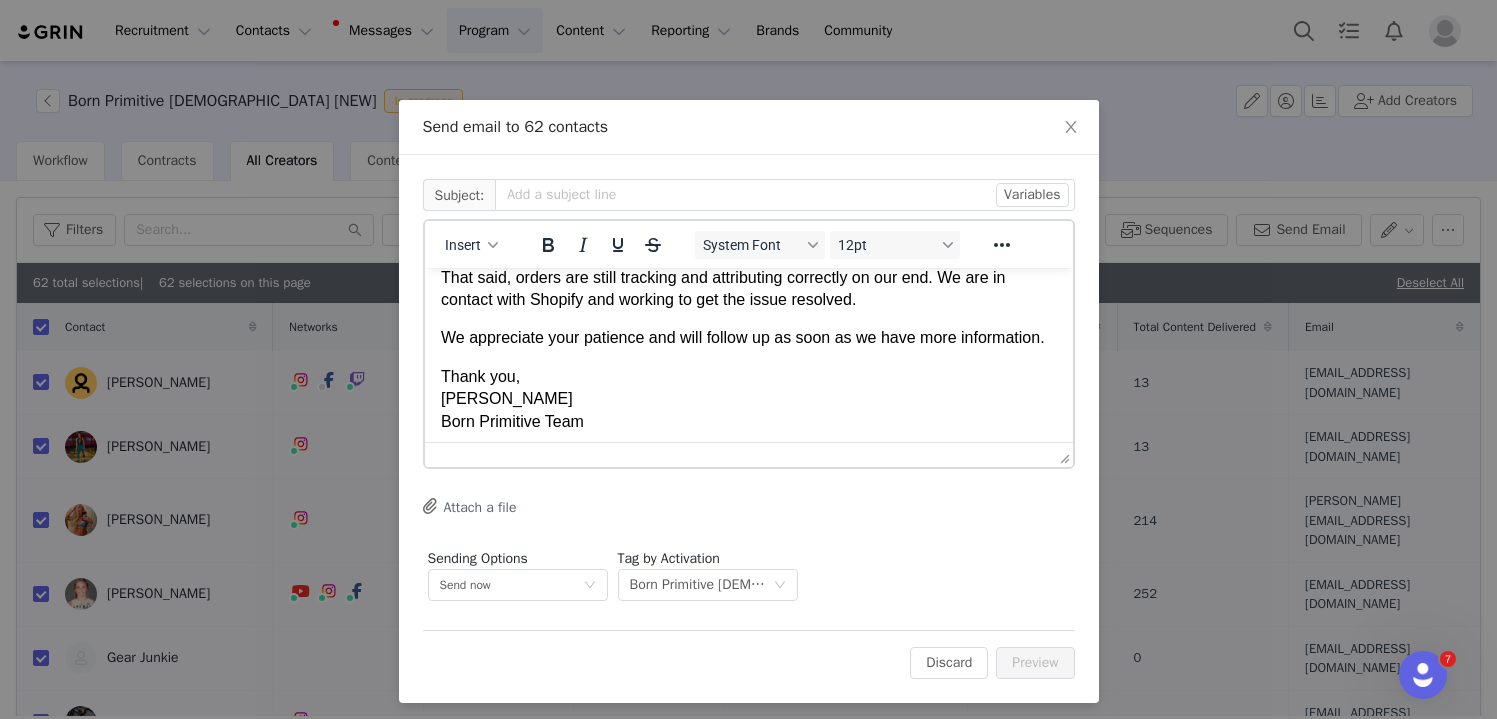 click on "We appreciate your patience and will follow up as soon as we have more information." at bounding box center (748, 338) 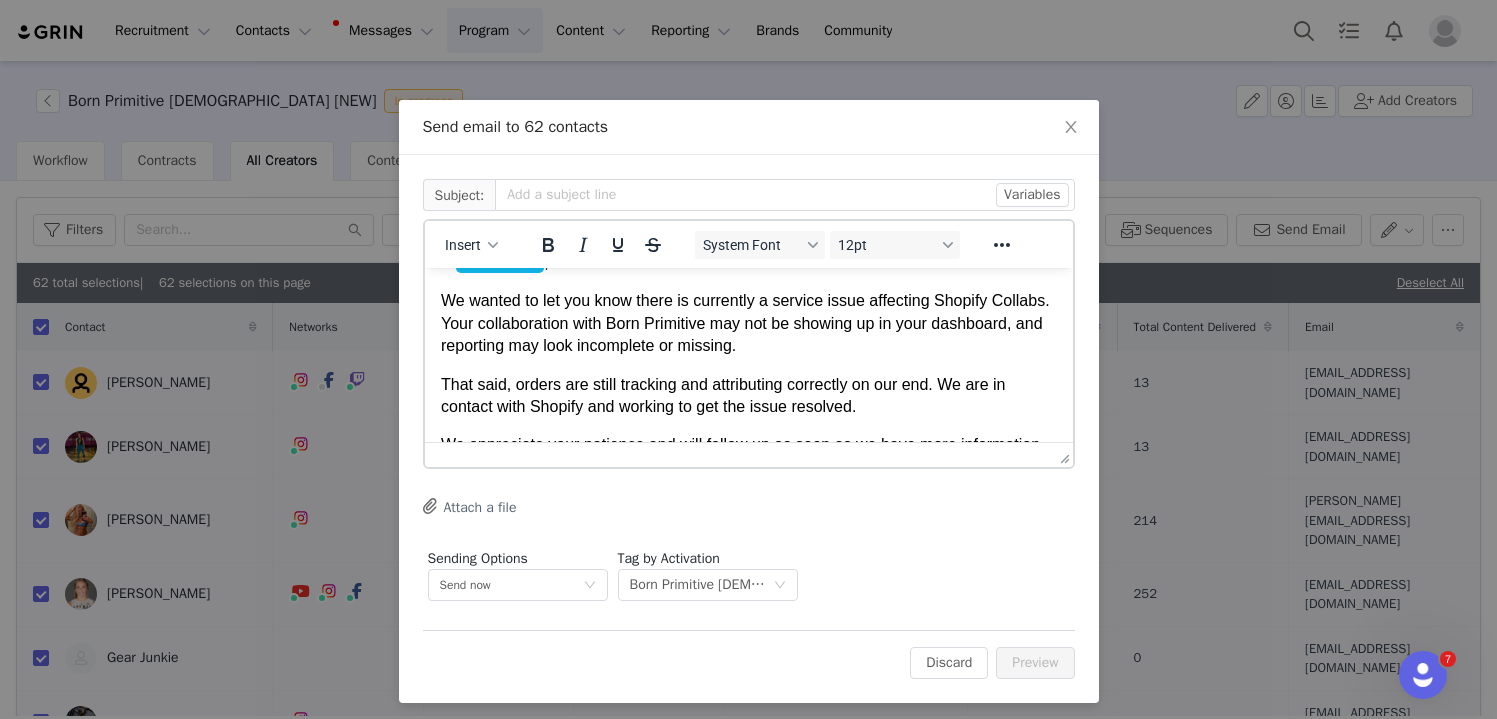 scroll, scrollTop: 0, scrollLeft: 0, axis: both 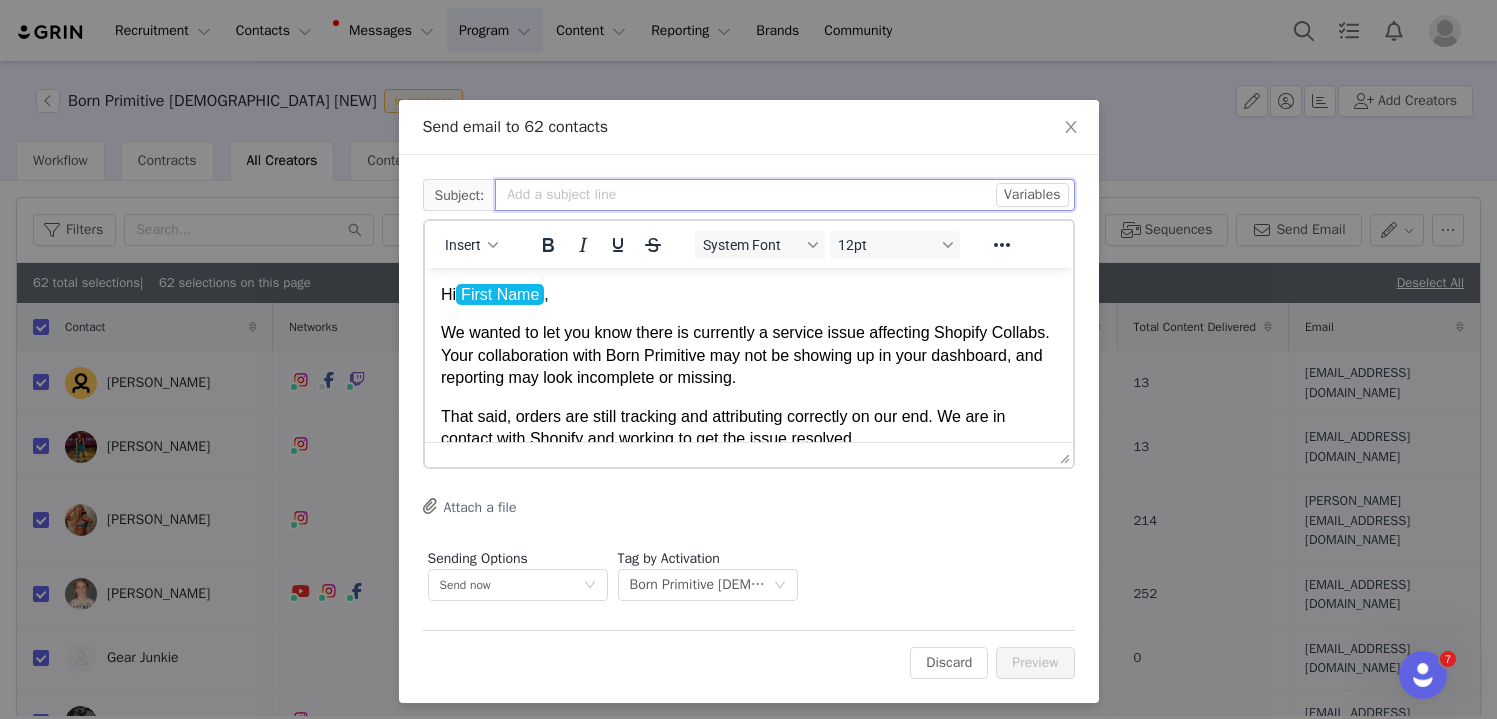 click at bounding box center [784, 195] 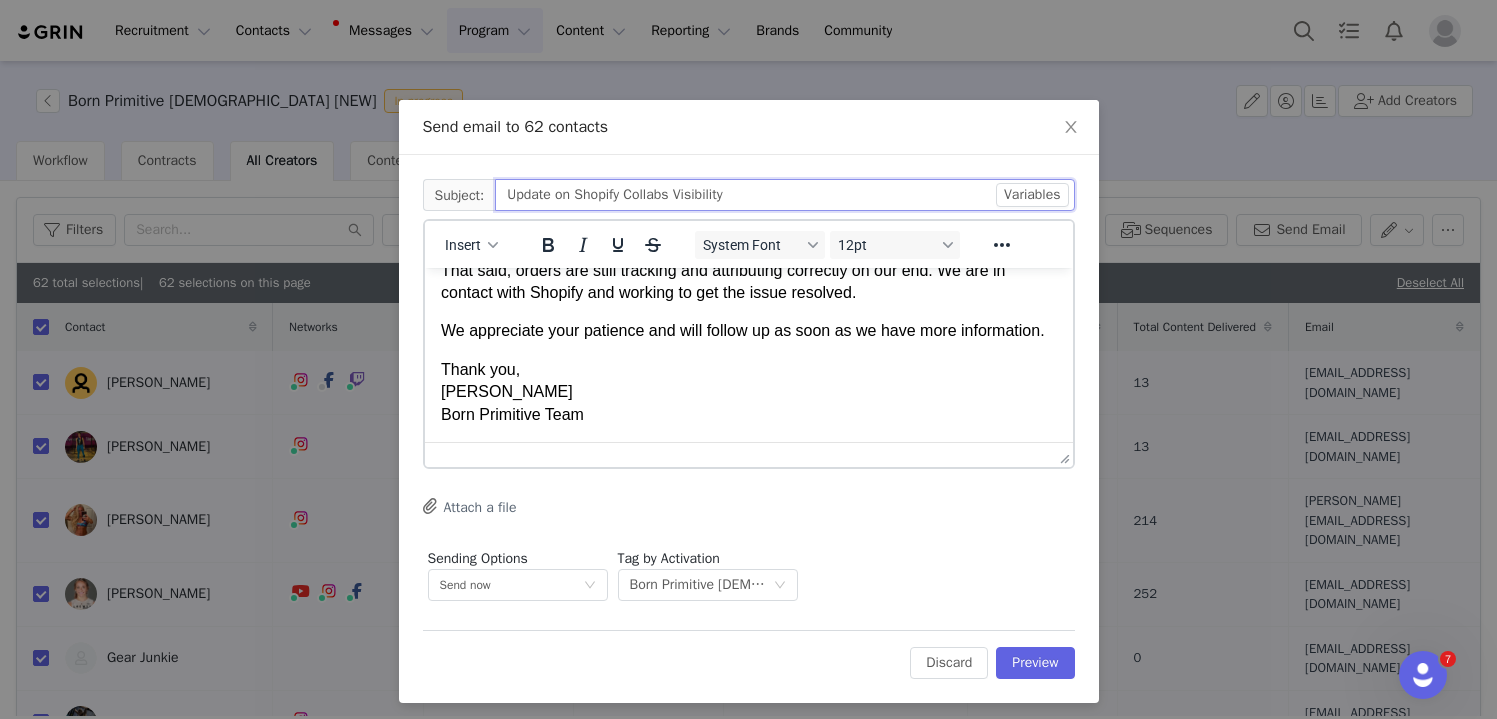 scroll, scrollTop: 0, scrollLeft: 0, axis: both 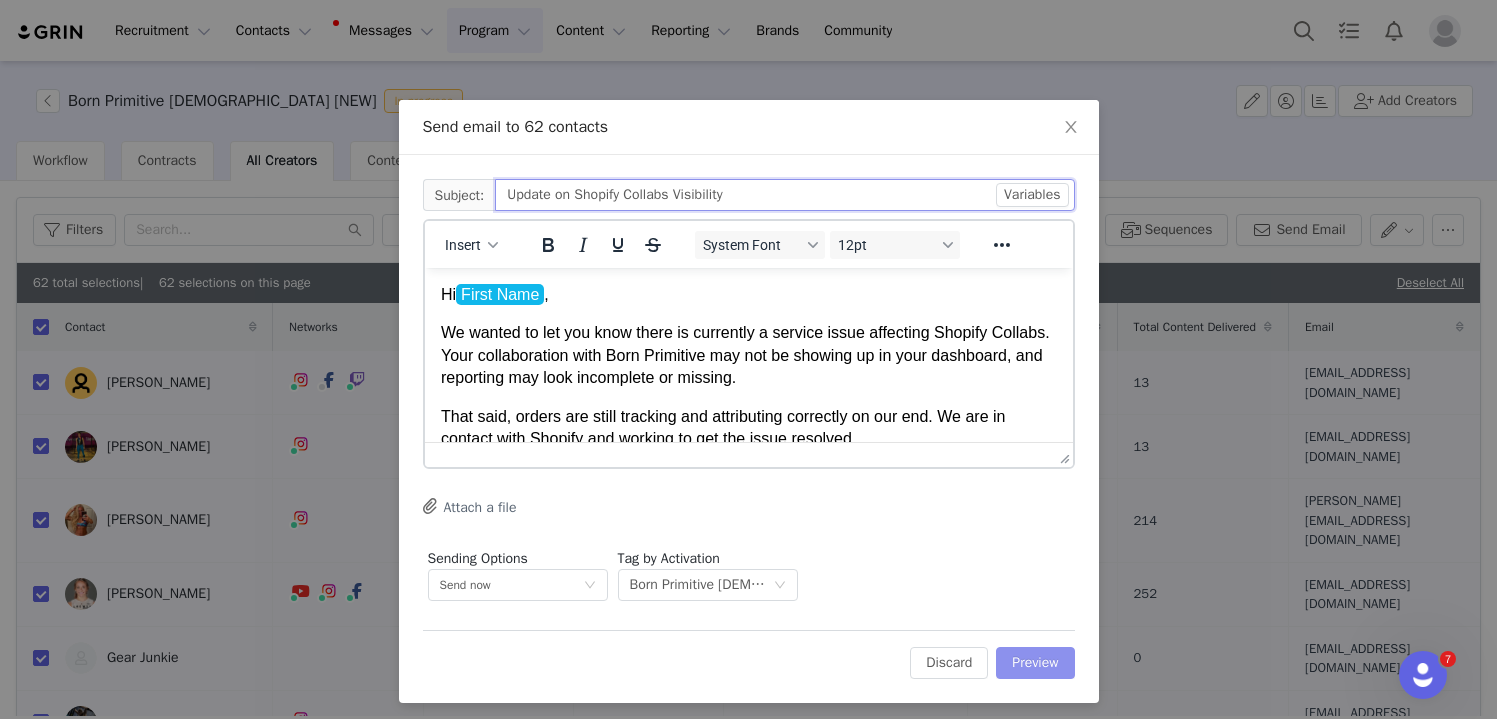 type on "Update on Shopify Collabs Visibility" 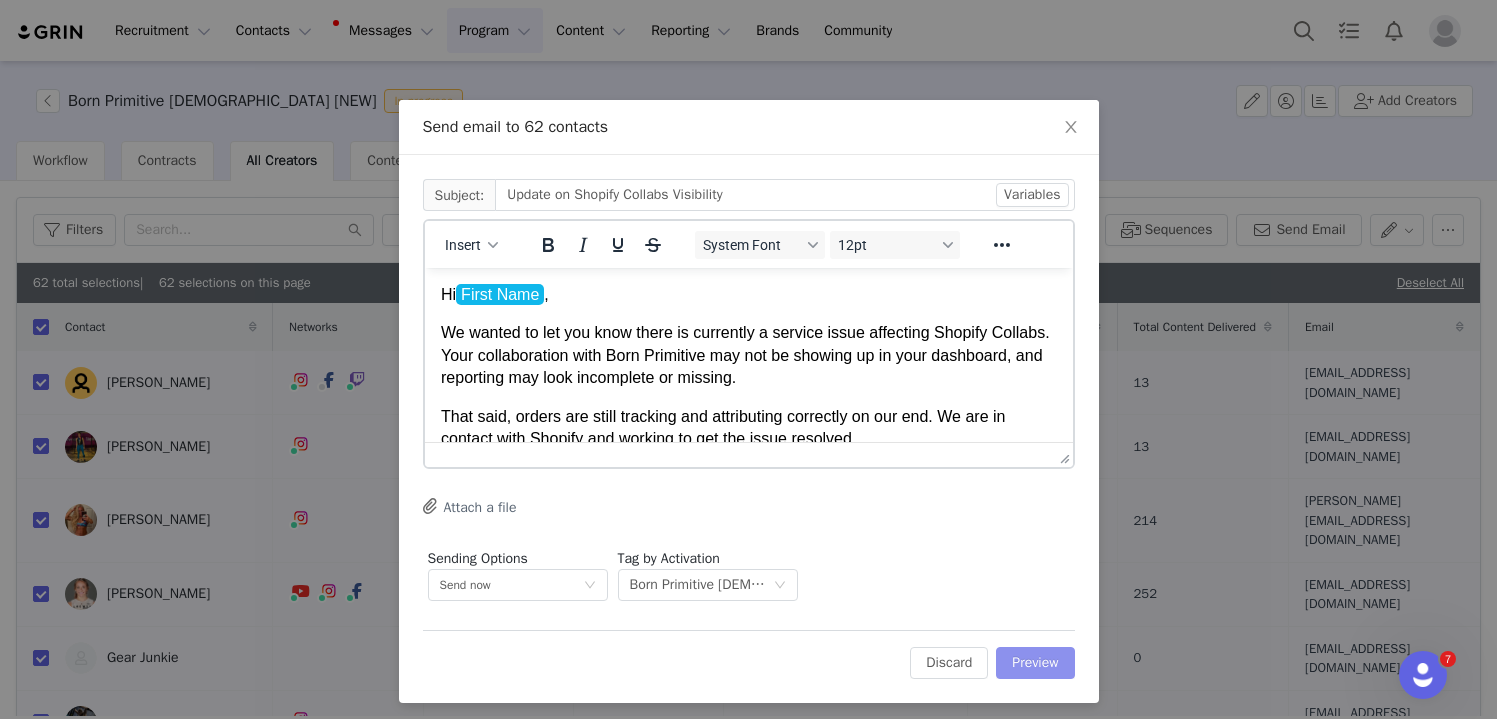 click on "Preview" at bounding box center [1035, 663] 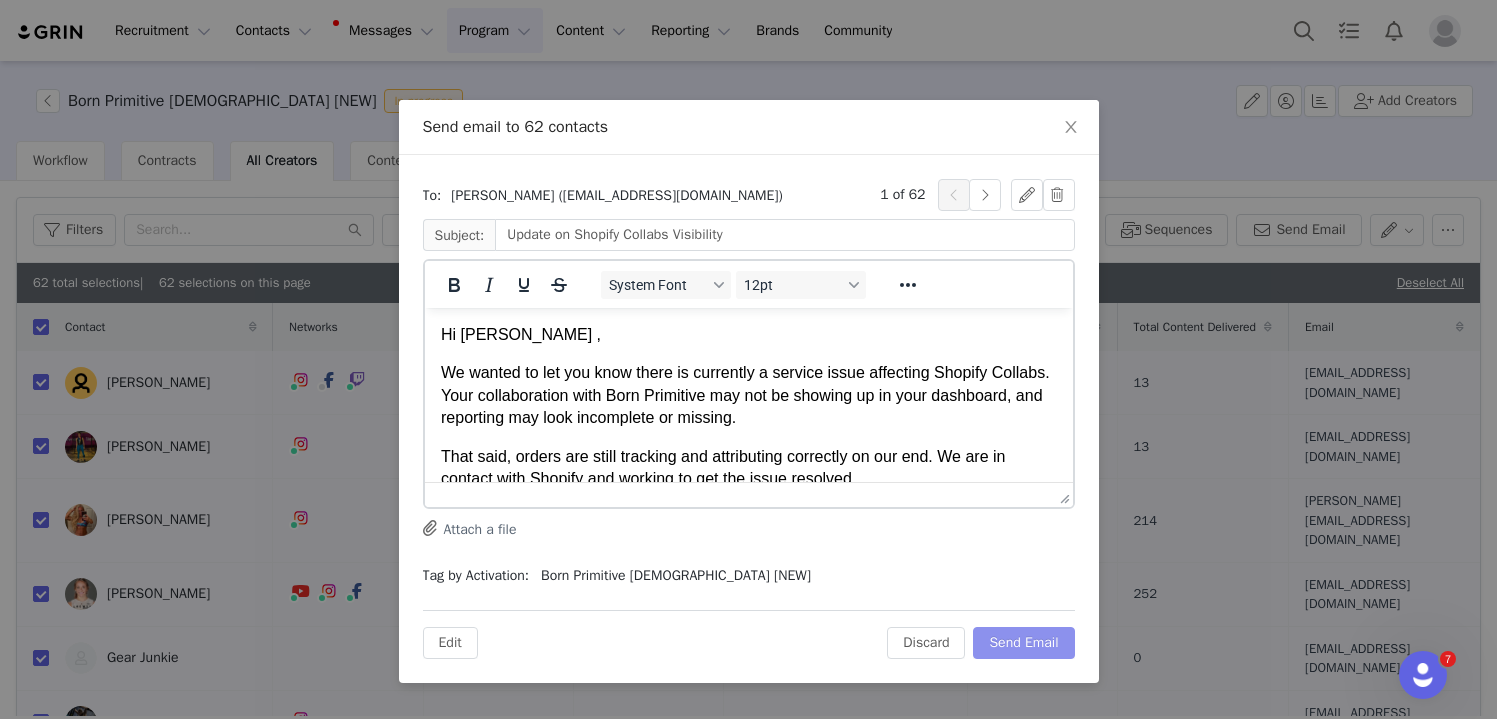 scroll, scrollTop: 0, scrollLeft: 0, axis: both 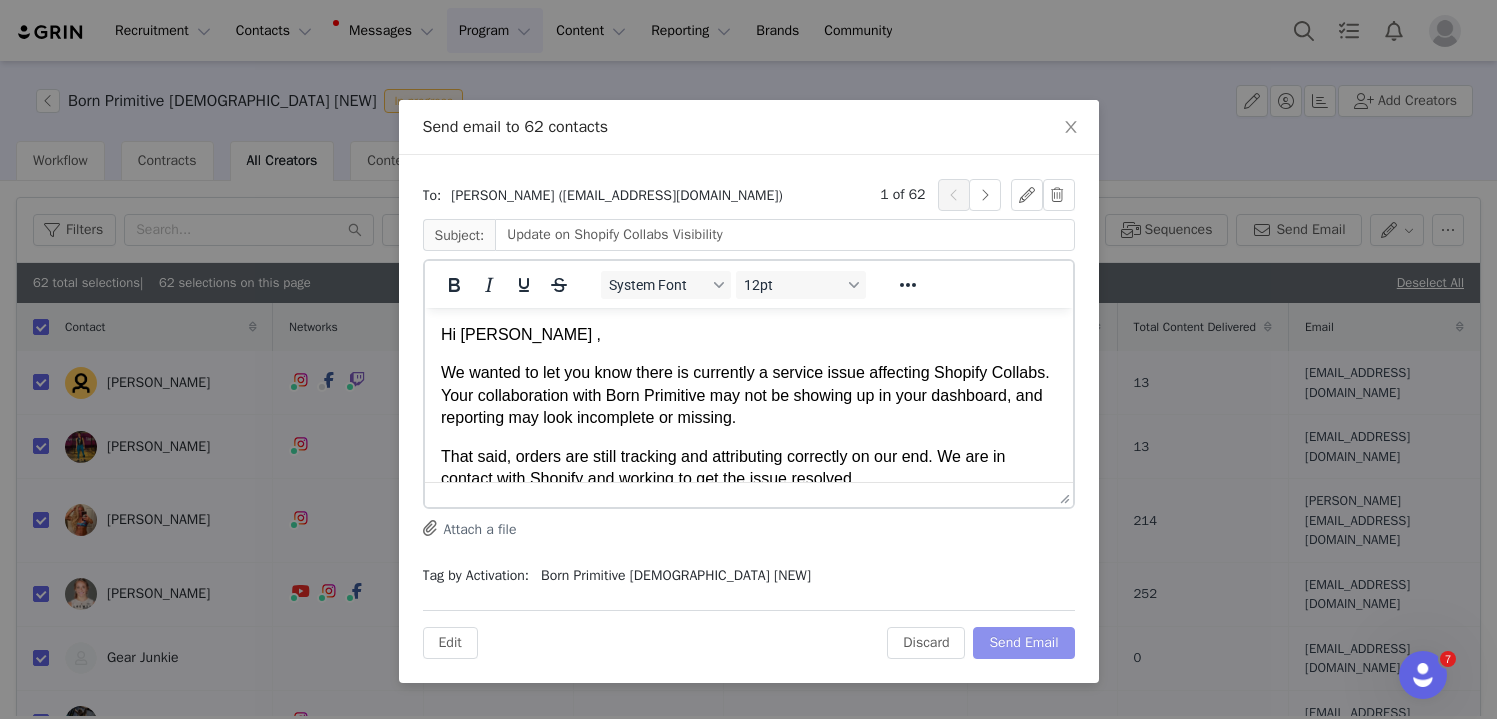 click on "Send Email" at bounding box center (1023, 643) 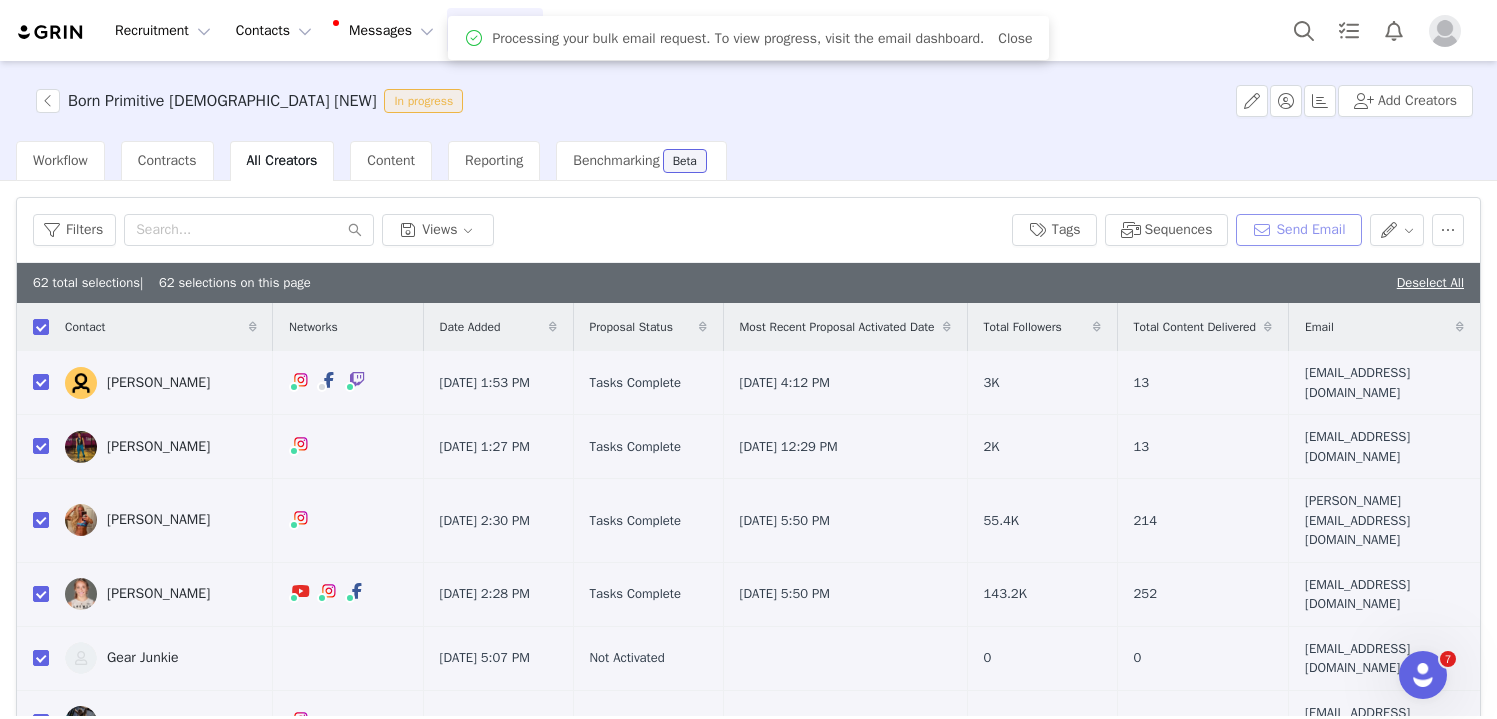 scroll, scrollTop: 0, scrollLeft: 0, axis: both 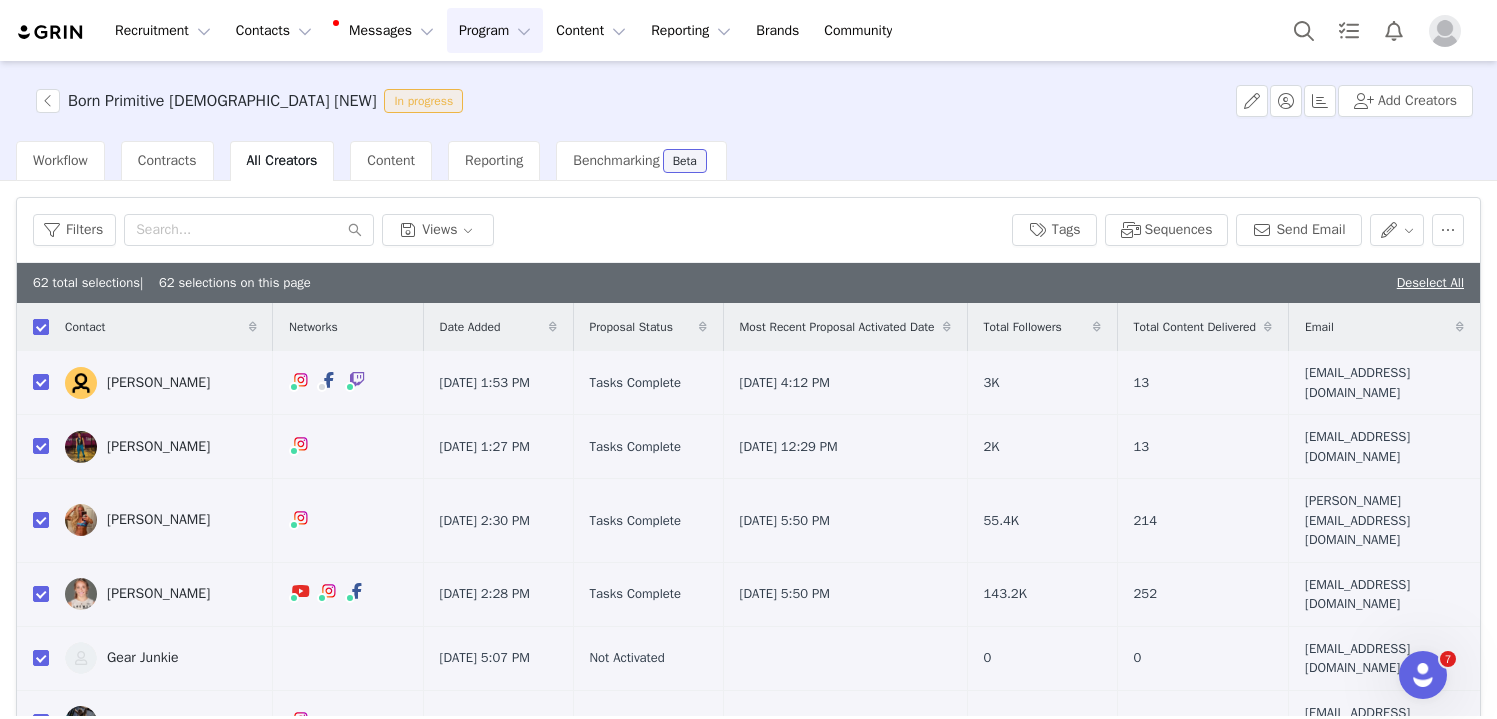 click at bounding box center (41, 327) 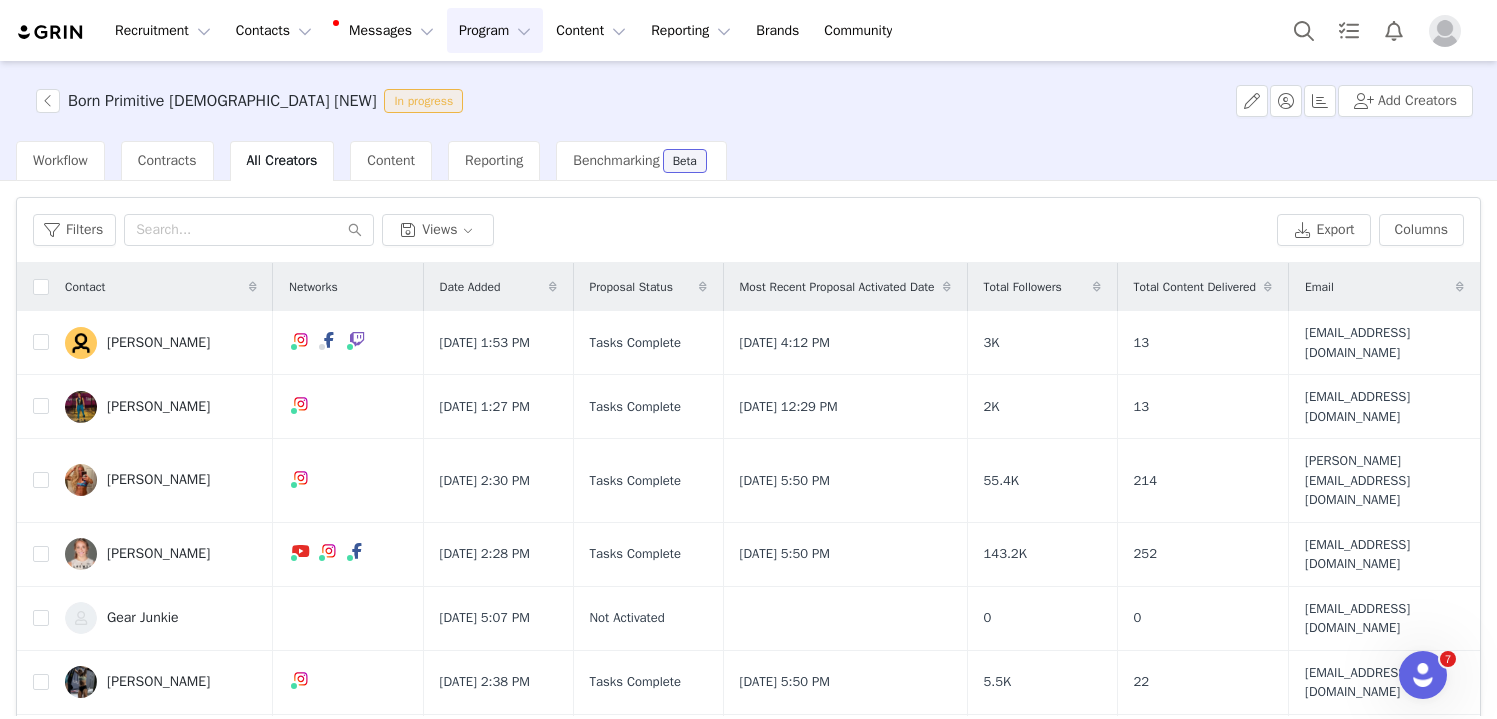 click on "Program Program" at bounding box center [495, 30] 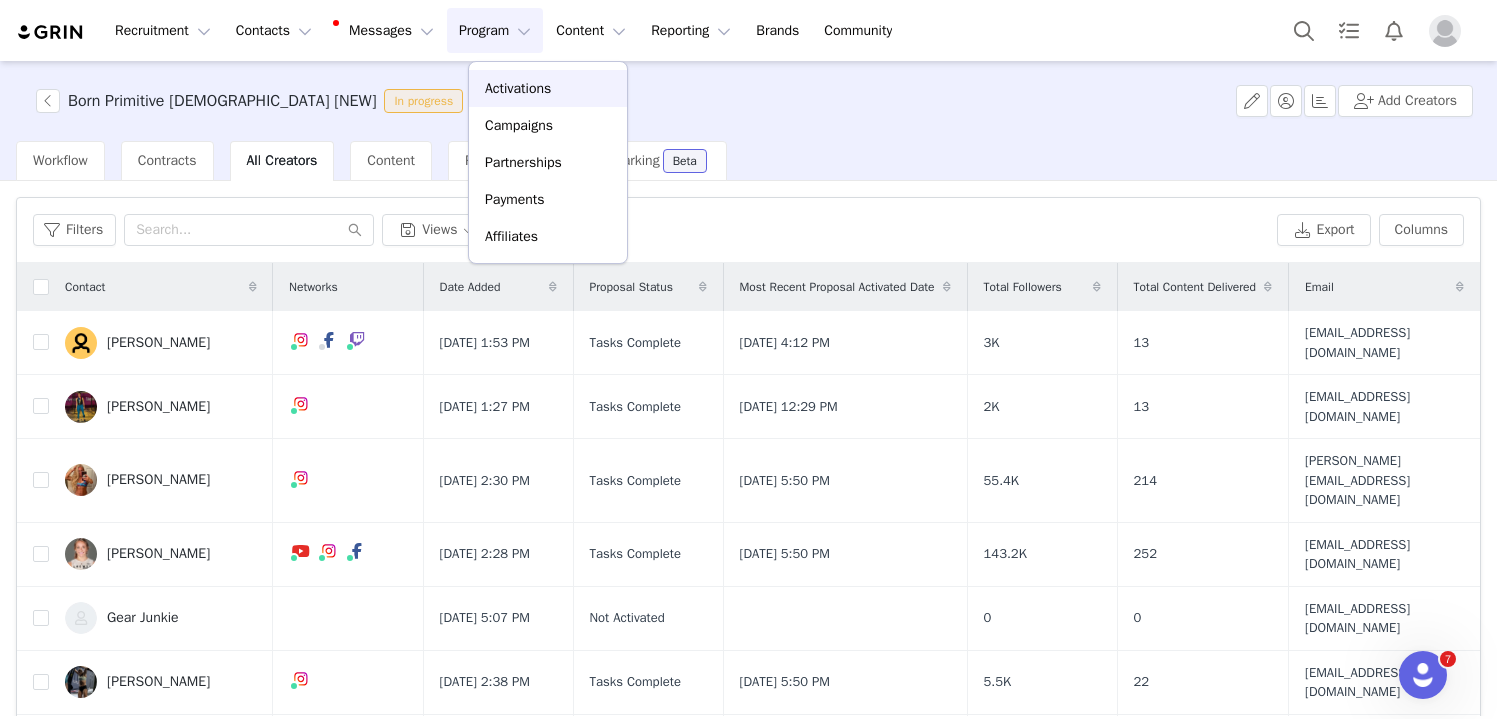 click on "Activations" at bounding box center [548, 88] 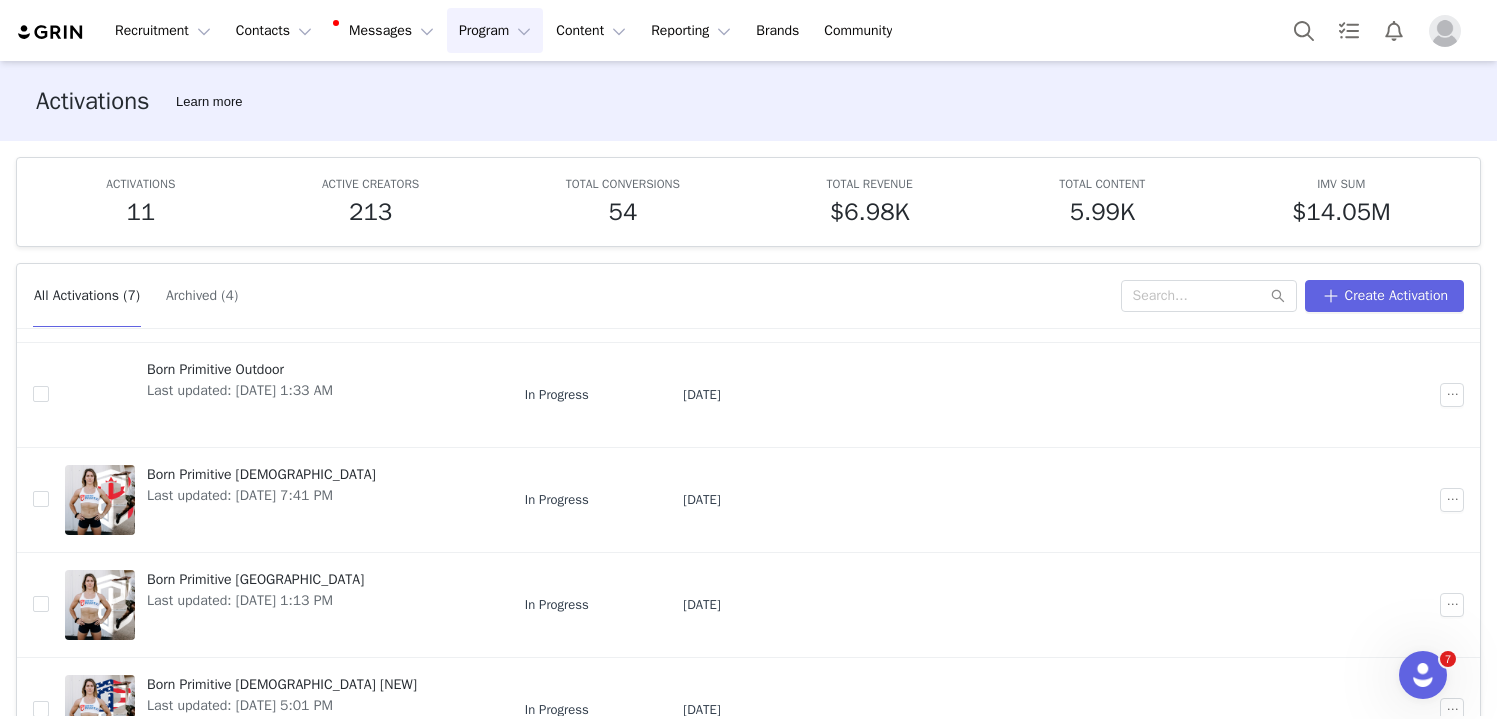 scroll, scrollTop: 364, scrollLeft: 0, axis: vertical 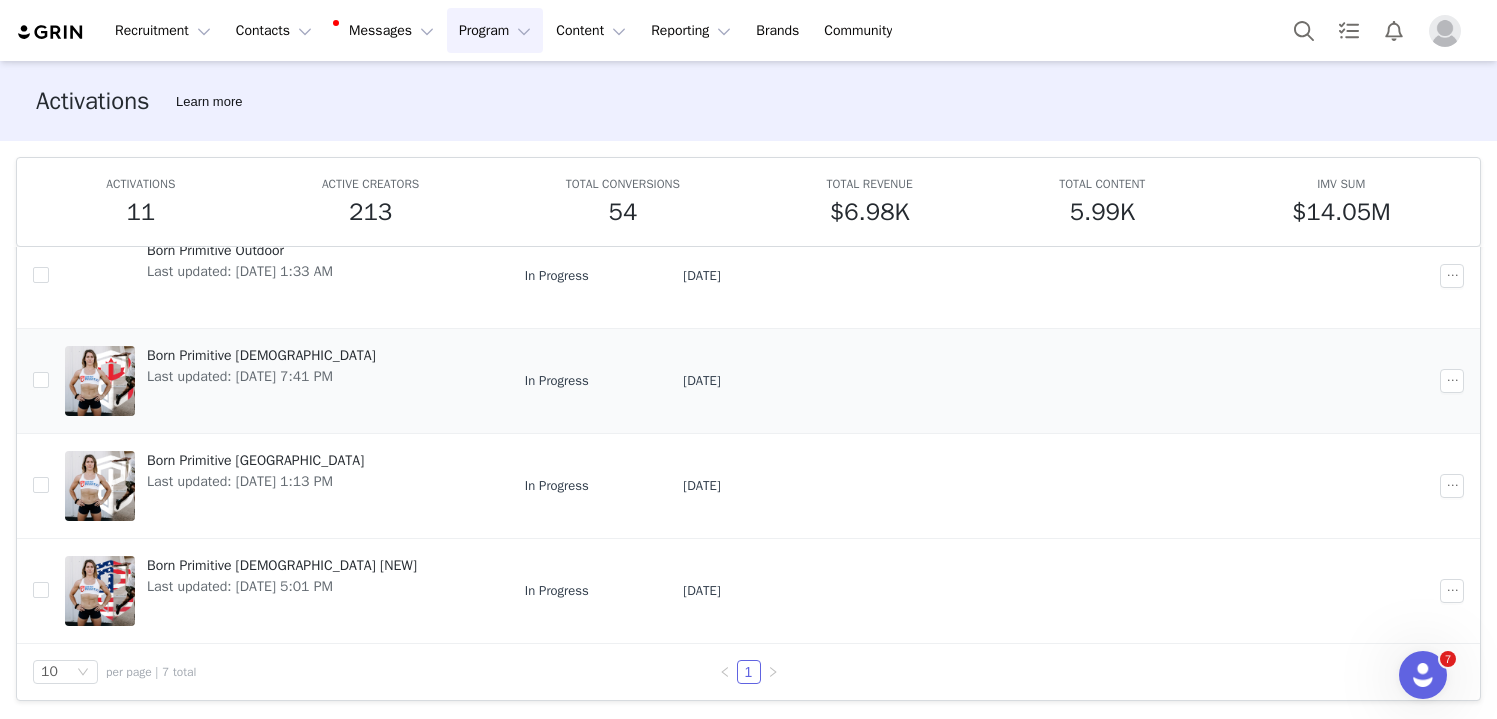 click on "Born Primitive [DEMOGRAPHIC_DATA]" at bounding box center [261, 355] 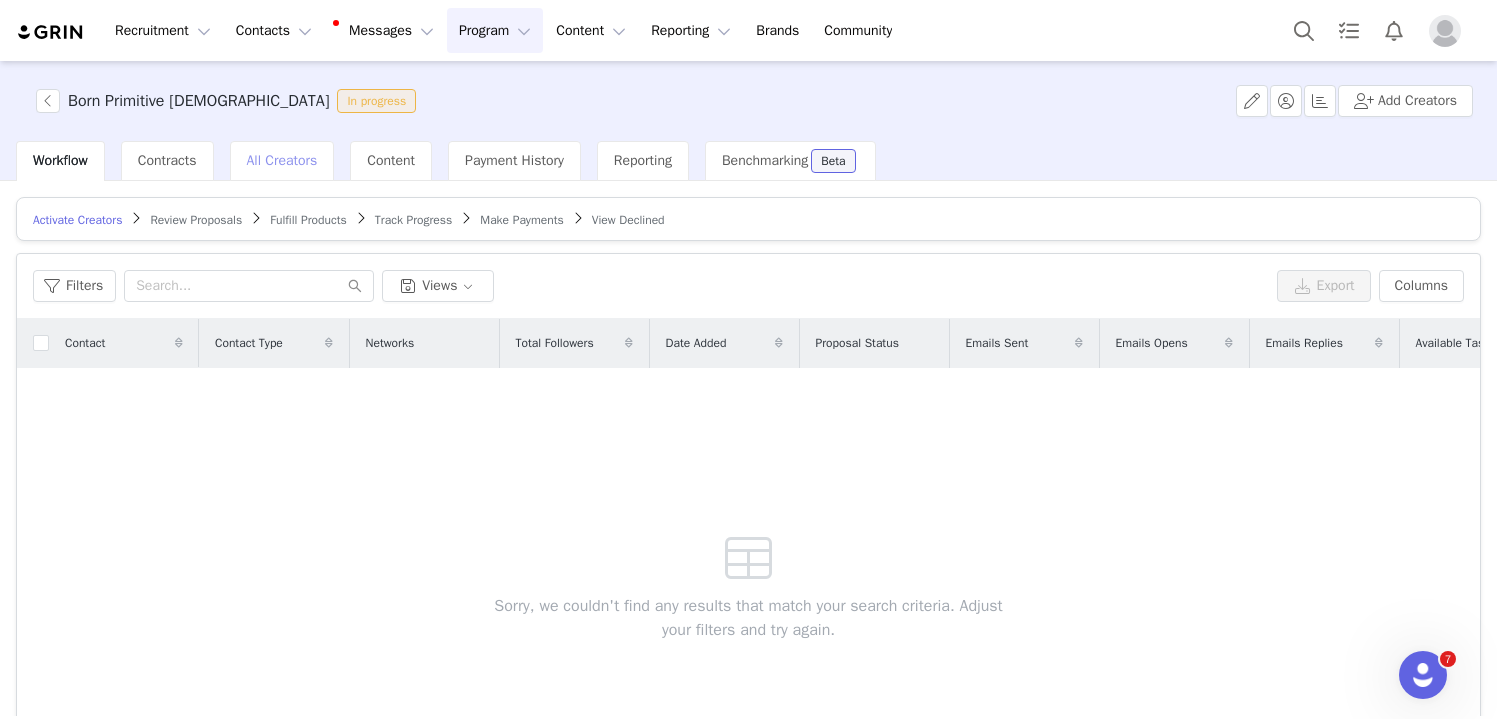 click on "All Creators" at bounding box center (282, 160) 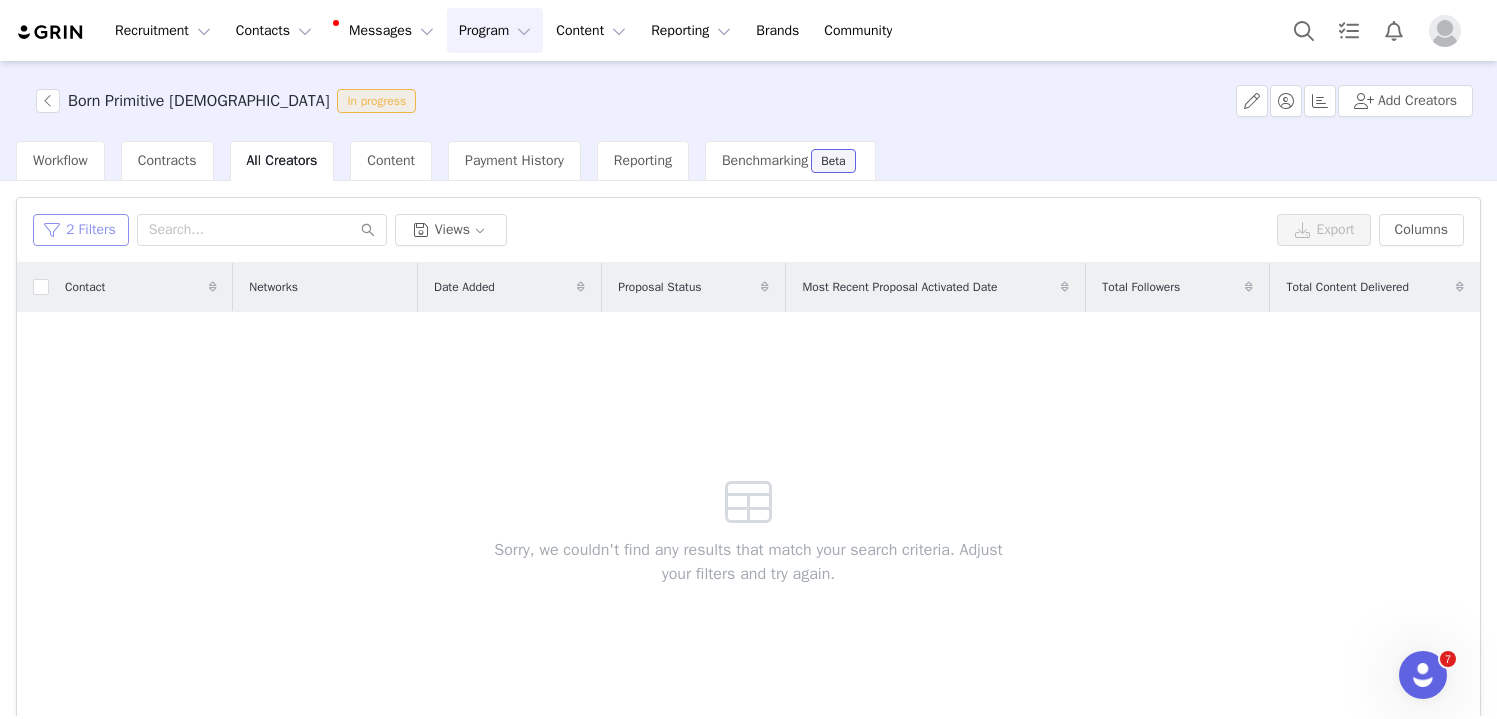 click on "2 Filters" at bounding box center (81, 230) 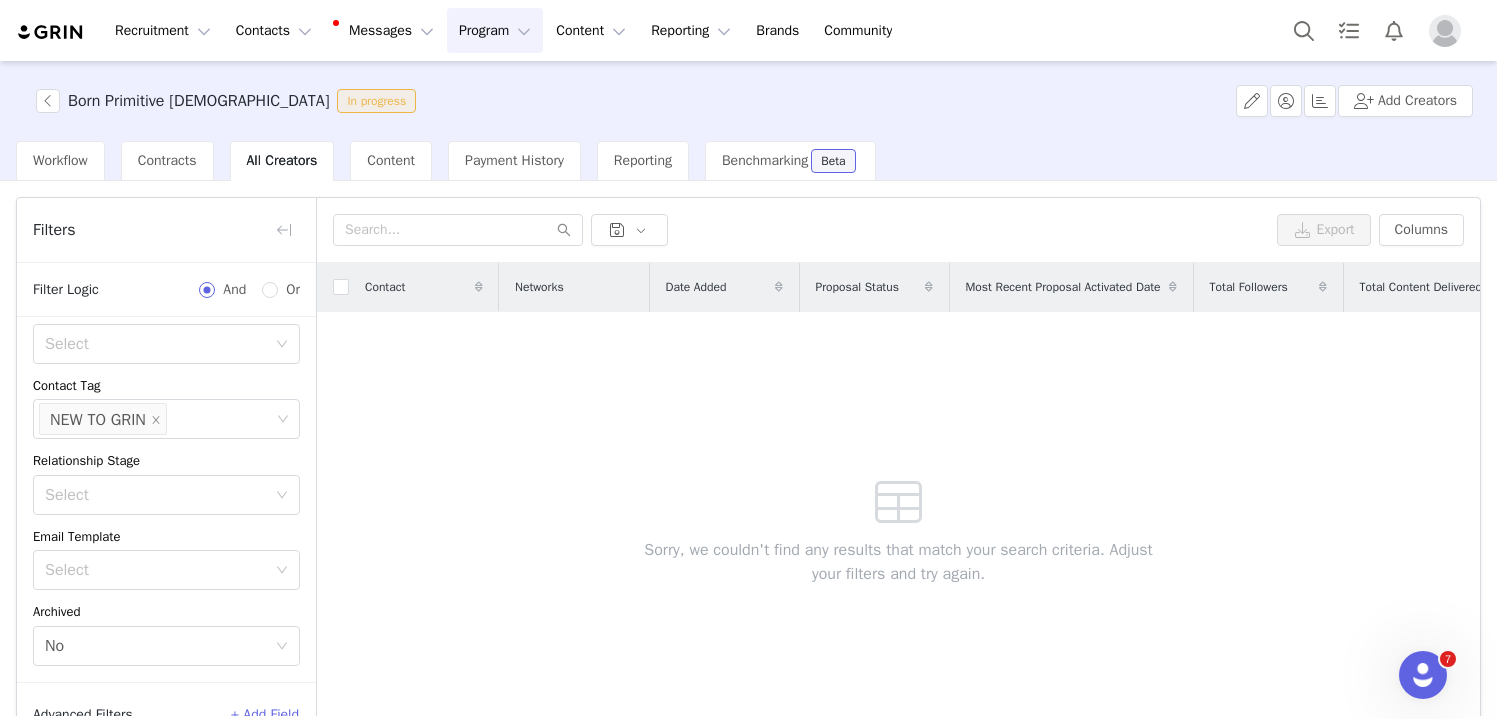 scroll, scrollTop: 177, scrollLeft: 0, axis: vertical 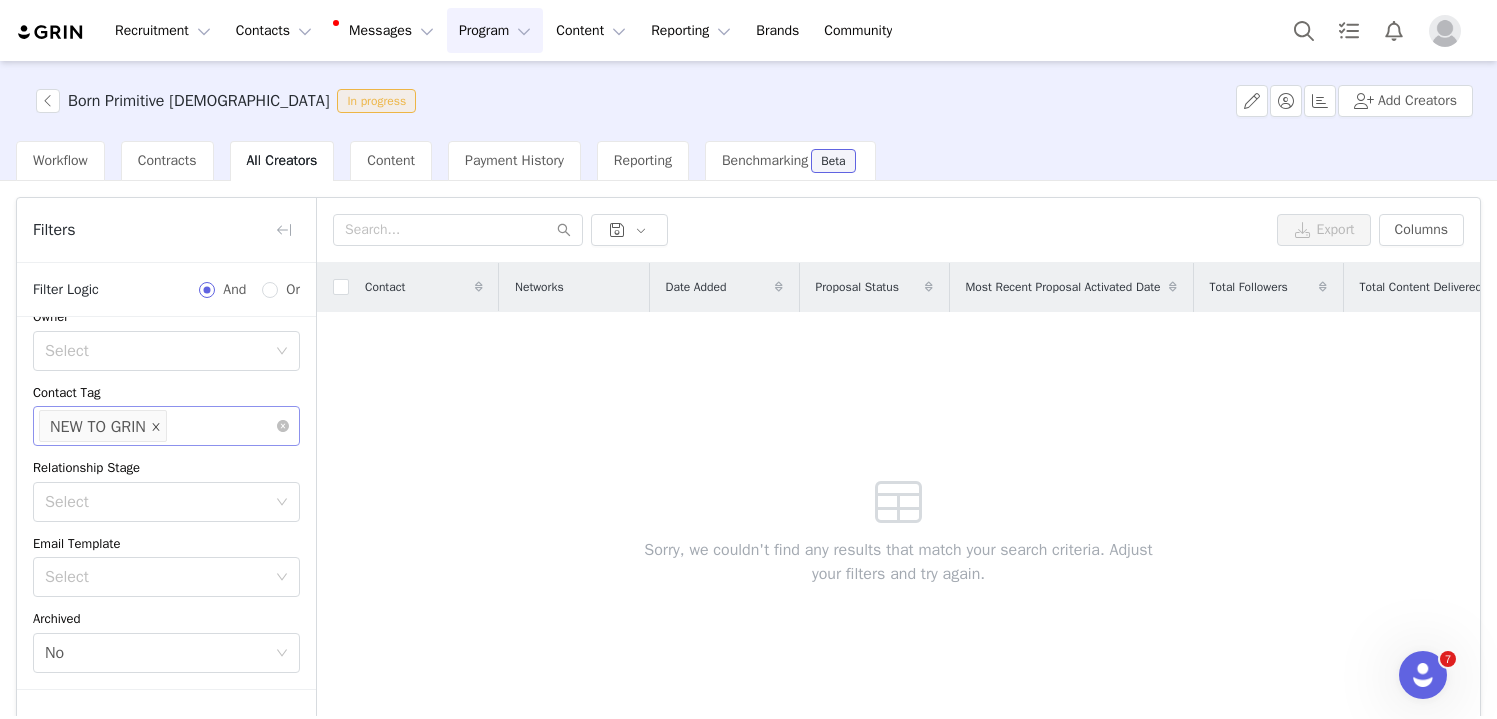 click 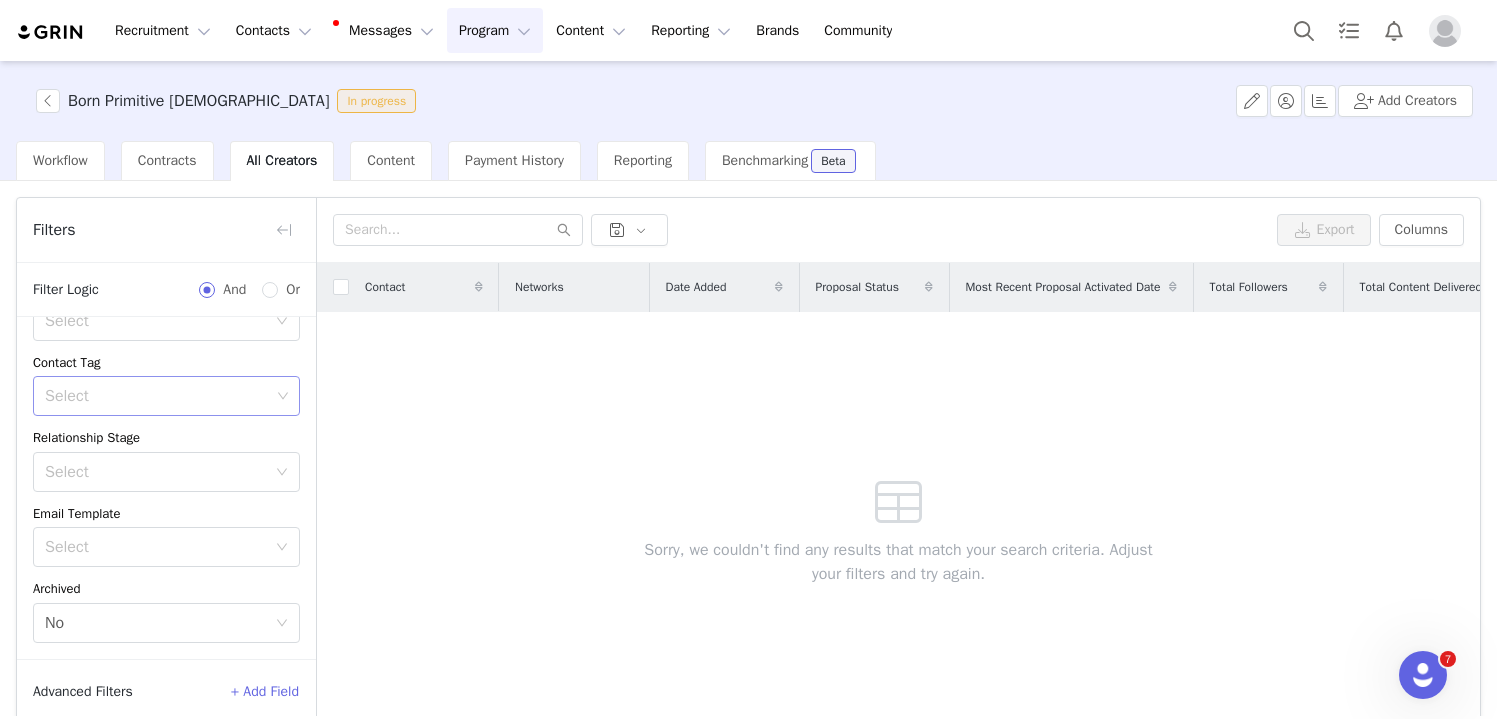 scroll, scrollTop: 0, scrollLeft: 0, axis: both 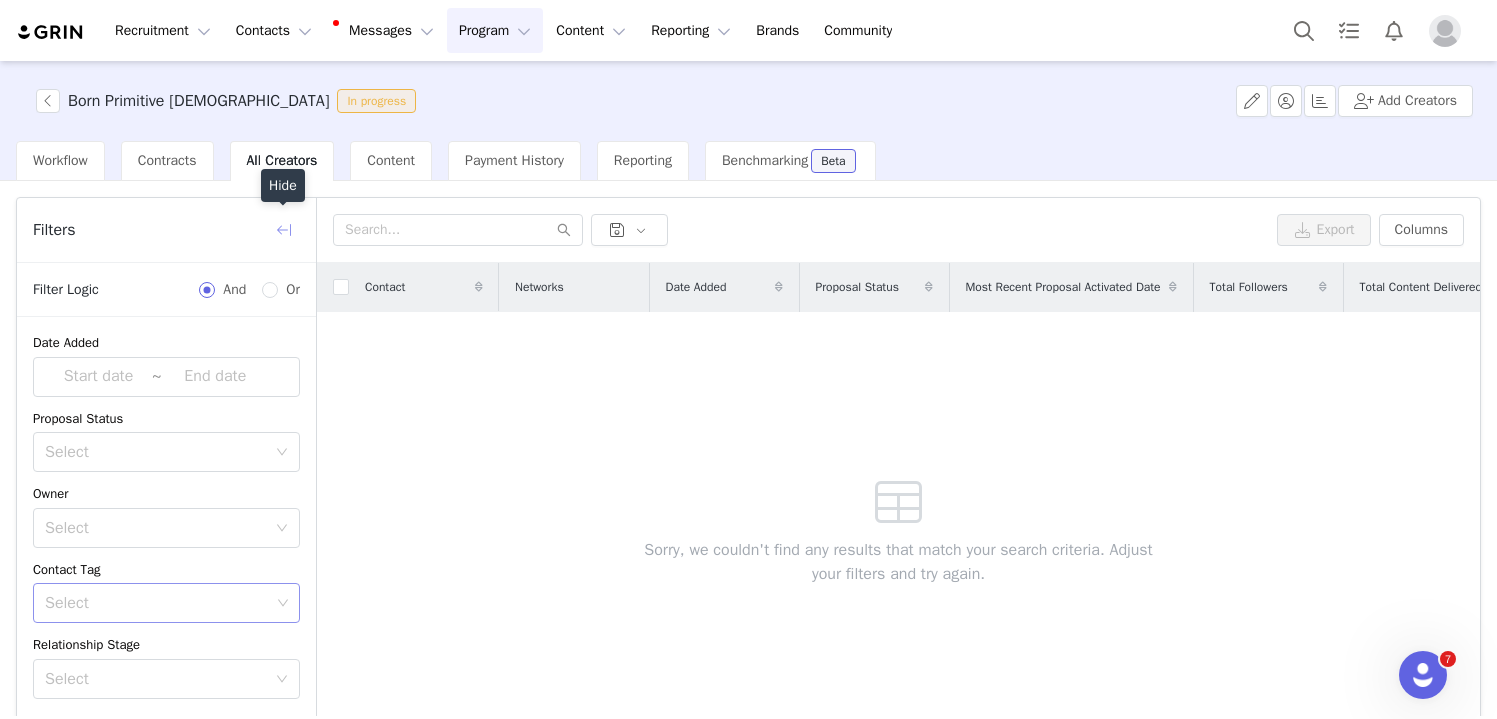 click at bounding box center [284, 230] 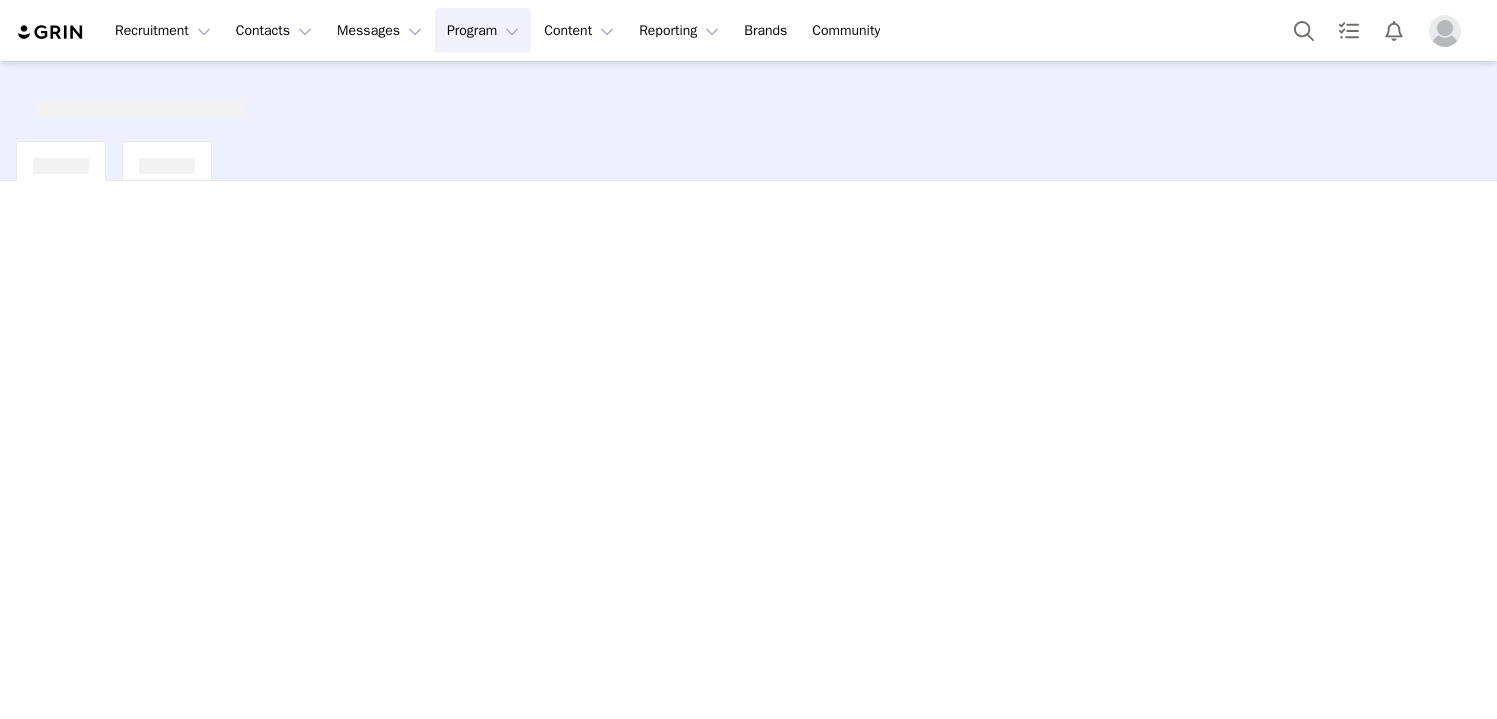 scroll, scrollTop: 0, scrollLeft: 0, axis: both 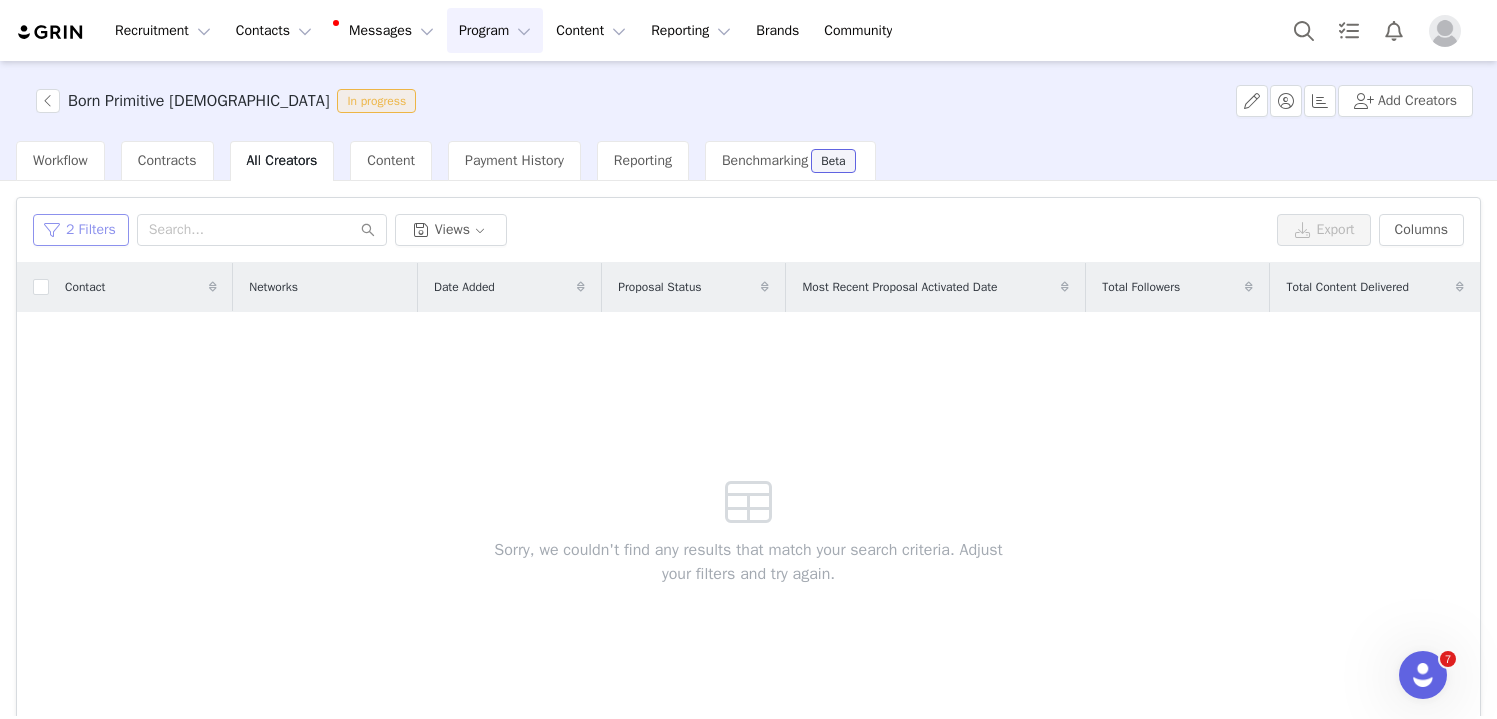 click on "2 Filters" at bounding box center [81, 230] 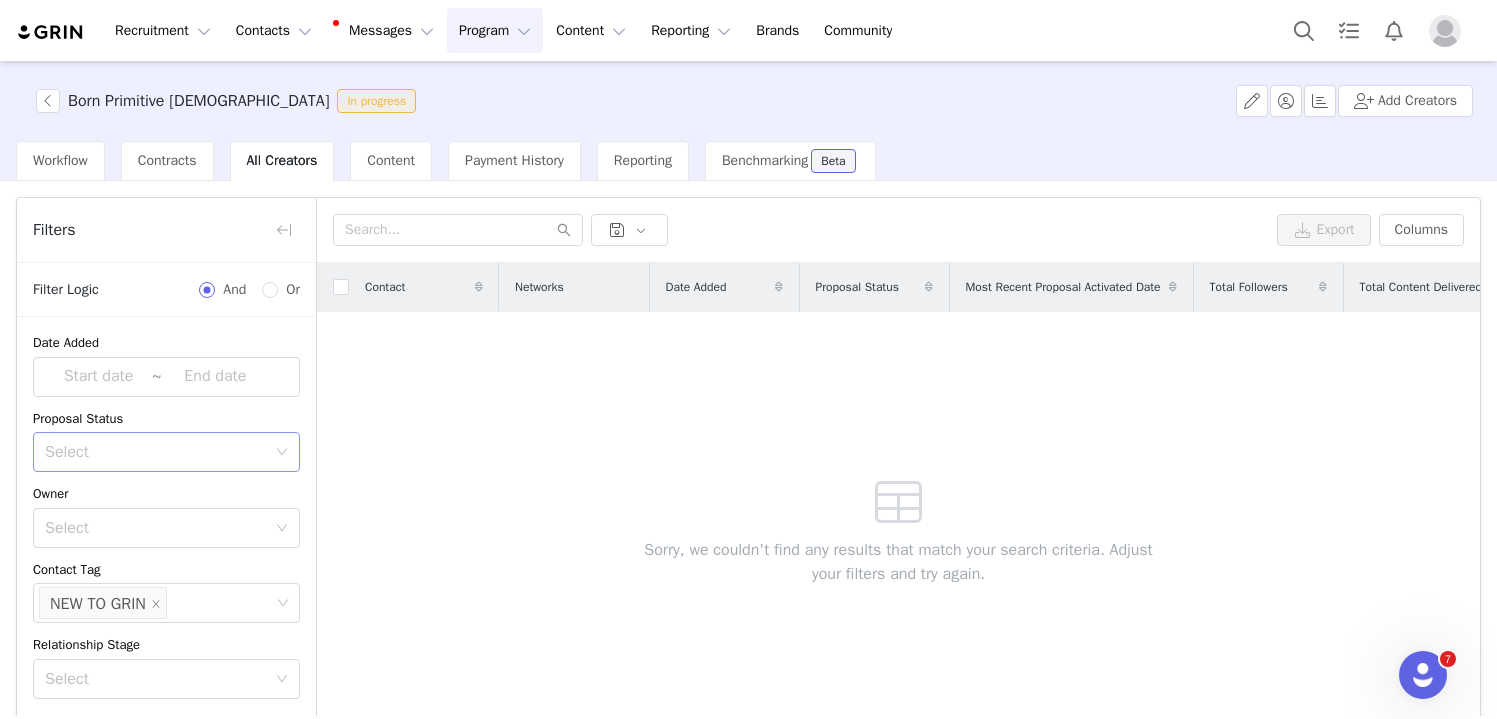scroll, scrollTop: 207, scrollLeft: 0, axis: vertical 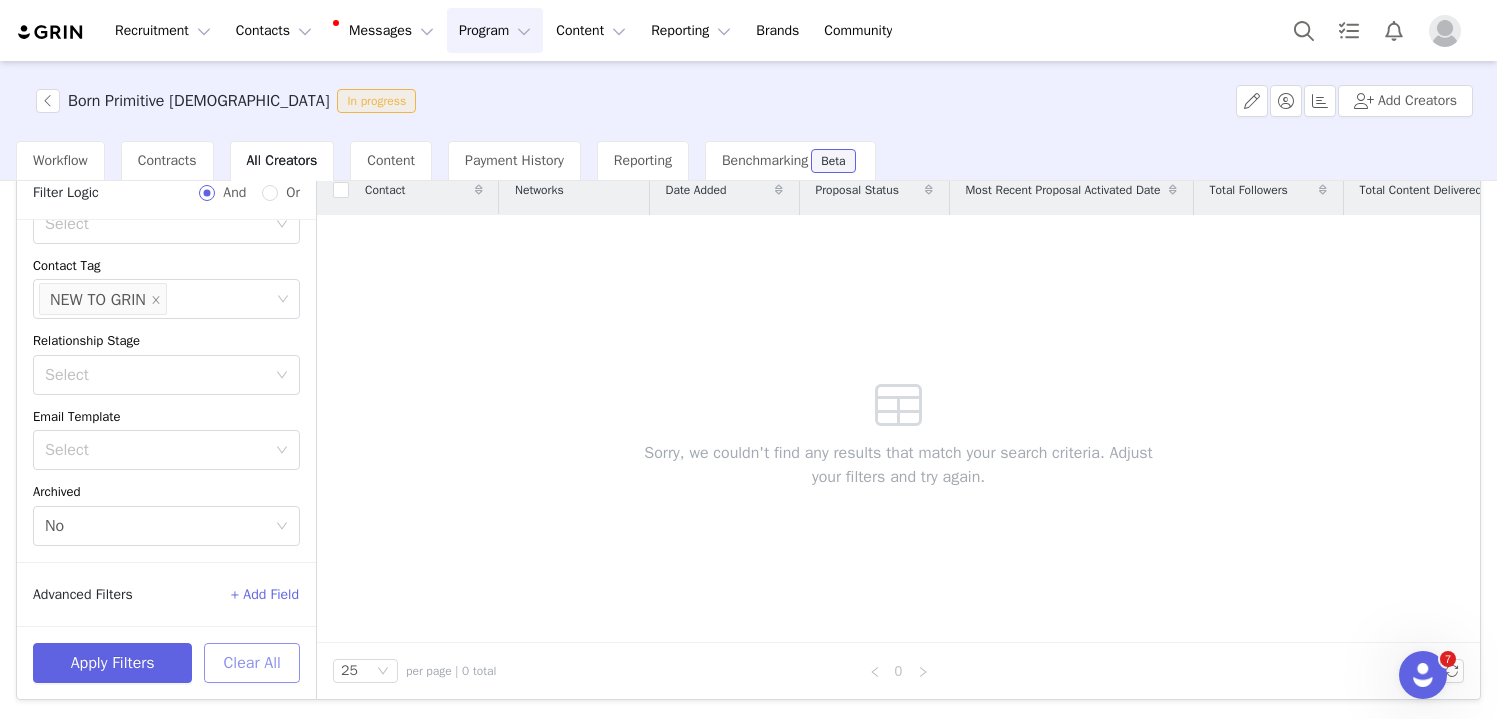 click on "Clear All" at bounding box center (252, 663) 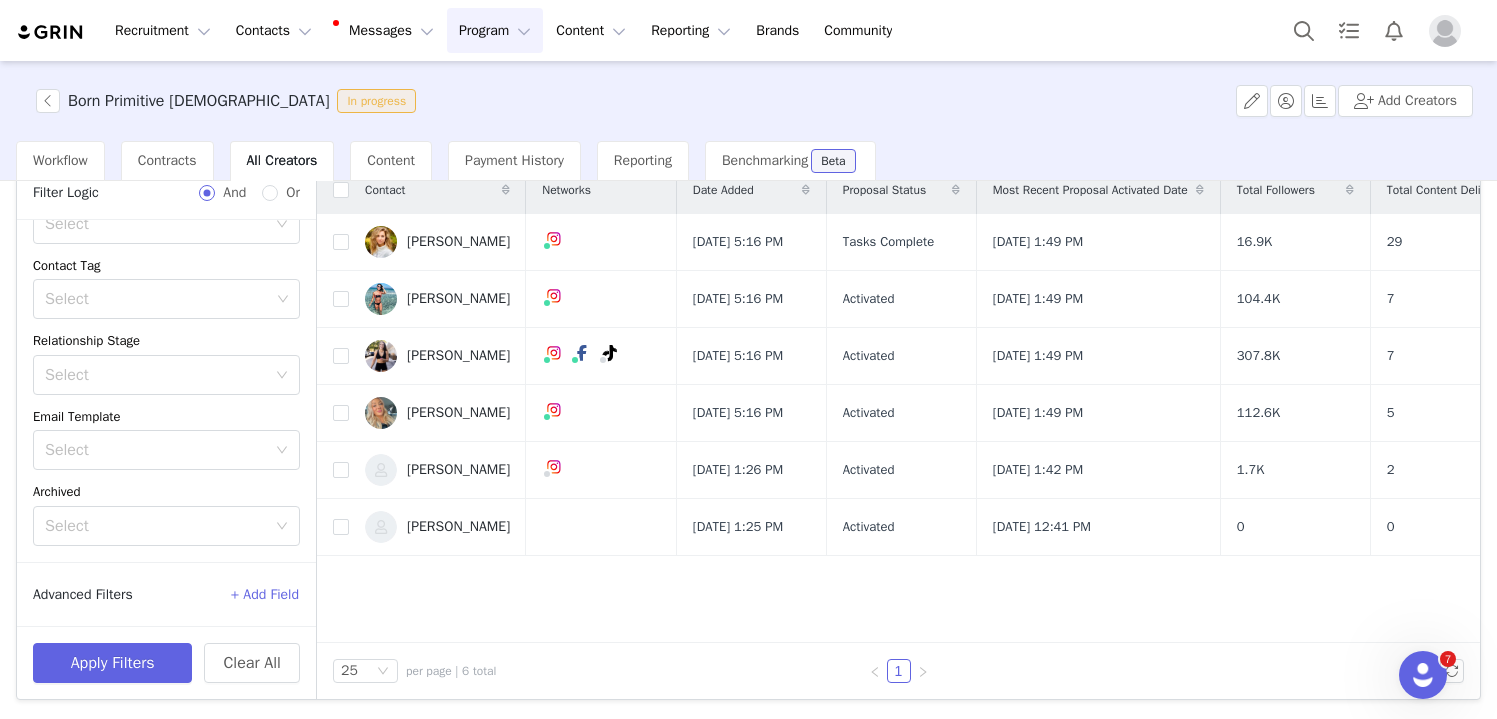 click on "Born Primitive [DEMOGRAPHIC_DATA] In progress     Add Creators" at bounding box center [748, 101] 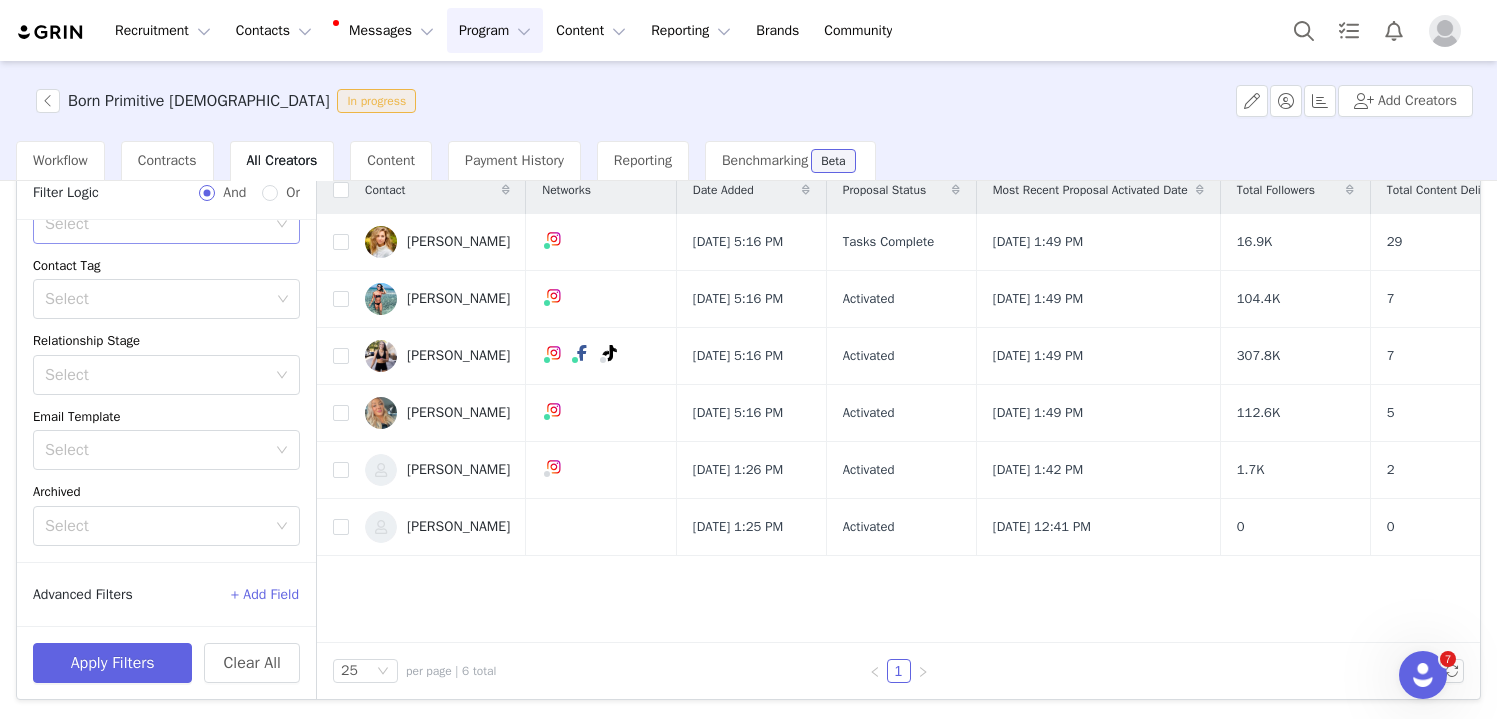 scroll, scrollTop: 0, scrollLeft: 0, axis: both 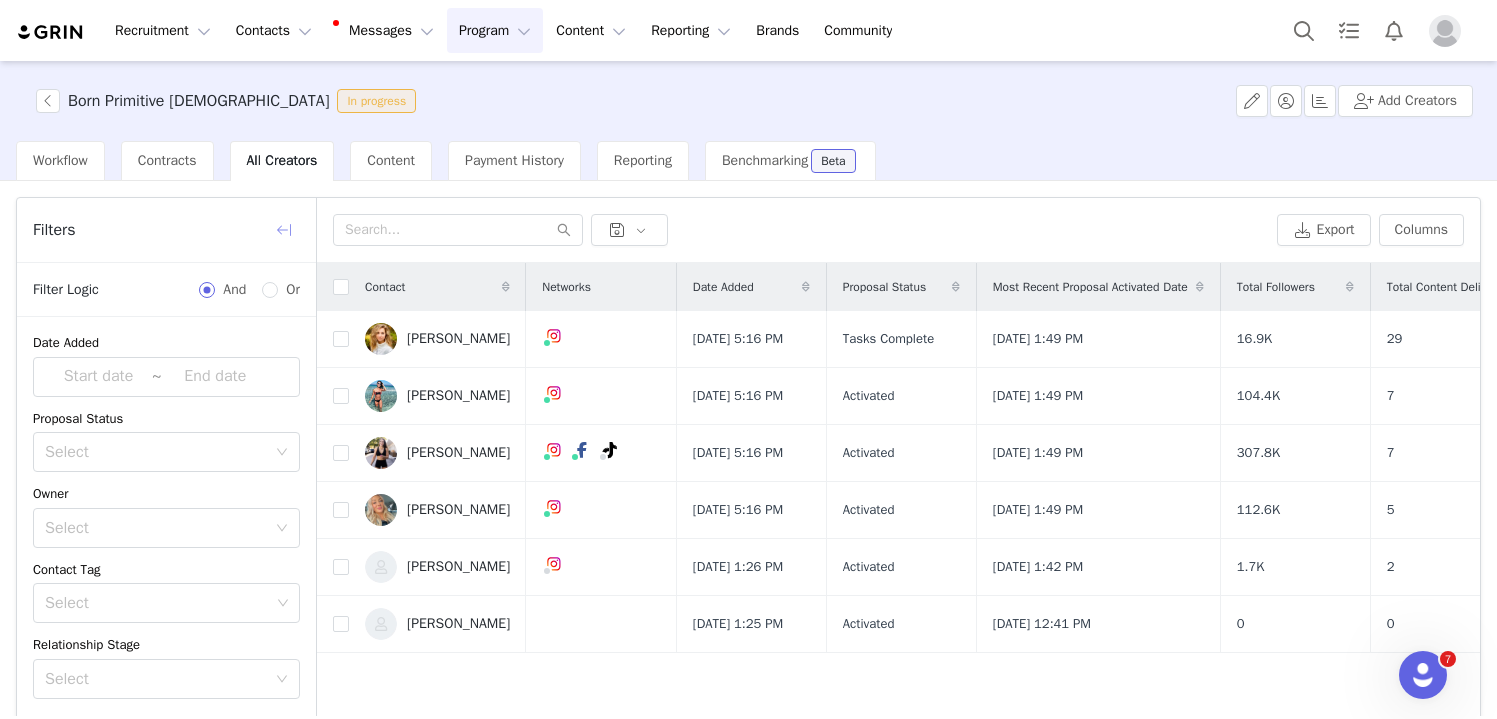 click at bounding box center [284, 230] 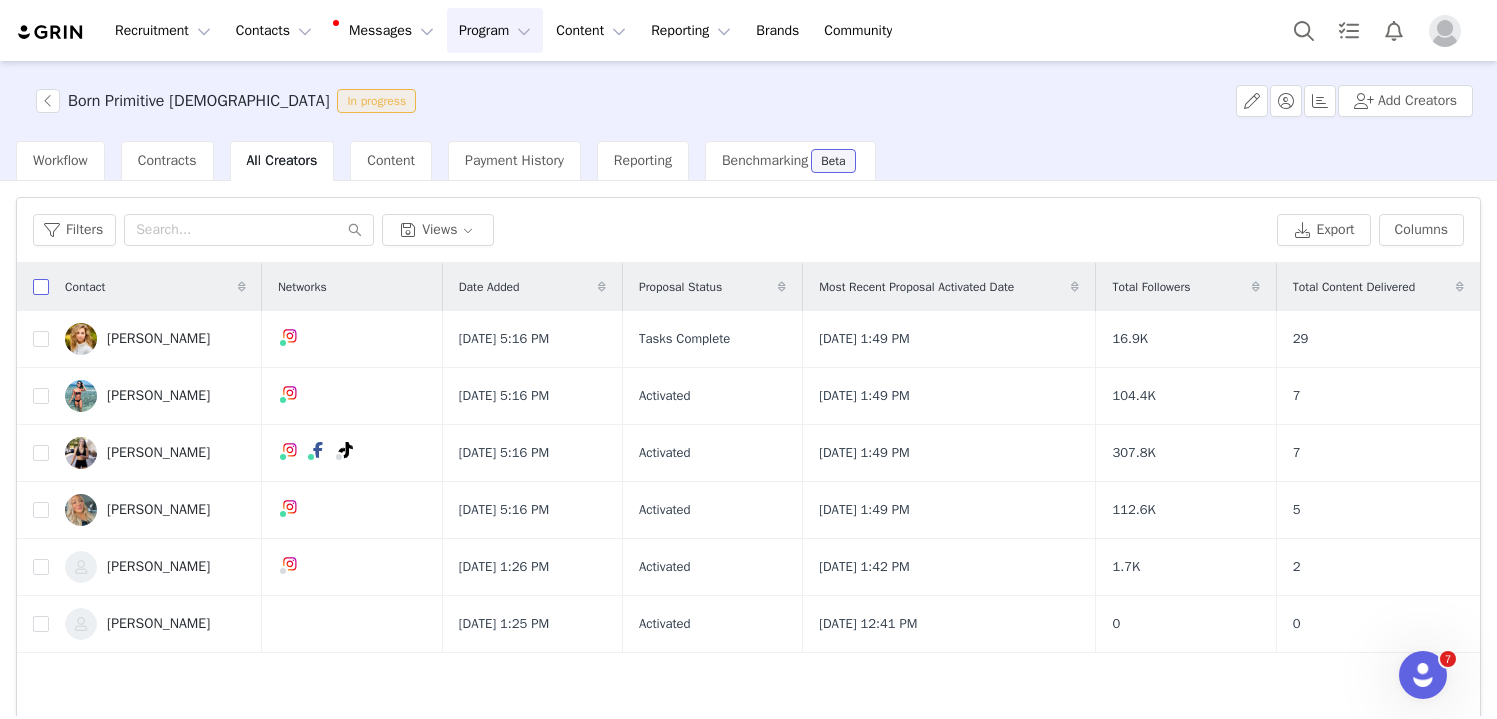 click at bounding box center (41, 287) 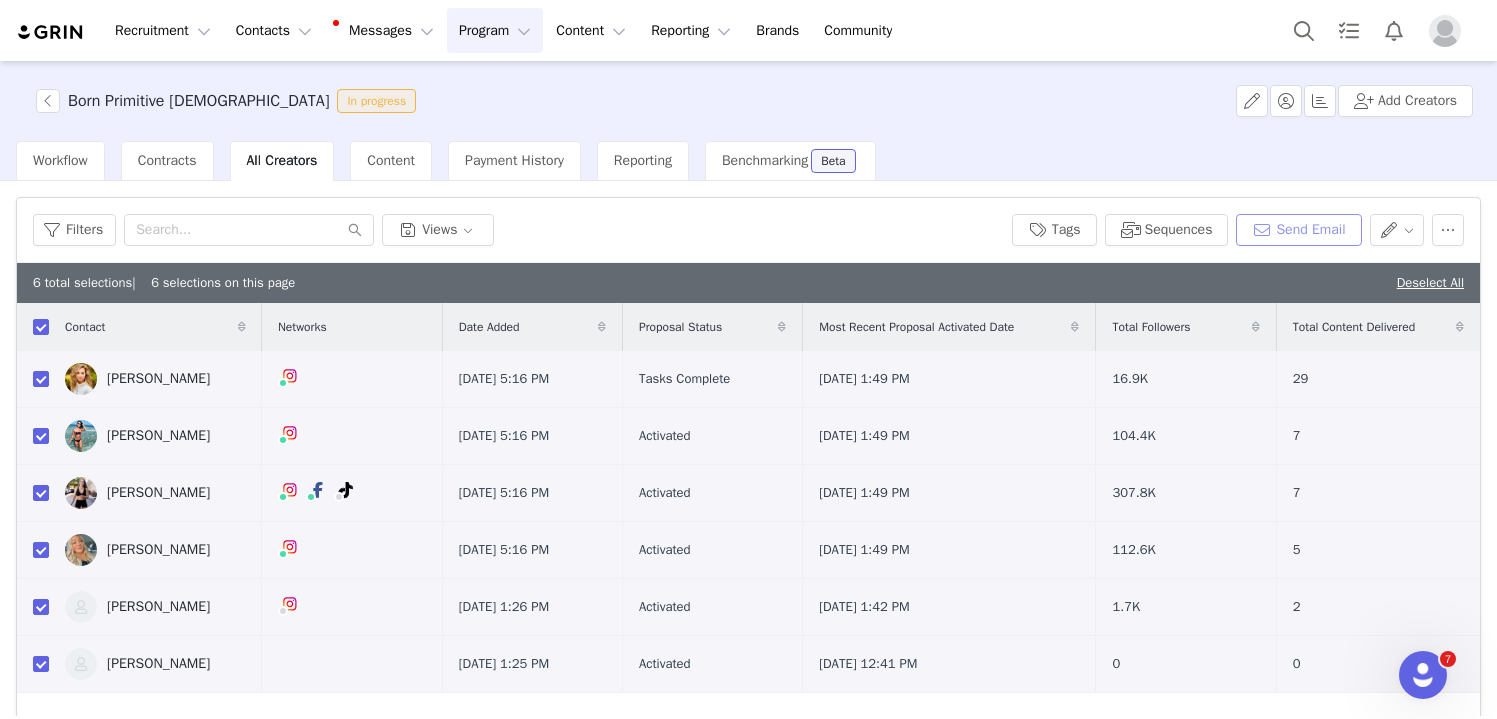 click on "Send Email" at bounding box center [1298, 230] 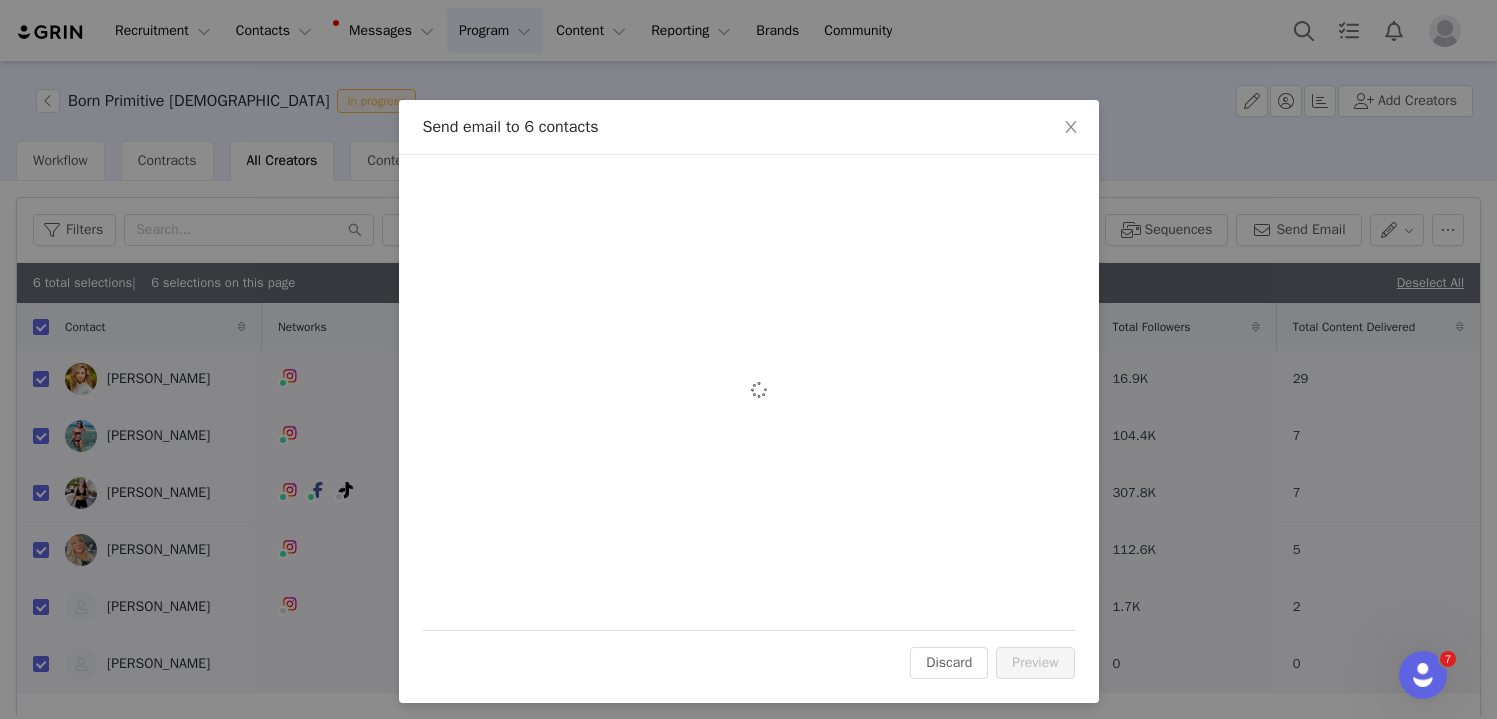 scroll, scrollTop: 0, scrollLeft: 0, axis: both 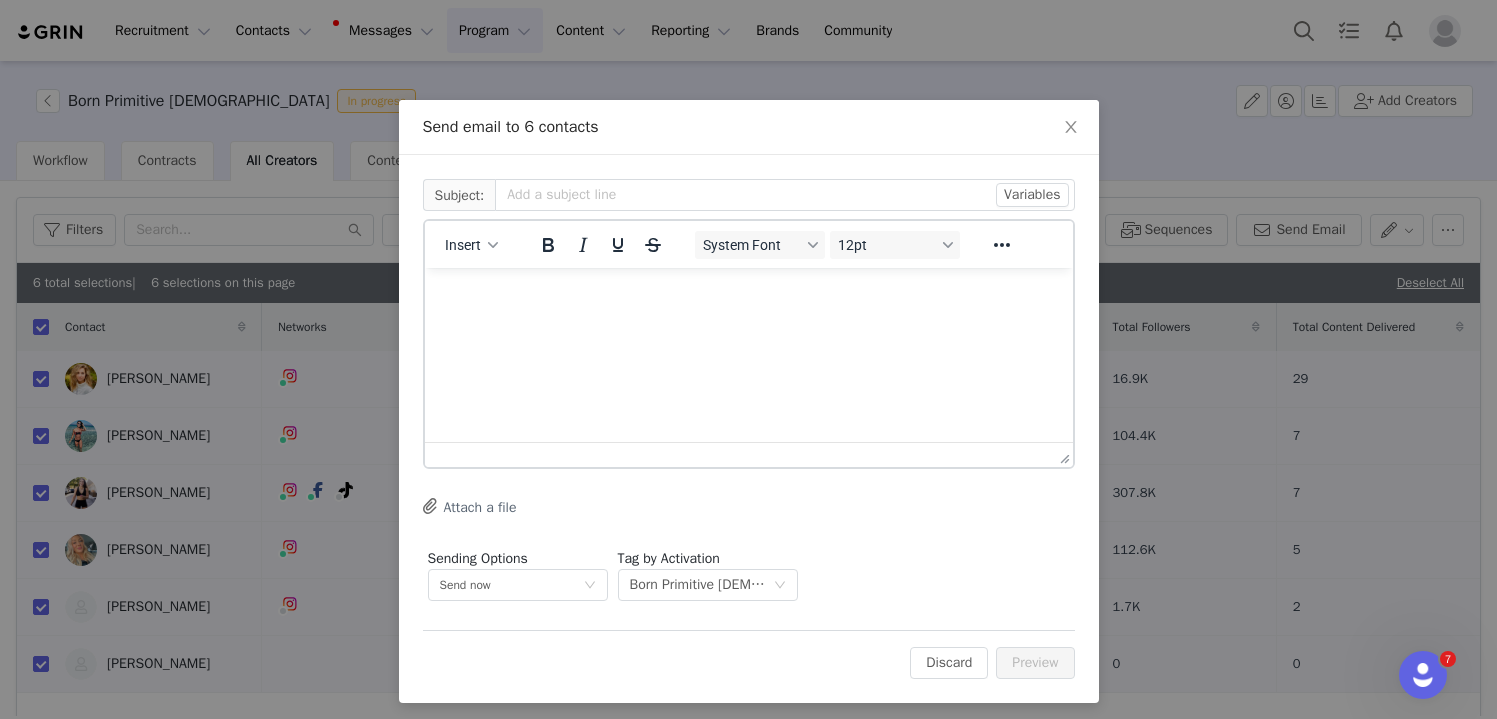 click at bounding box center [748, 295] 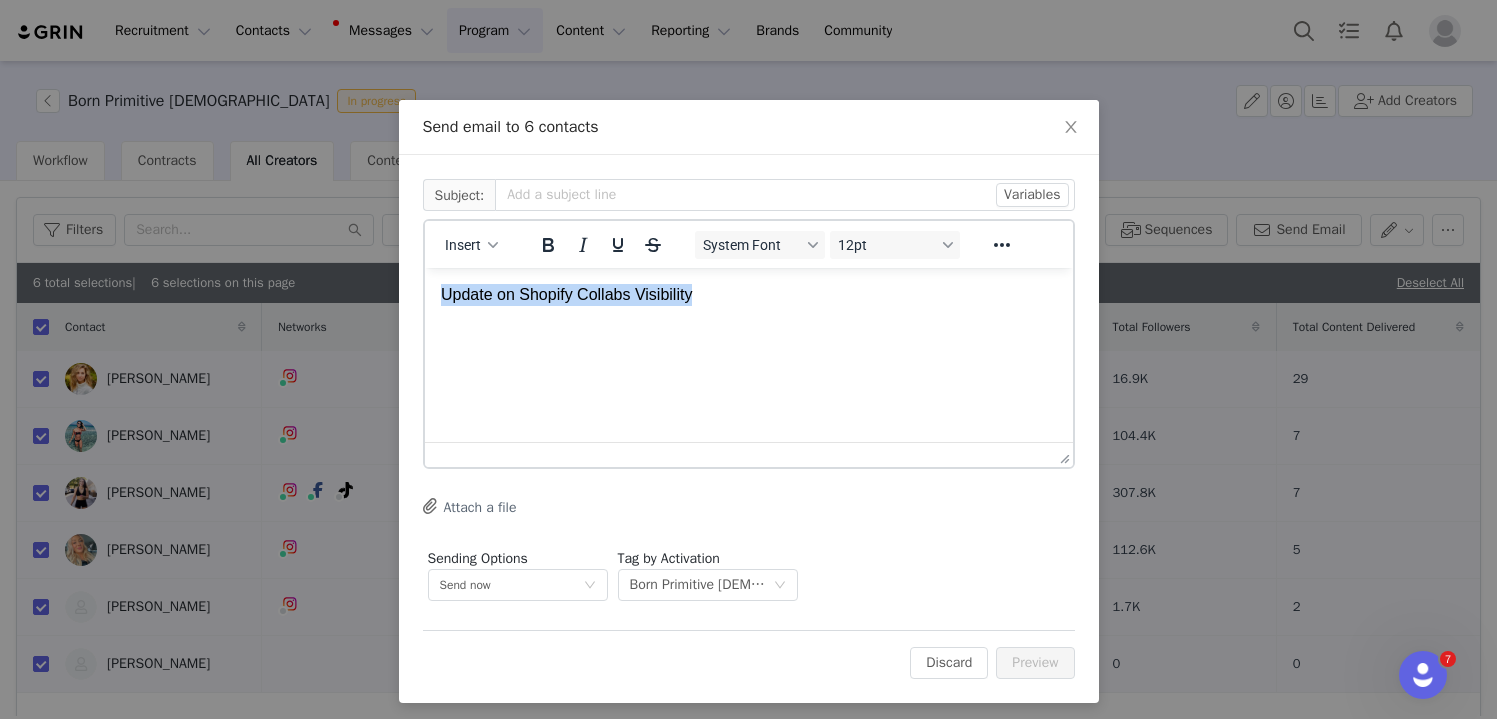 drag, startPoint x: 731, startPoint y: 292, endPoint x: 377, endPoint y: 286, distance: 354.05084 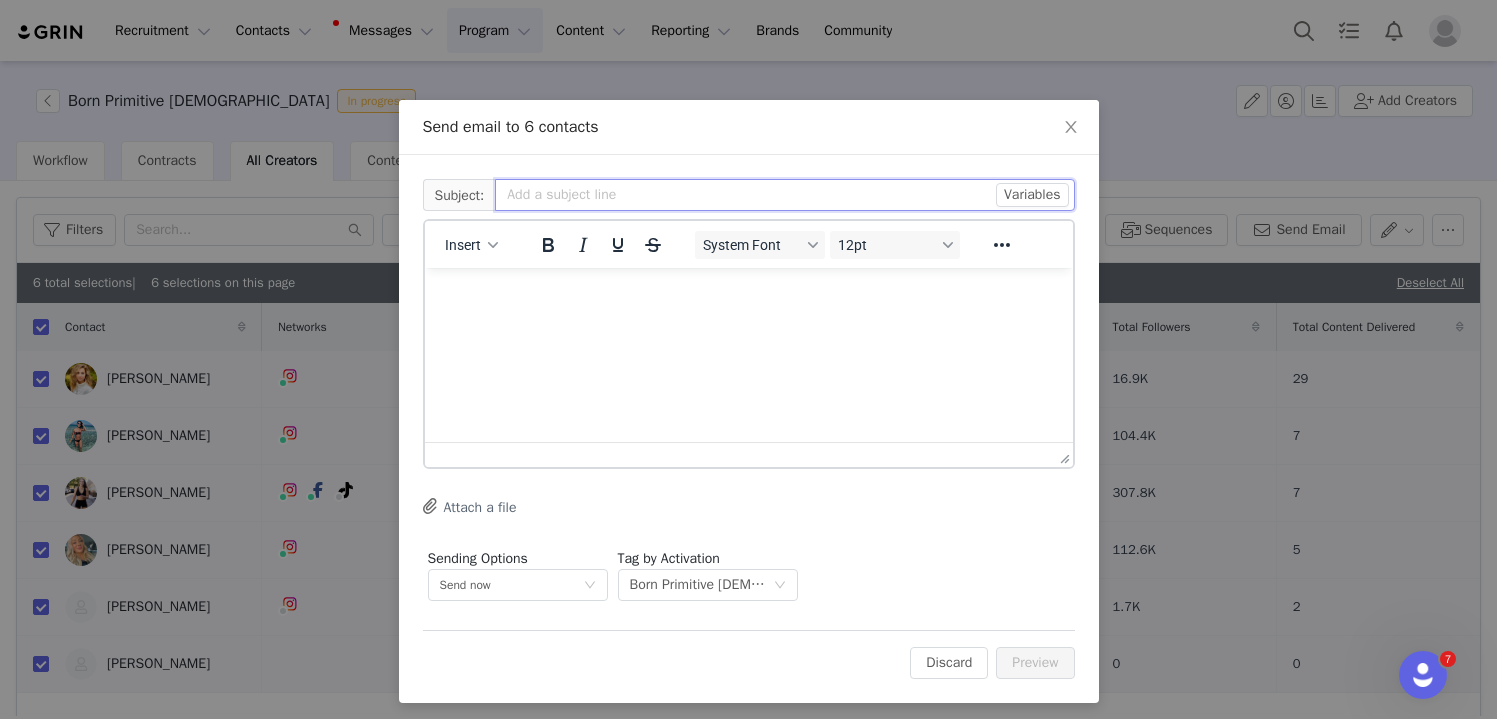 click at bounding box center [784, 195] 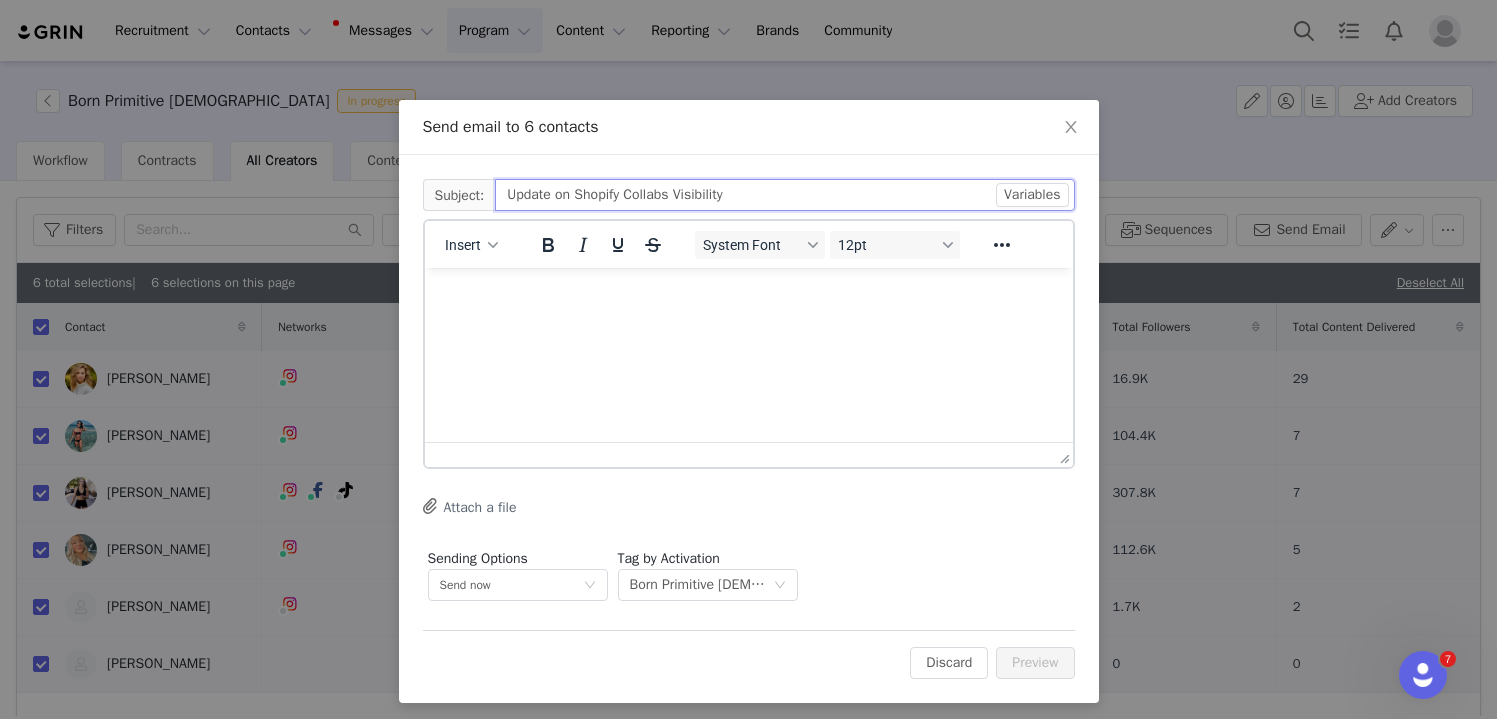 type on "Update on Shopify Collabs Visibility" 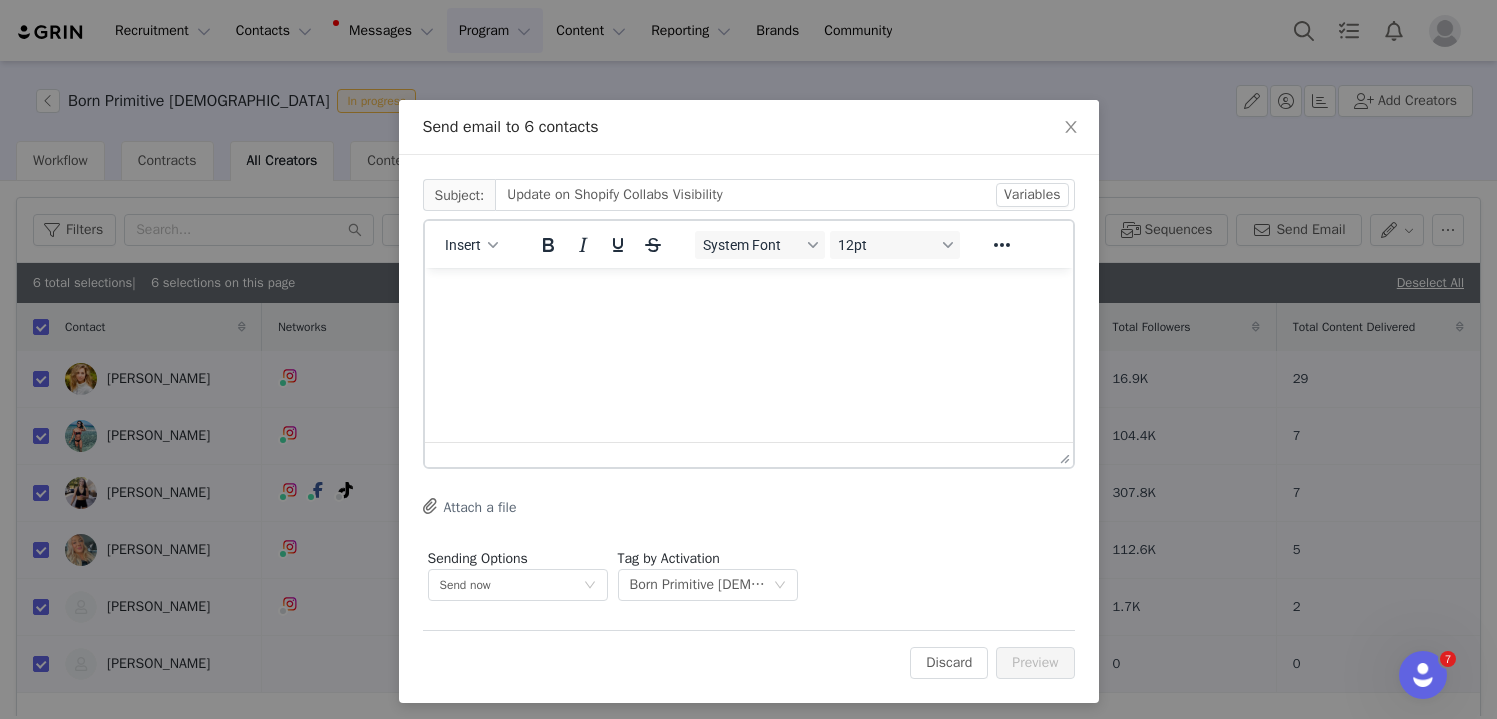 click at bounding box center (748, 295) 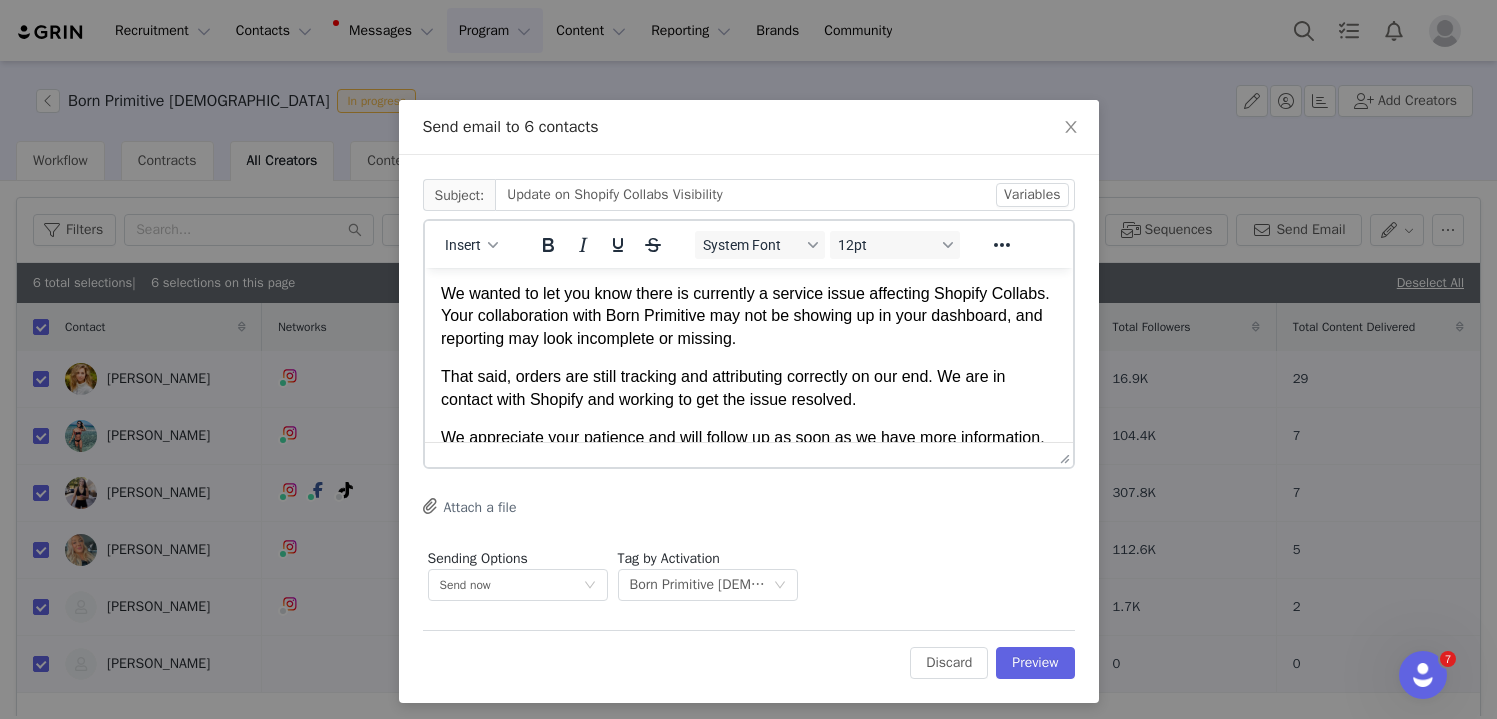 scroll, scrollTop: 0, scrollLeft: 0, axis: both 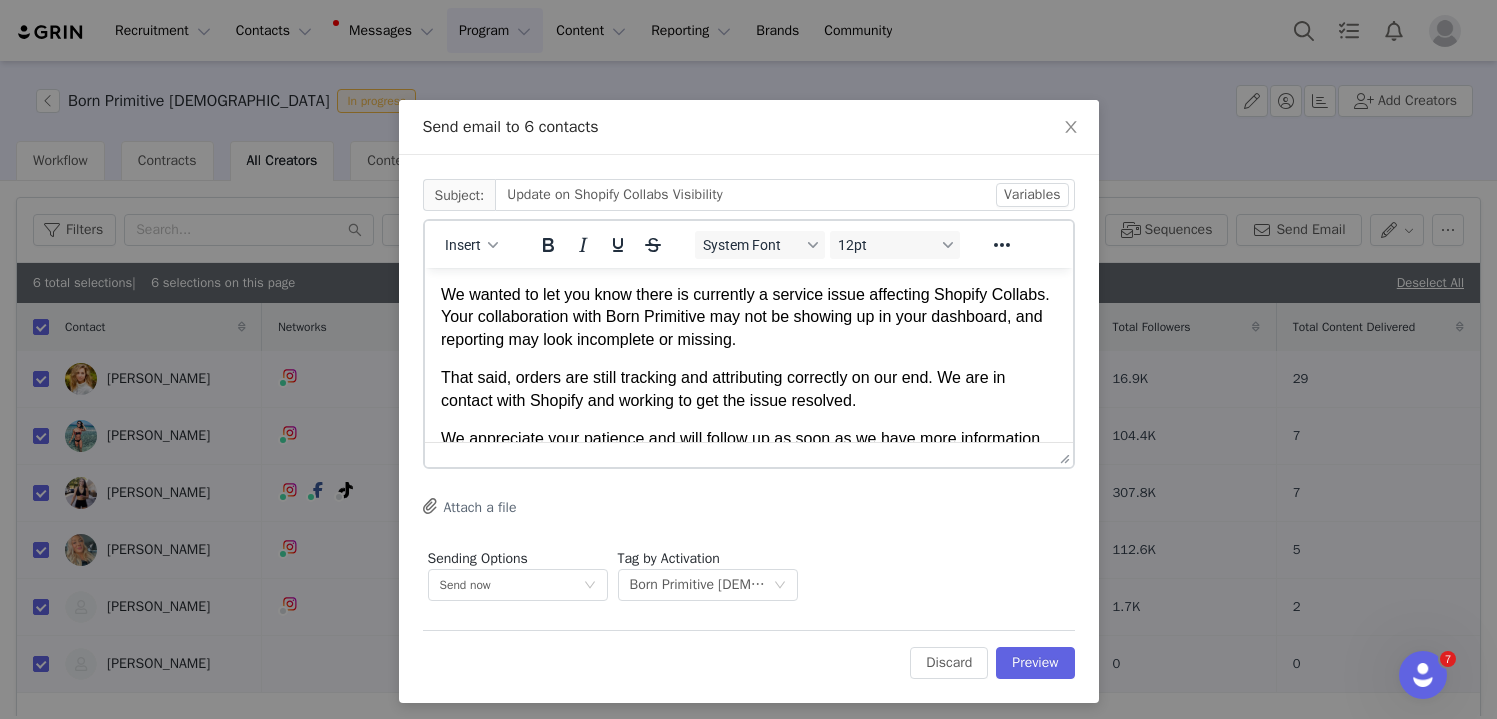 click on "We wanted to let you know there is currently a service issue affecting Shopify Collabs. Your collaboration with Born Primitive may not be showing up in your dashboard, and reporting may look incomplete or missing. That said, orders are still tracking and attributing correctly on our end. We are in contact with Shopify and working to get the issue resolved. We appreciate your patience and will follow up as soon as we have more information. Thank you, [PERSON_NAME] Born Primitive Team" at bounding box center [748, 409] 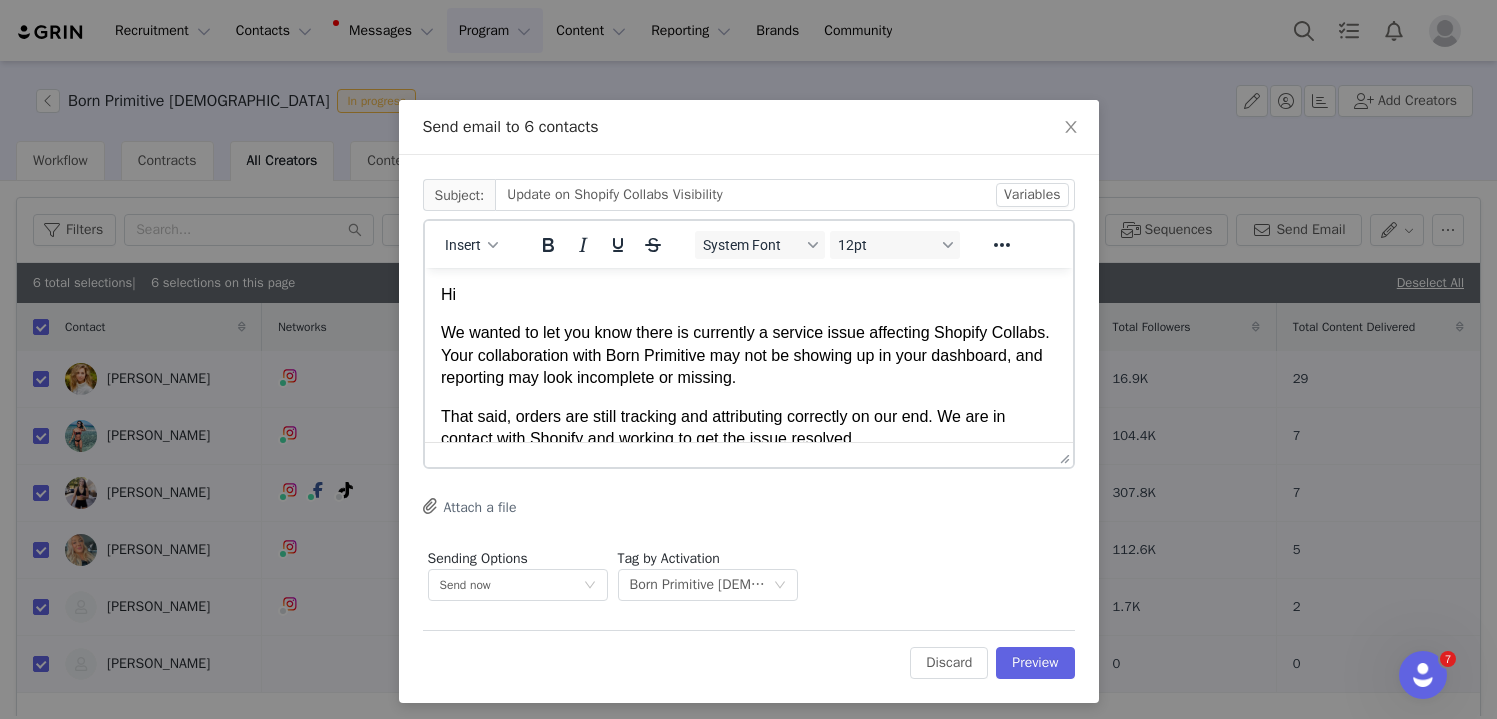 click on "Hi" at bounding box center [748, 295] 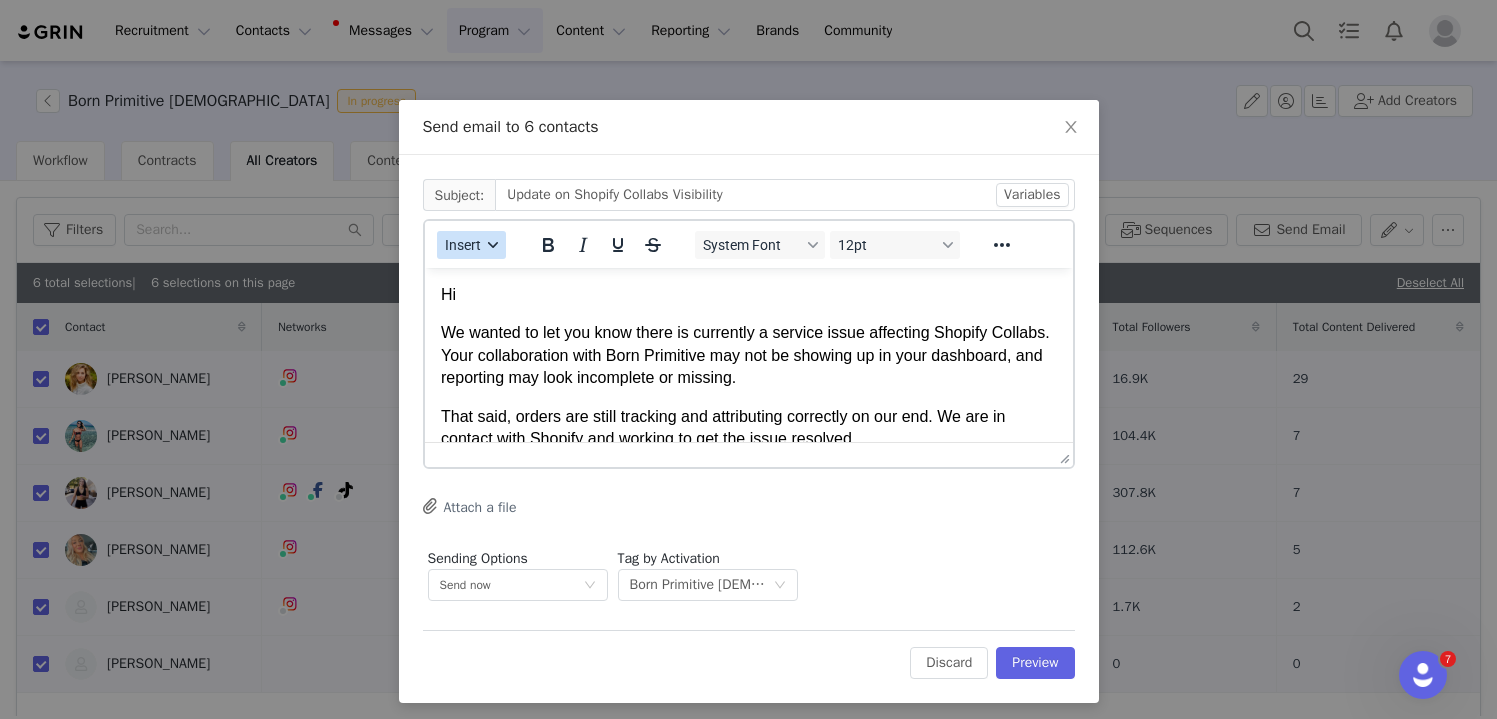 click on "Insert" at bounding box center [463, 245] 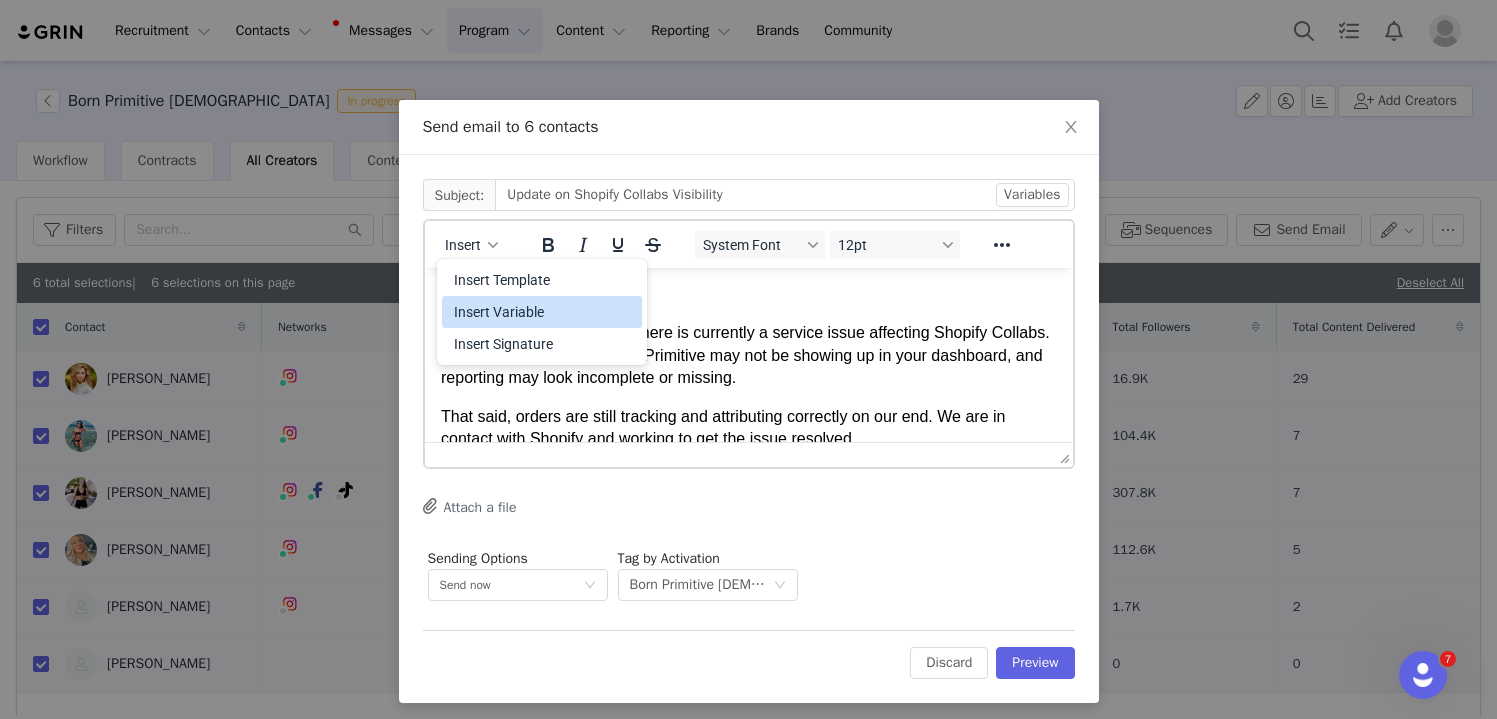 click on "Insert Variable" at bounding box center (544, 312) 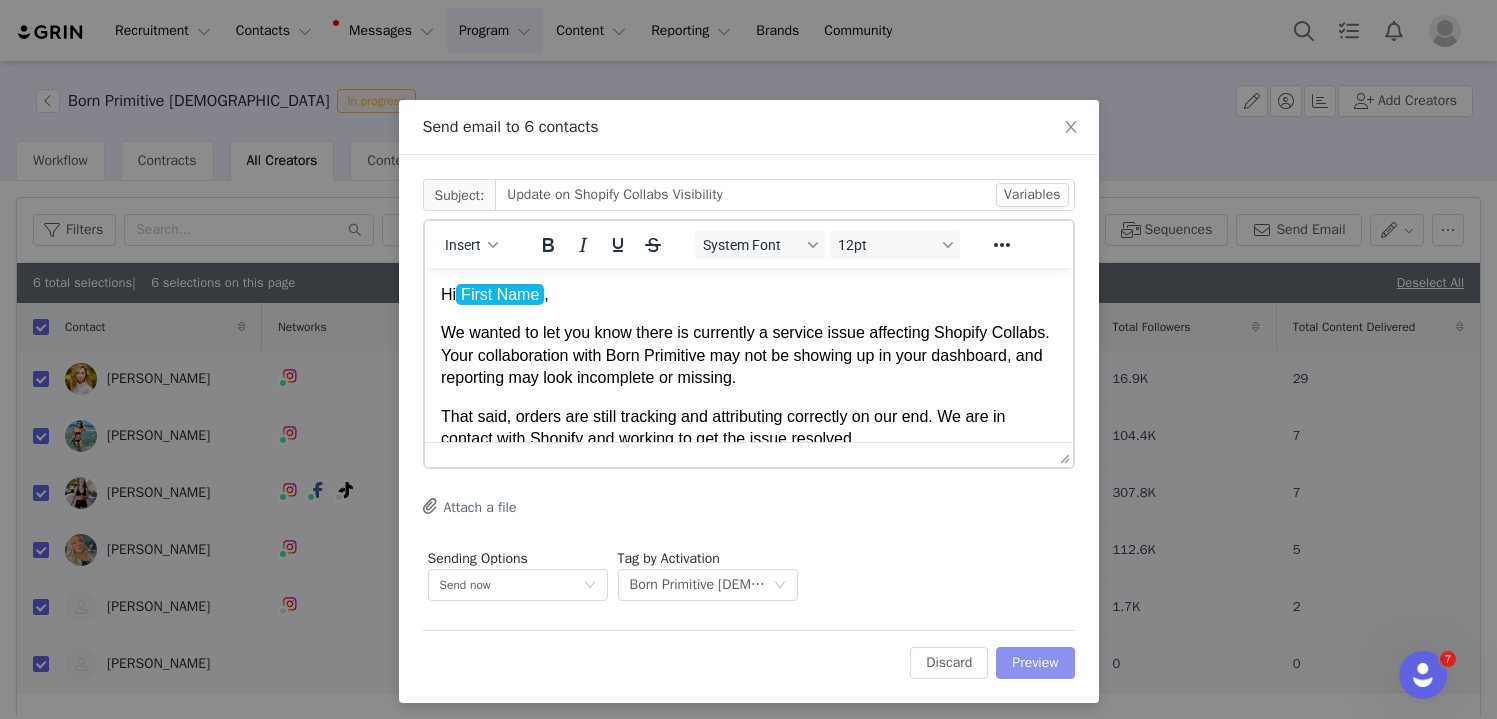 click on "Preview" at bounding box center (1035, 663) 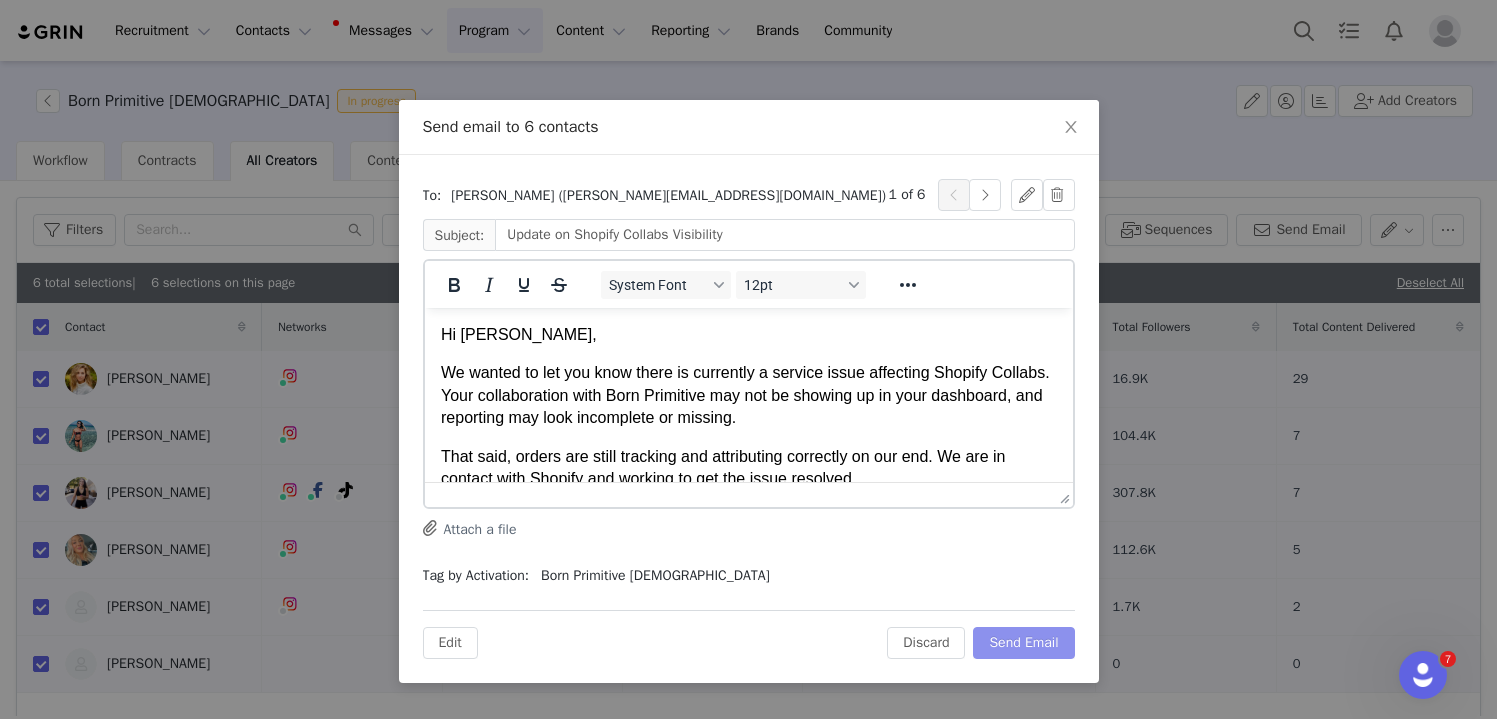 scroll, scrollTop: 0, scrollLeft: 0, axis: both 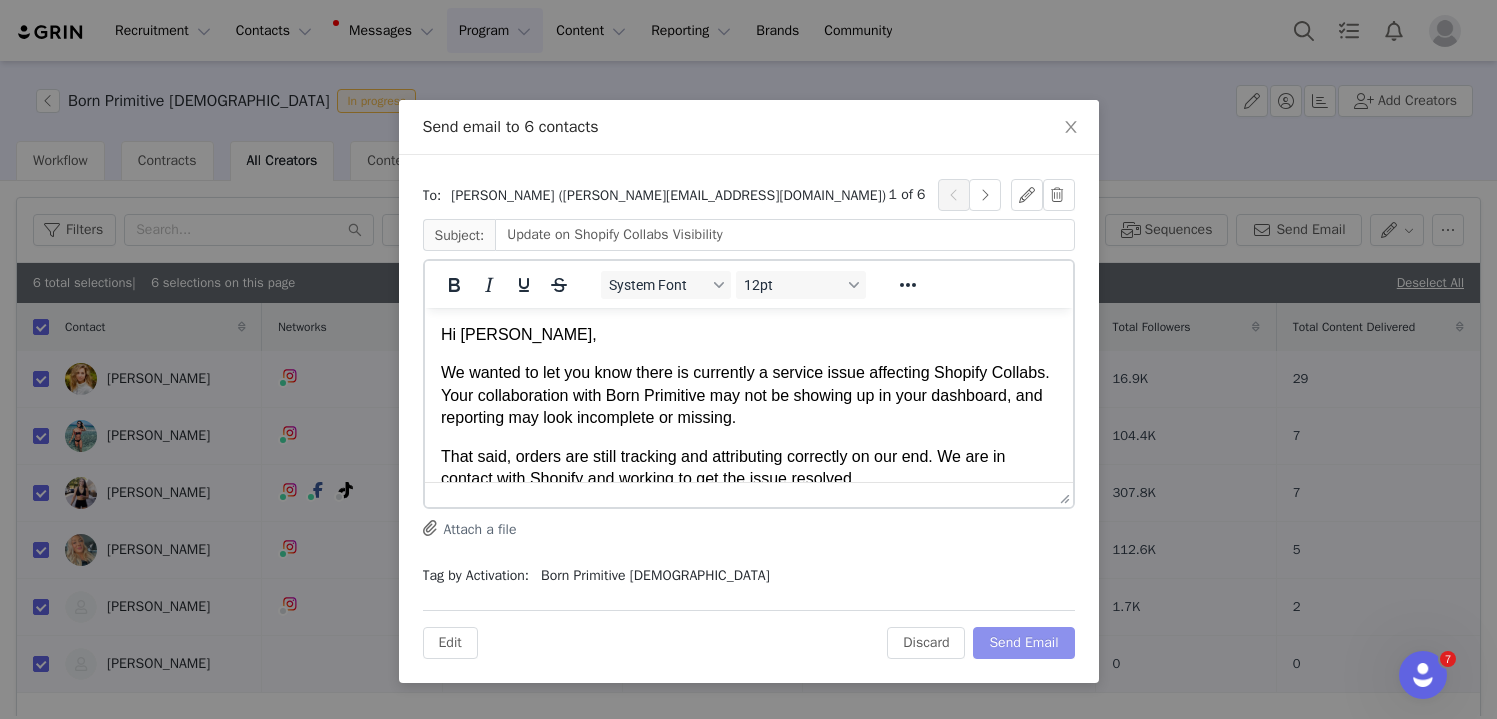 click on "Send Email" at bounding box center (1023, 643) 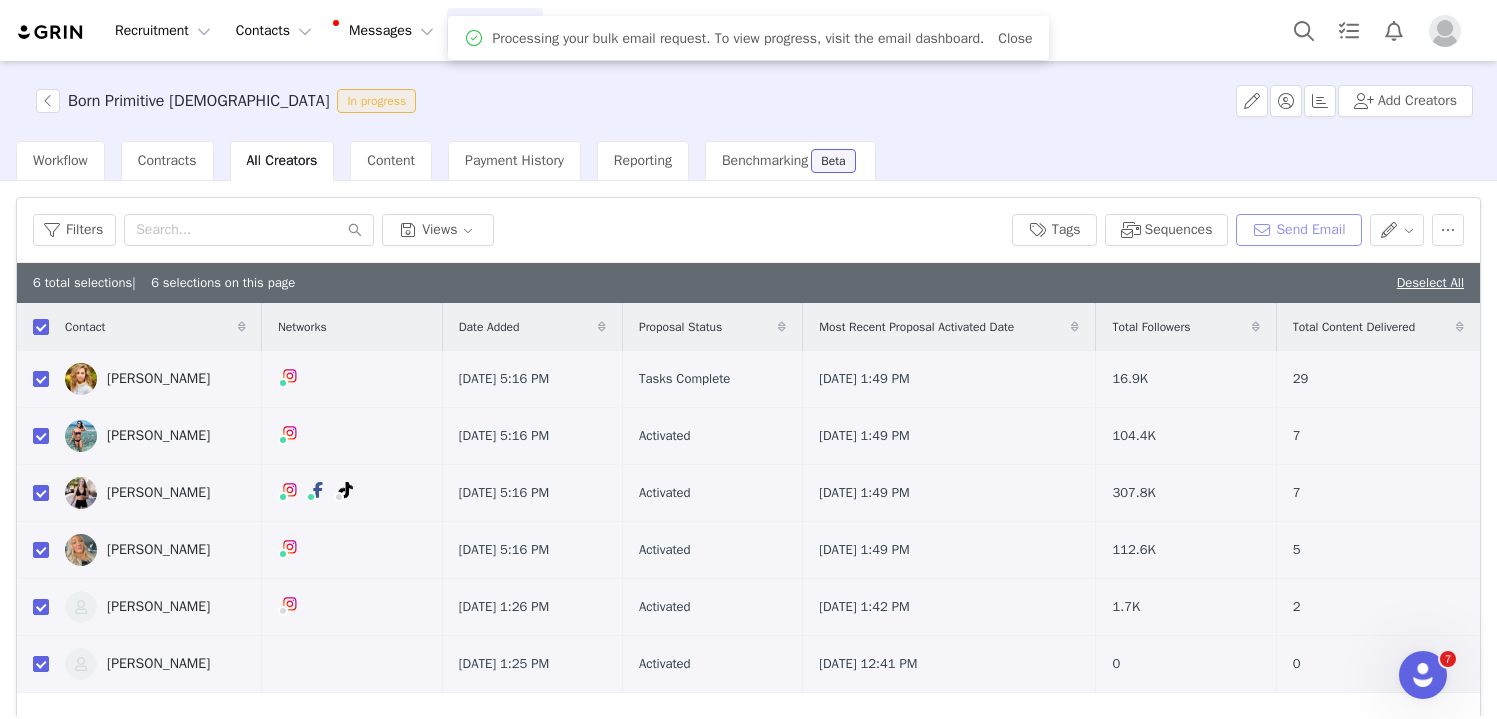 scroll, scrollTop: 0, scrollLeft: 0, axis: both 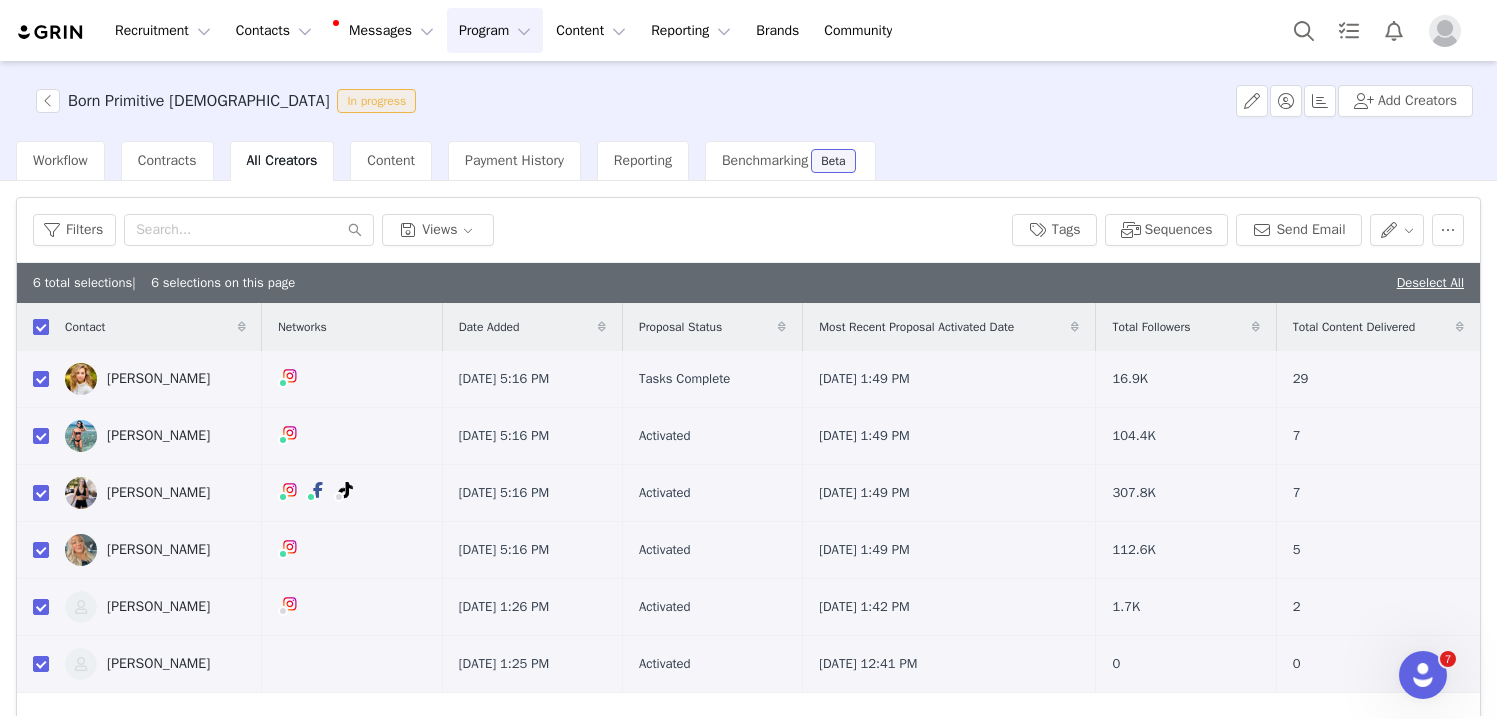 click at bounding box center (41, 327) 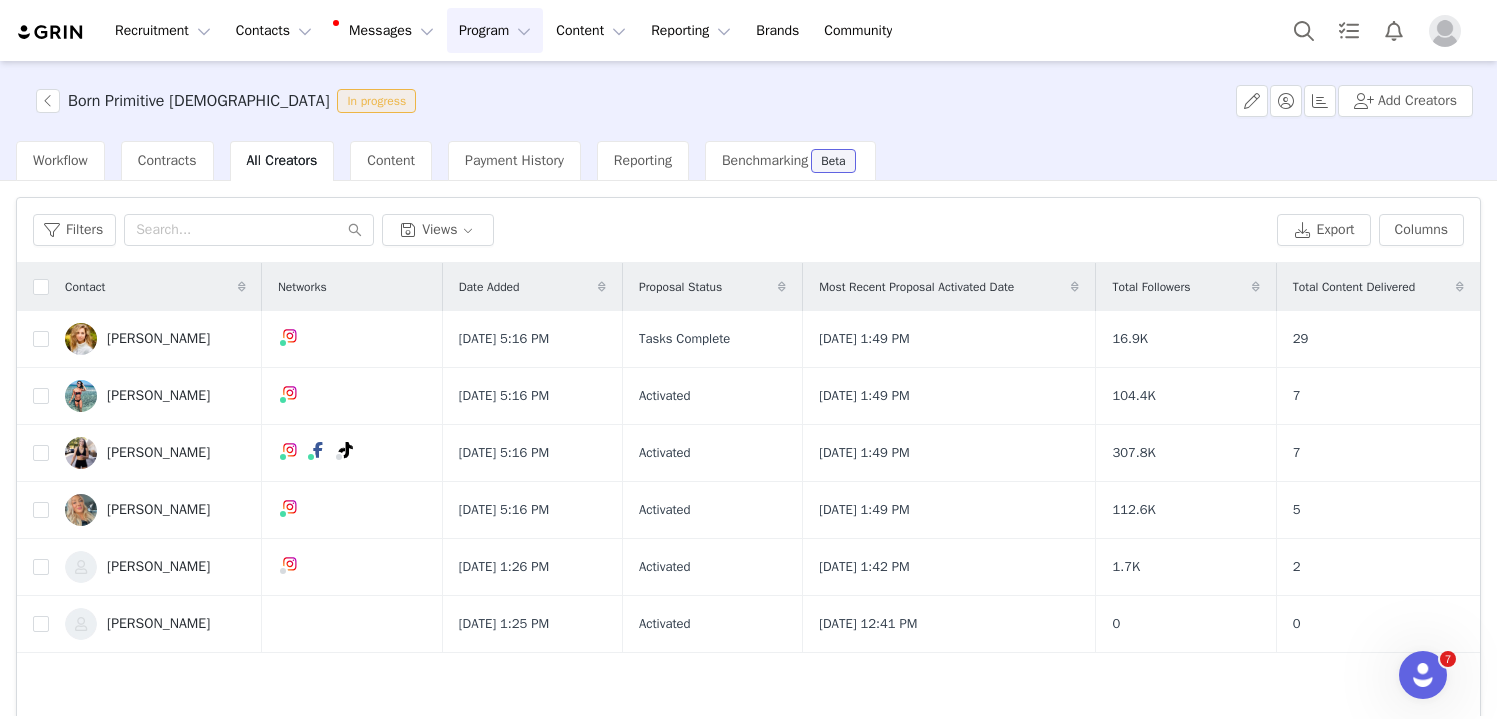 click on "Program Program" at bounding box center (495, 30) 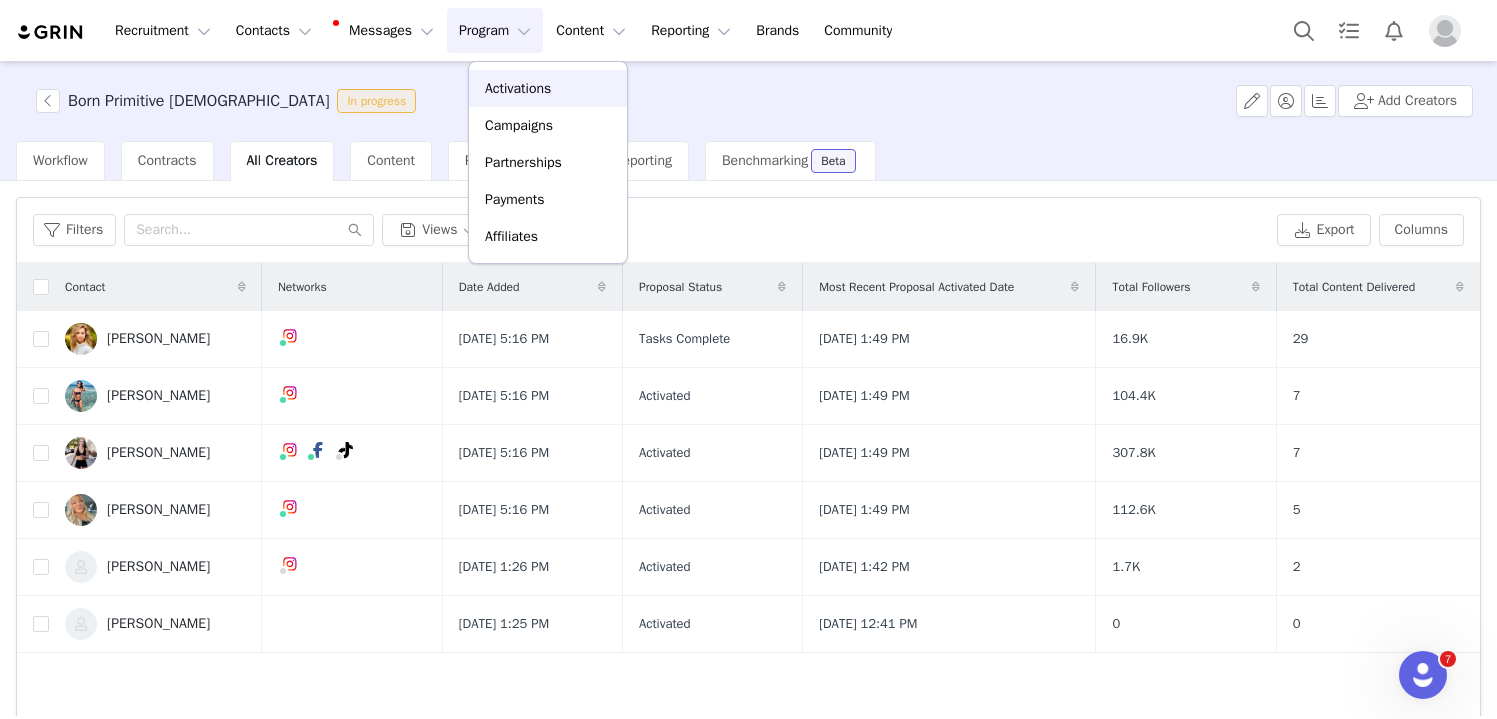click on "Activations" at bounding box center [518, 88] 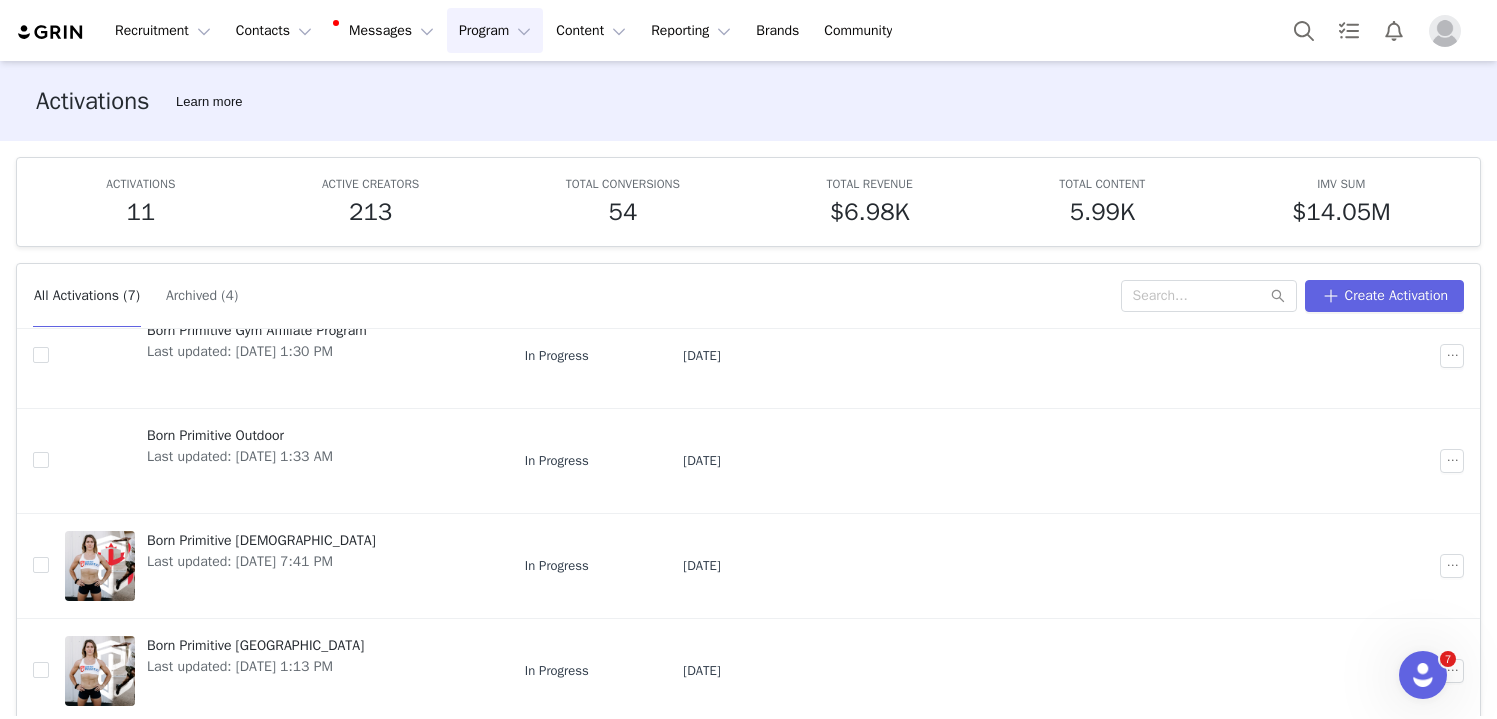 scroll, scrollTop: 364, scrollLeft: 0, axis: vertical 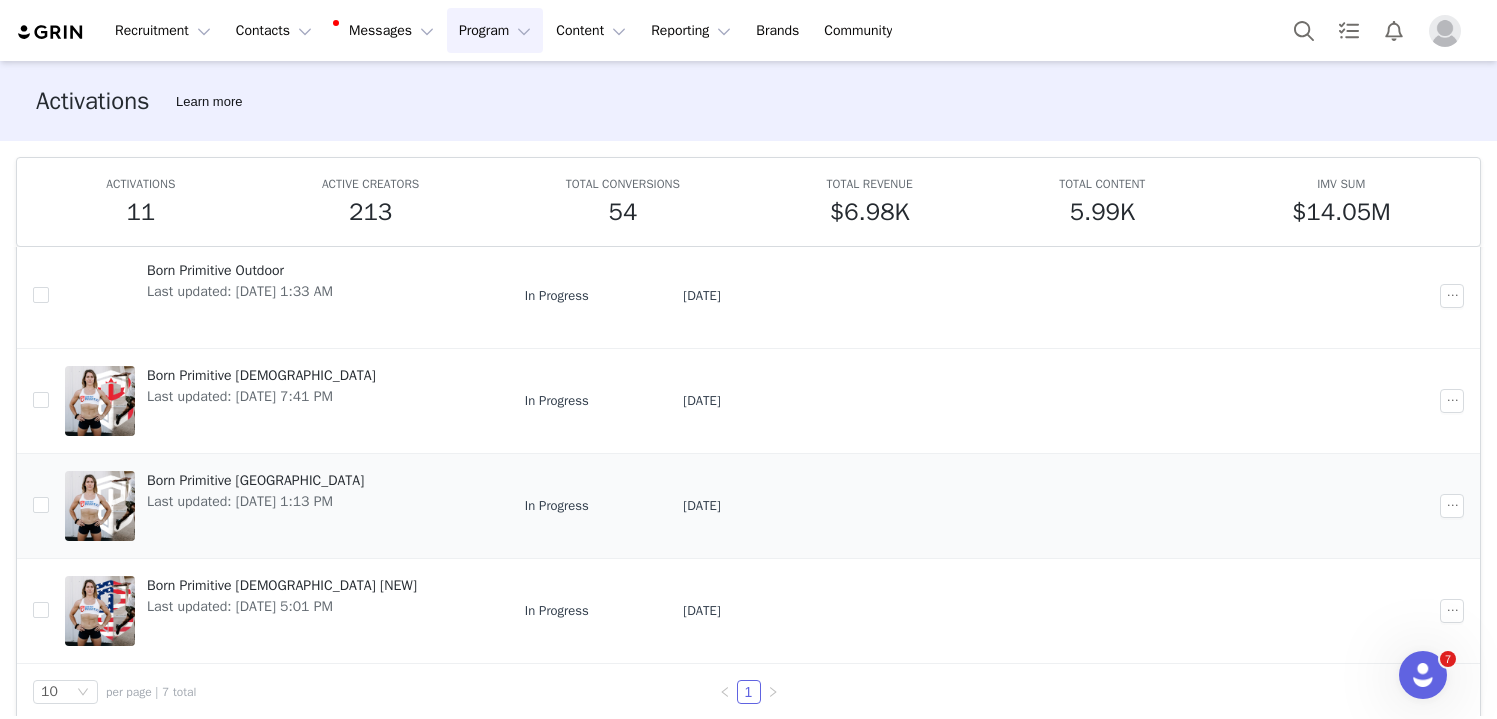 click on "Born Primitive [GEOGRAPHIC_DATA]" at bounding box center [255, 480] 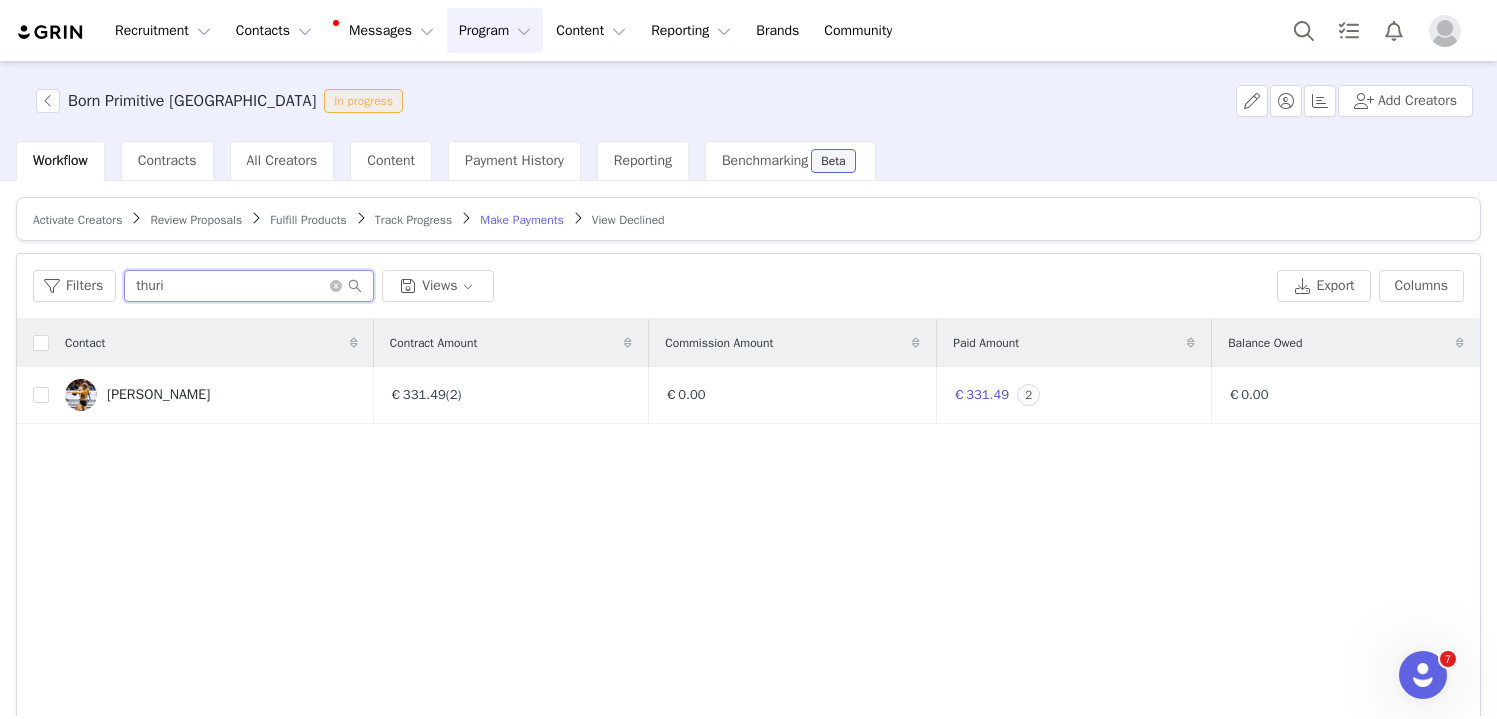 click on "thuri" at bounding box center (249, 286) 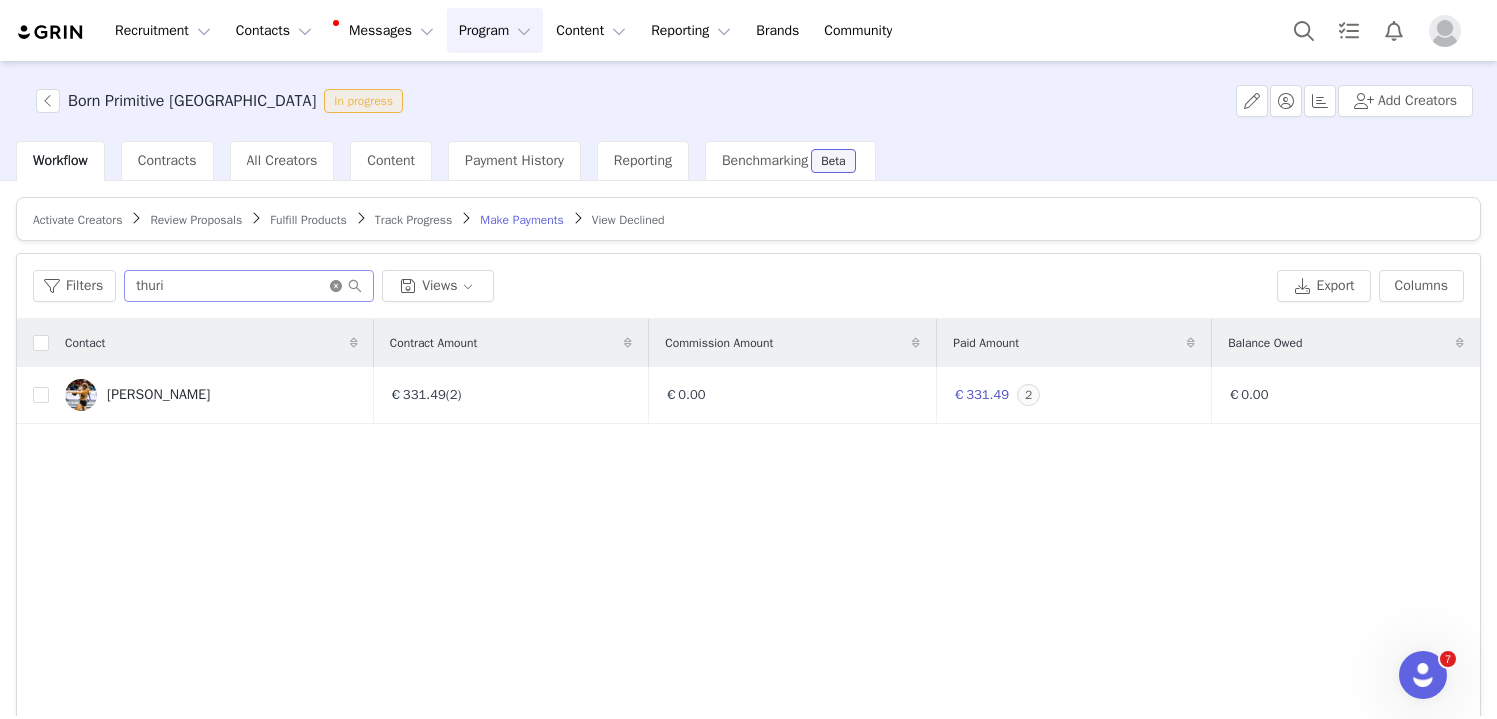 click 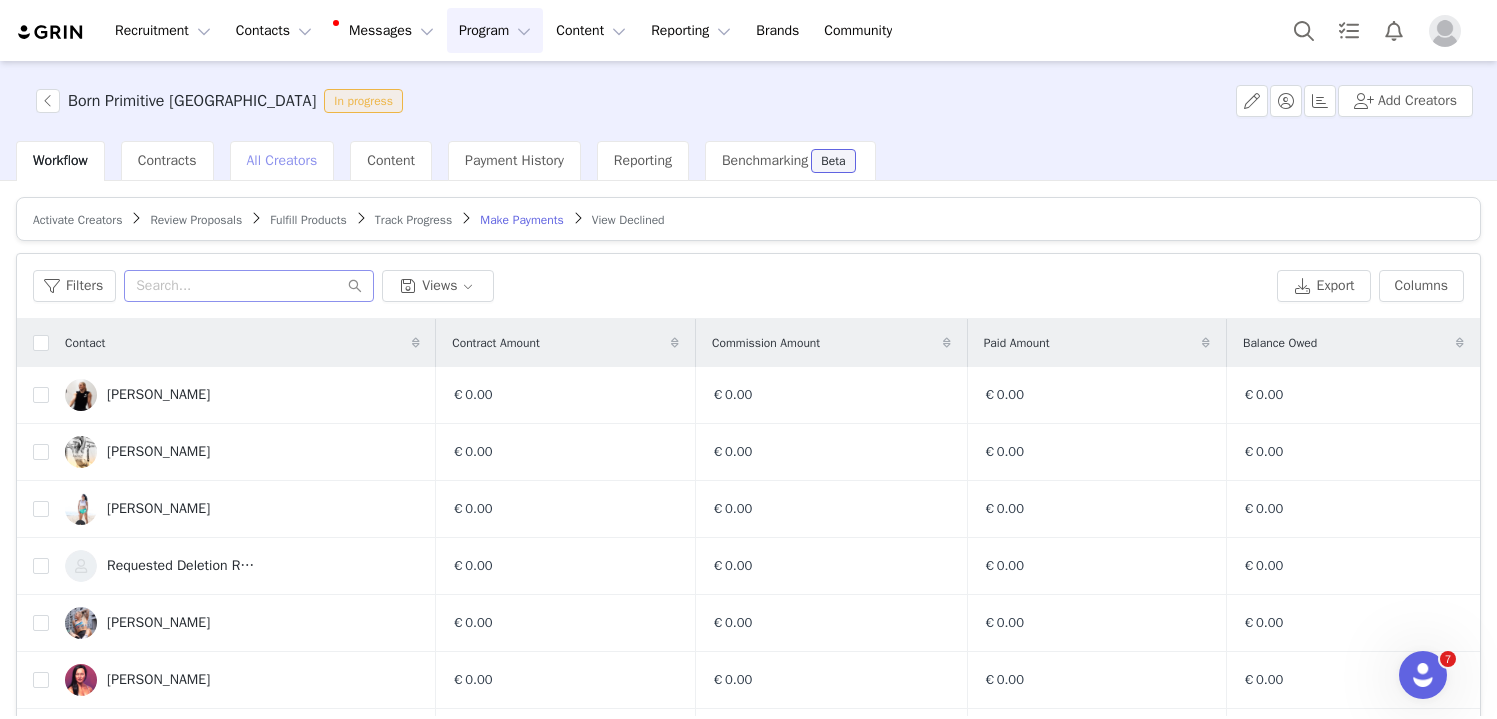 click on "All Creators" at bounding box center [282, 160] 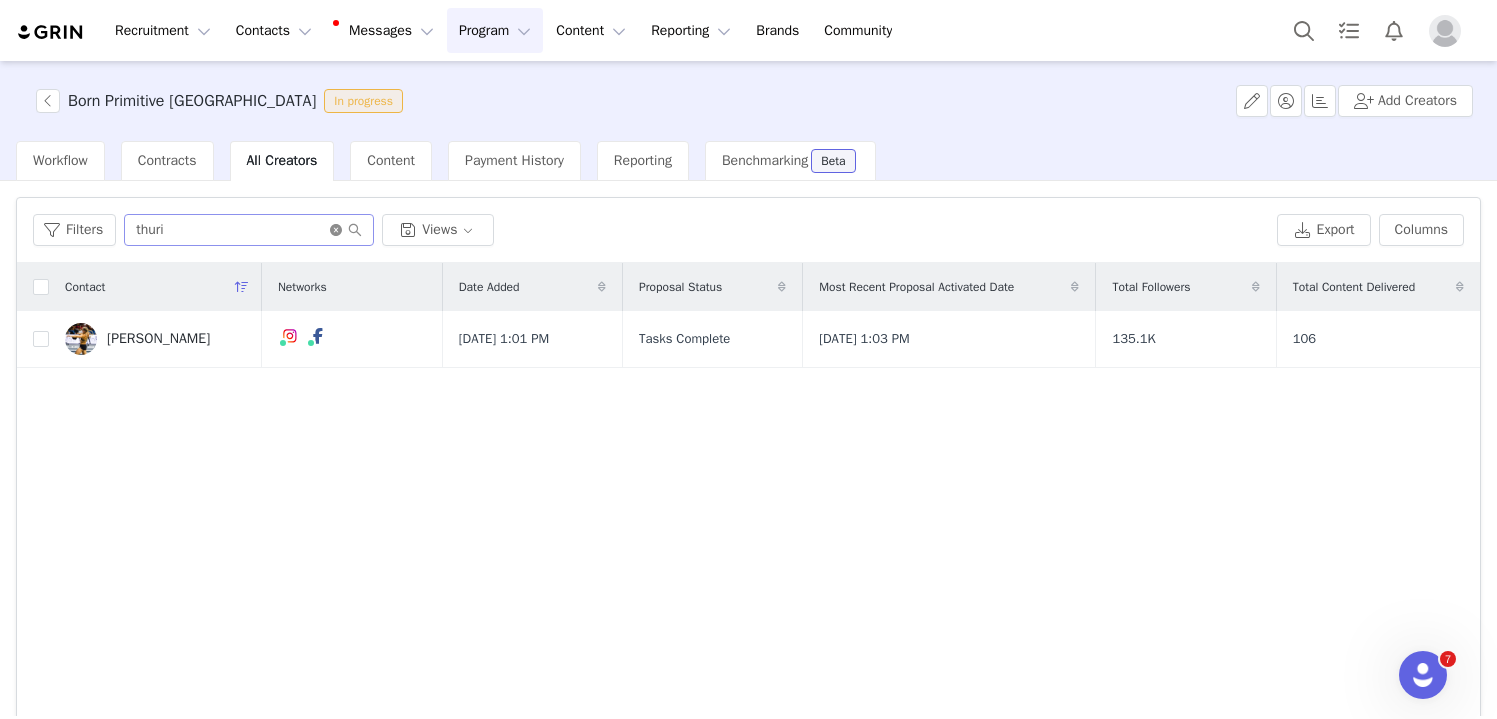click 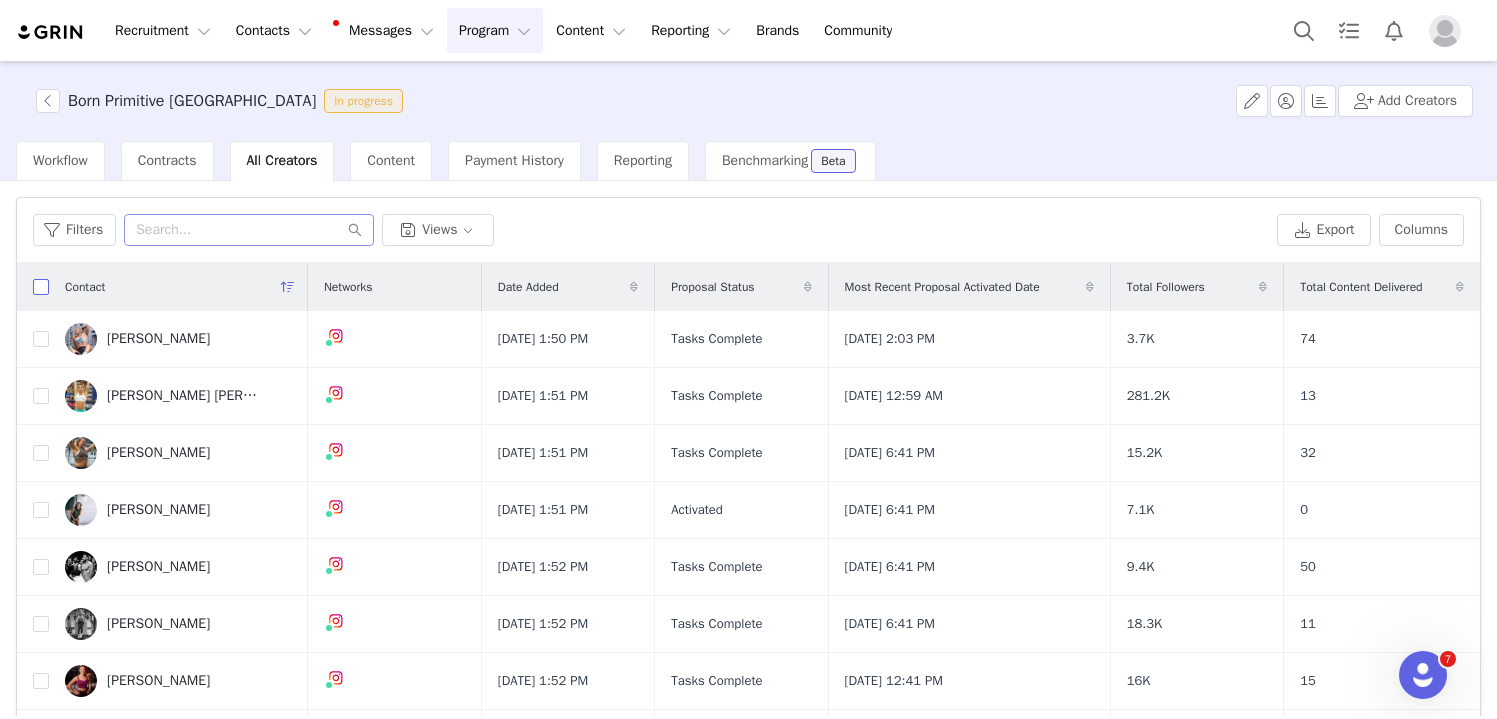 click at bounding box center [41, 287] 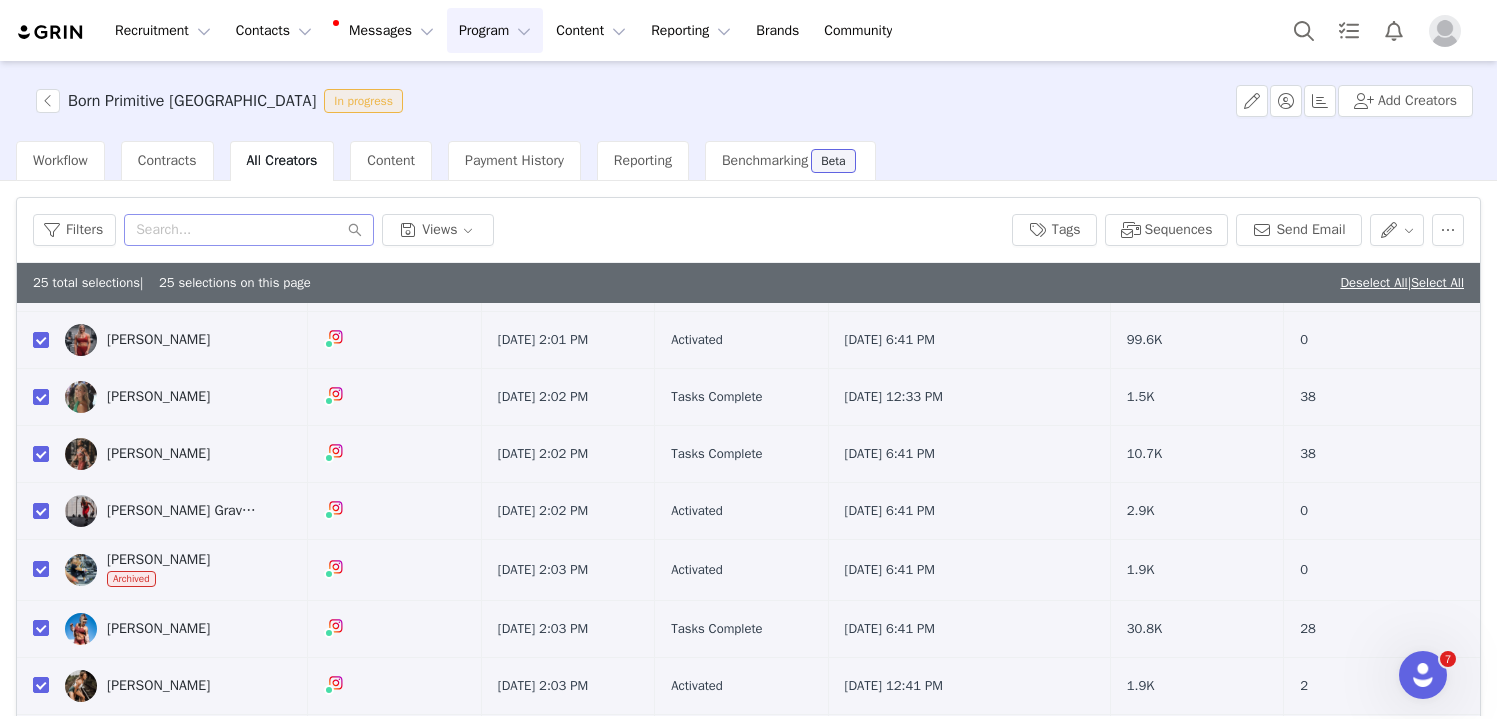 scroll, scrollTop: 1043, scrollLeft: 0, axis: vertical 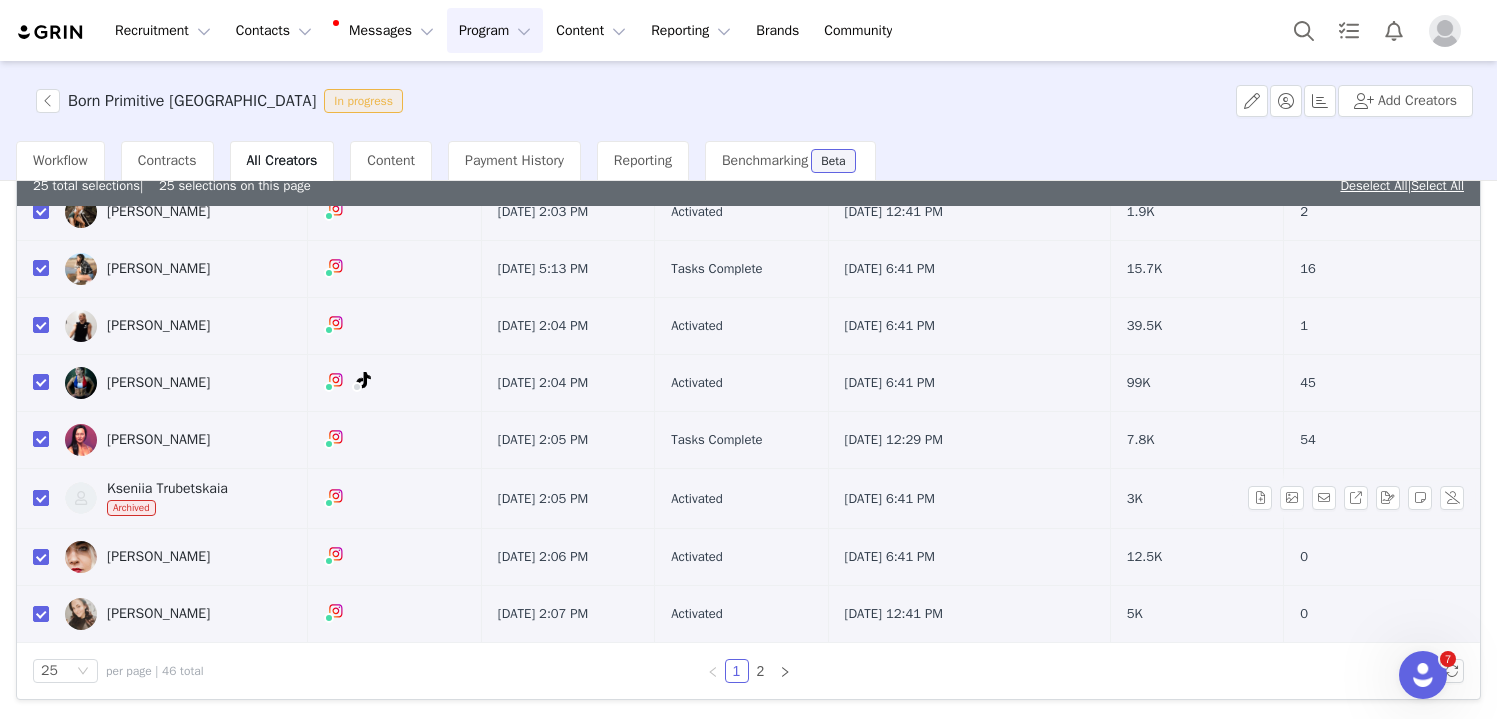 click at bounding box center [41, 498] 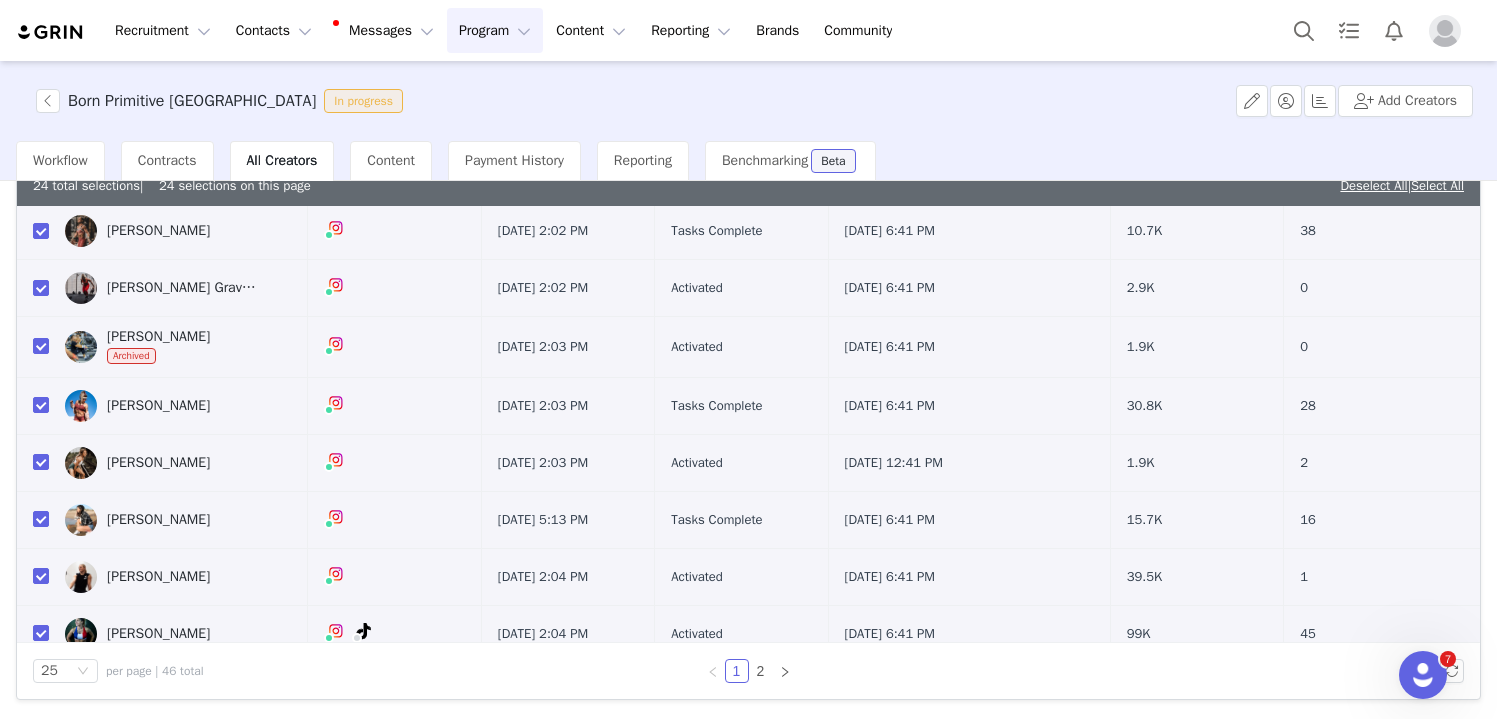 scroll, scrollTop: 788, scrollLeft: 0, axis: vertical 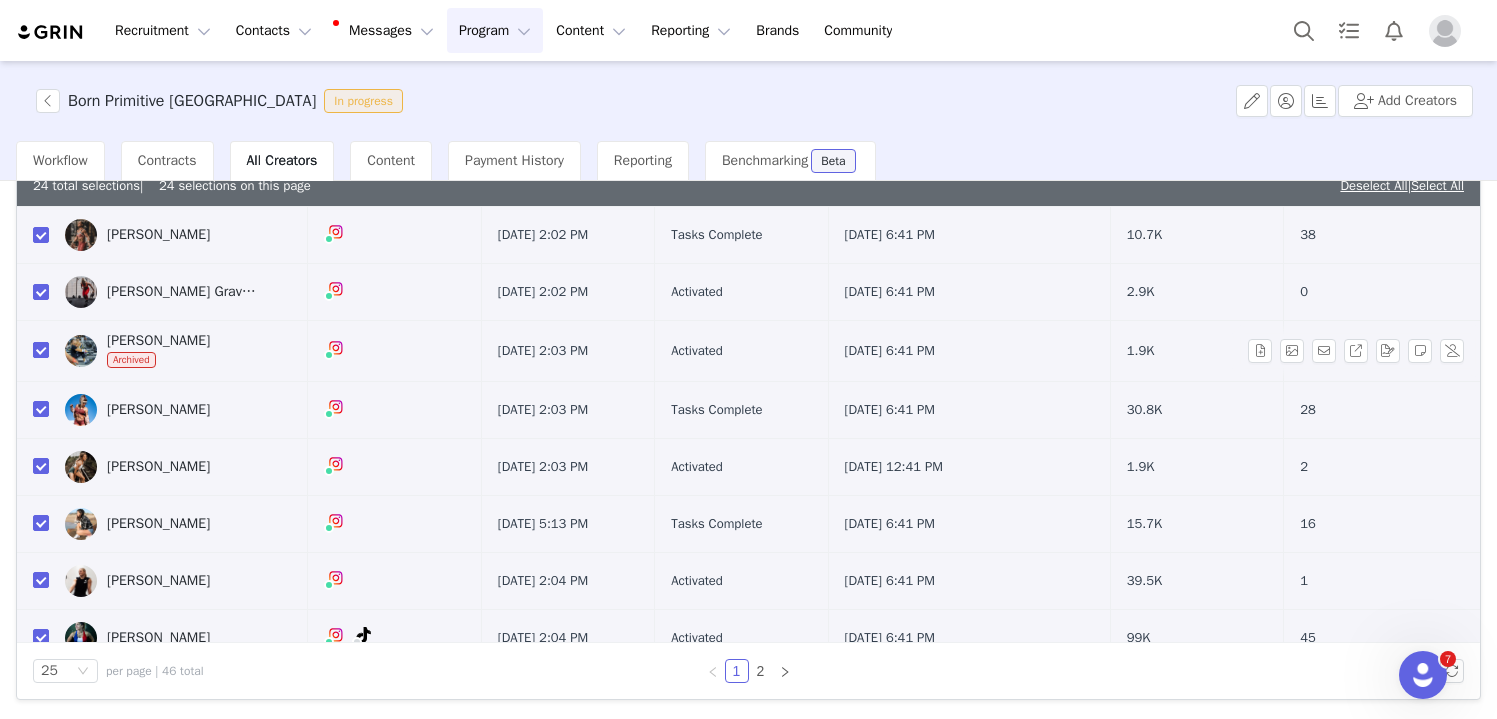 click at bounding box center (41, 350) 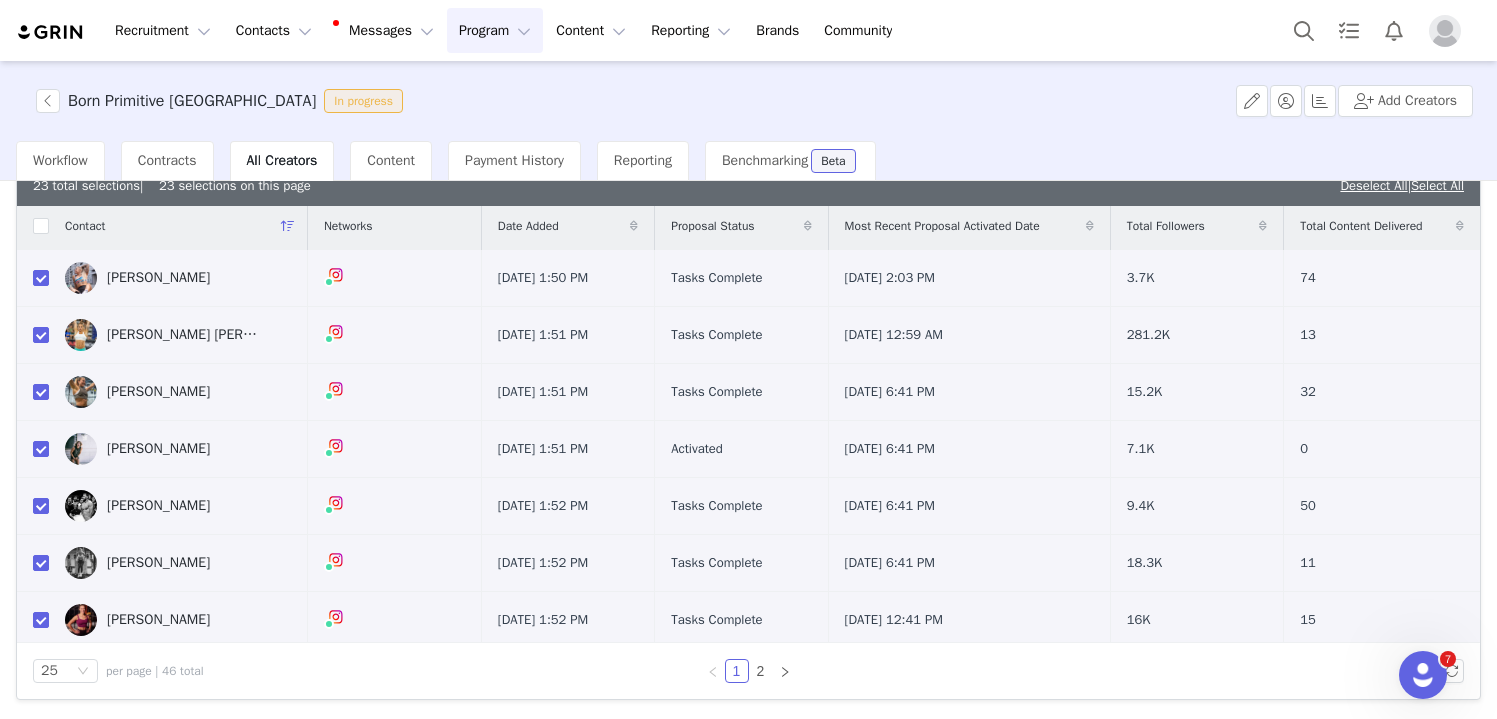 scroll, scrollTop: 0, scrollLeft: 0, axis: both 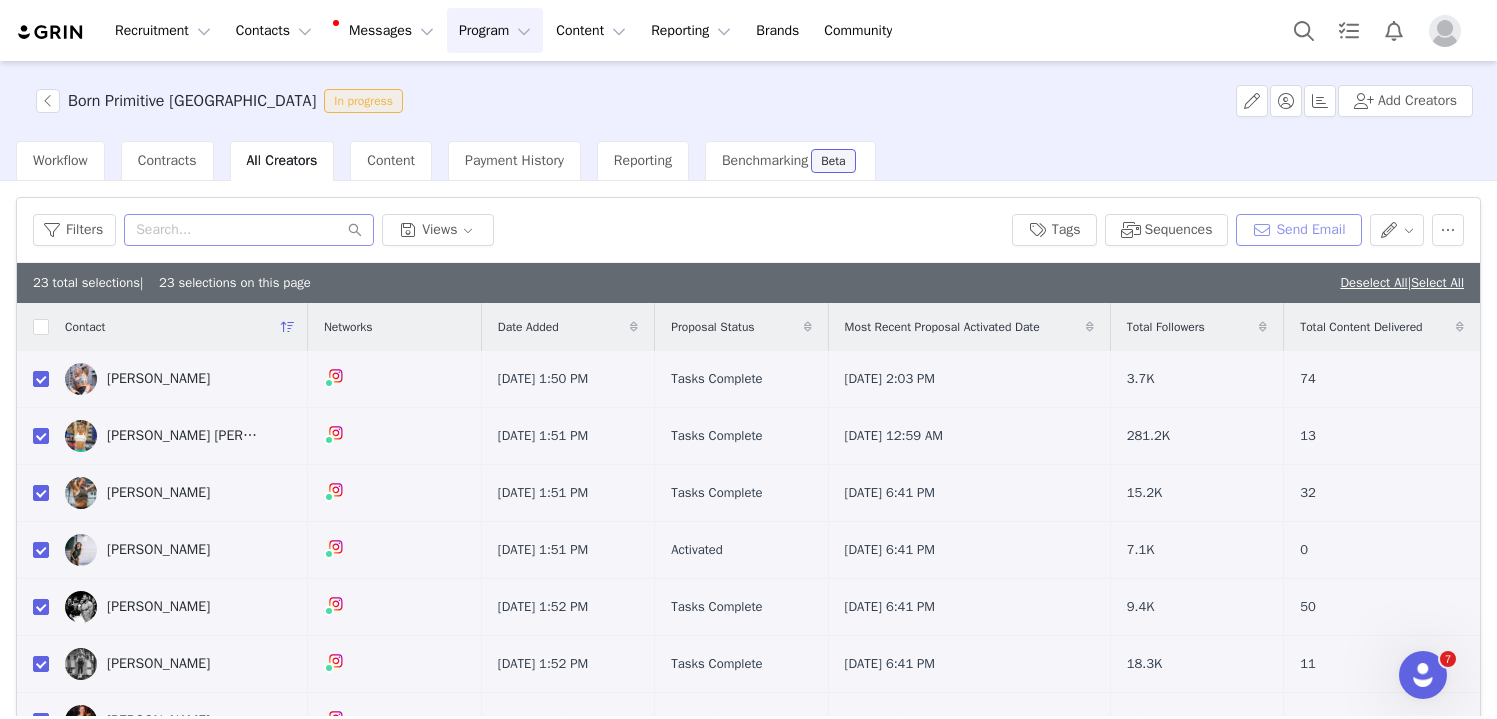click on "Send Email" at bounding box center (1298, 230) 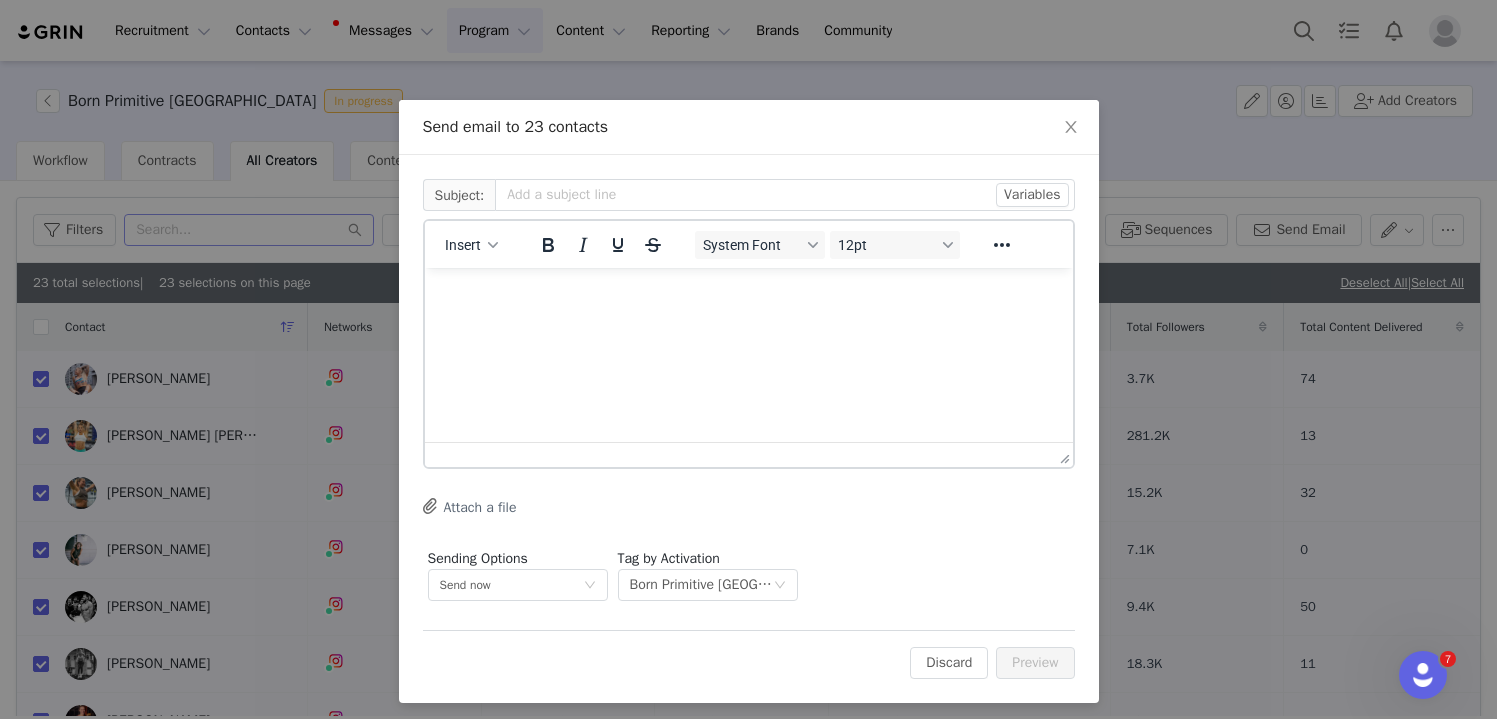 scroll, scrollTop: 0, scrollLeft: 0, axis: both 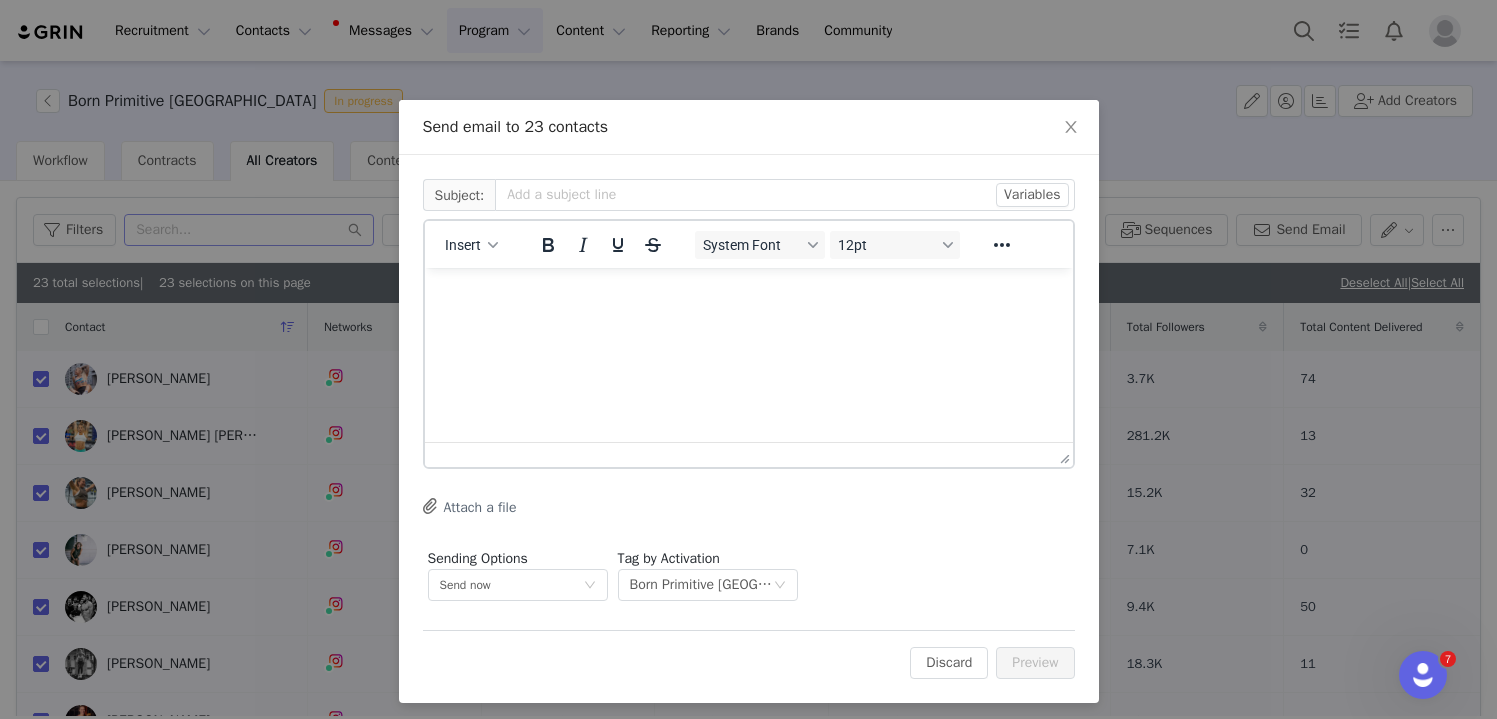 click at bounding box center [748, 295] 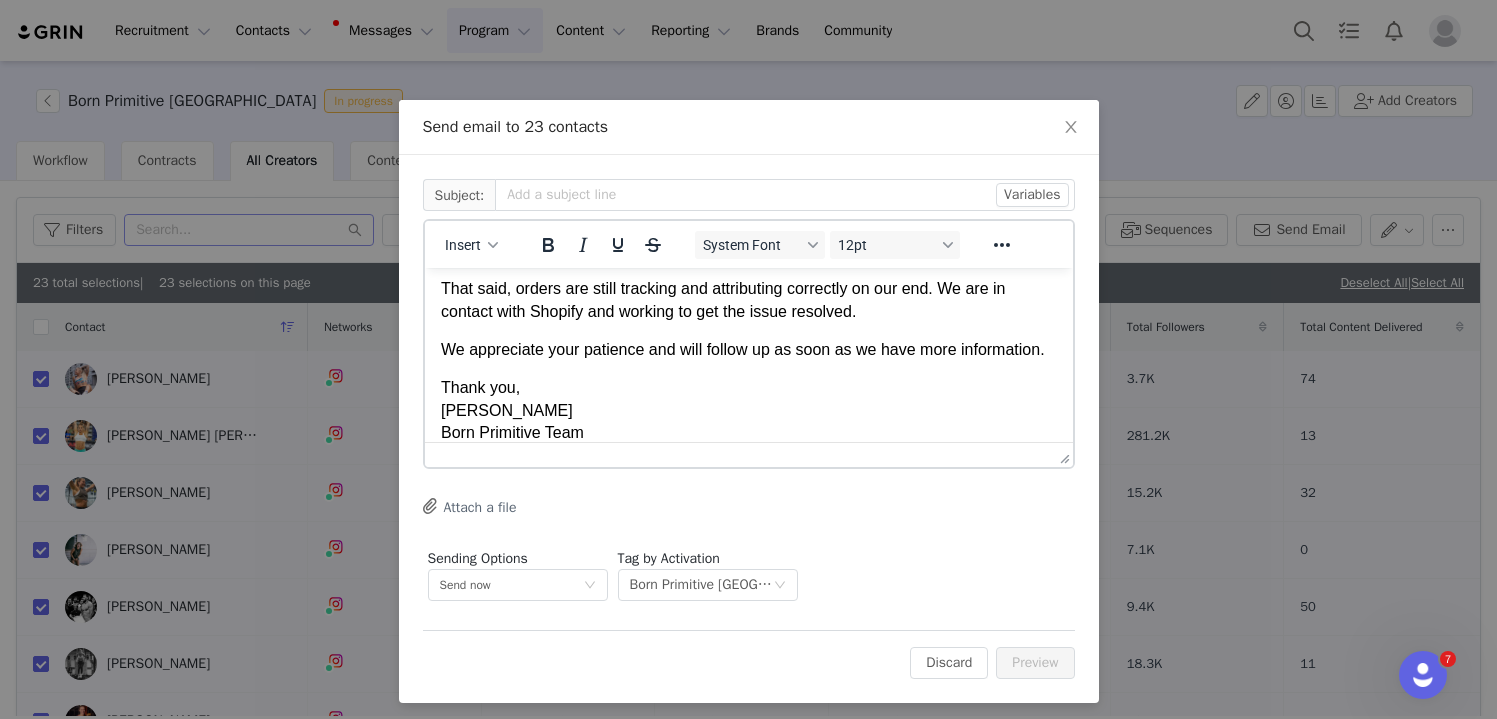 scroll, scrollTop: 0, scrollLeft: 0, axis: both 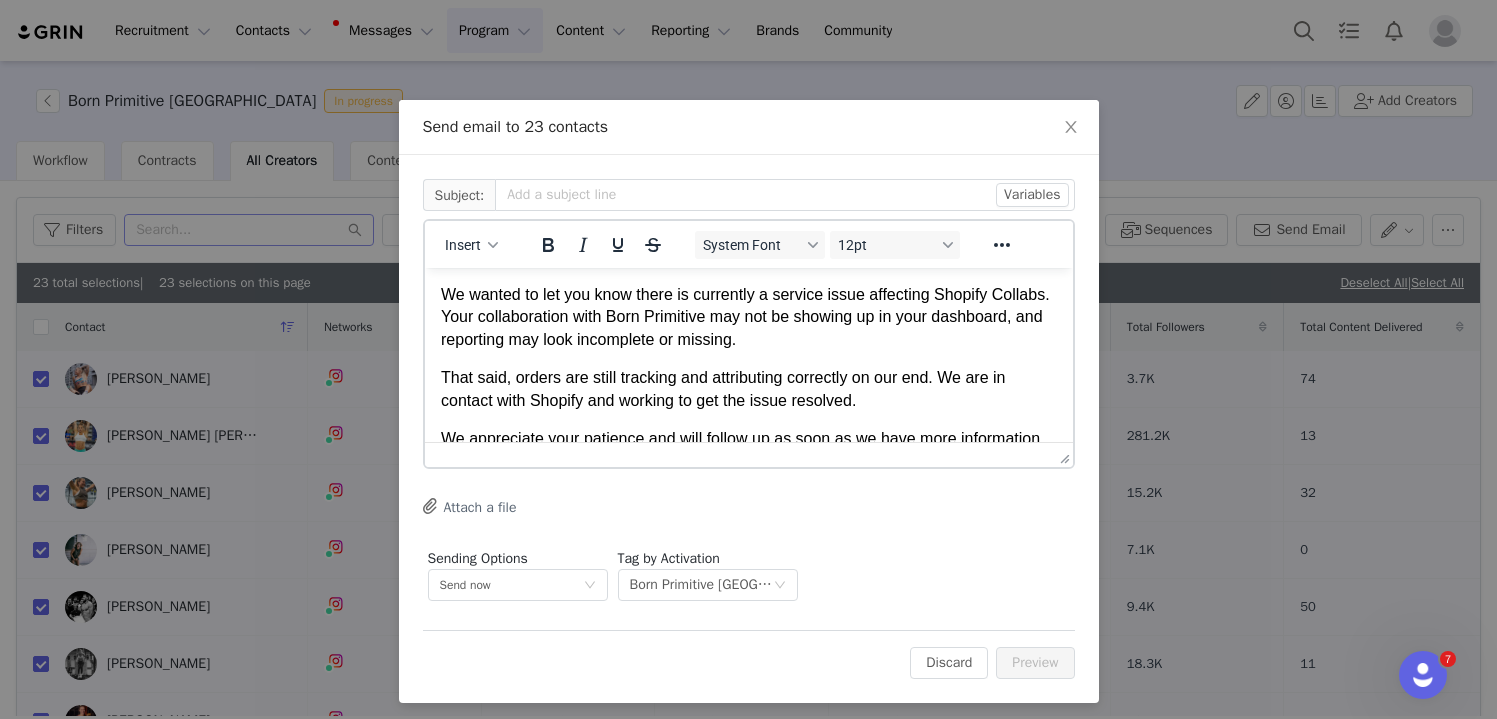 click on "We wanted to let you know there is currently a service issue affecting Shopify Collabs. Your collaboration with Born Primitive may not be showing up in your dashboard, and reporting may look incomplete or missing." at bounding box center (748, 317) 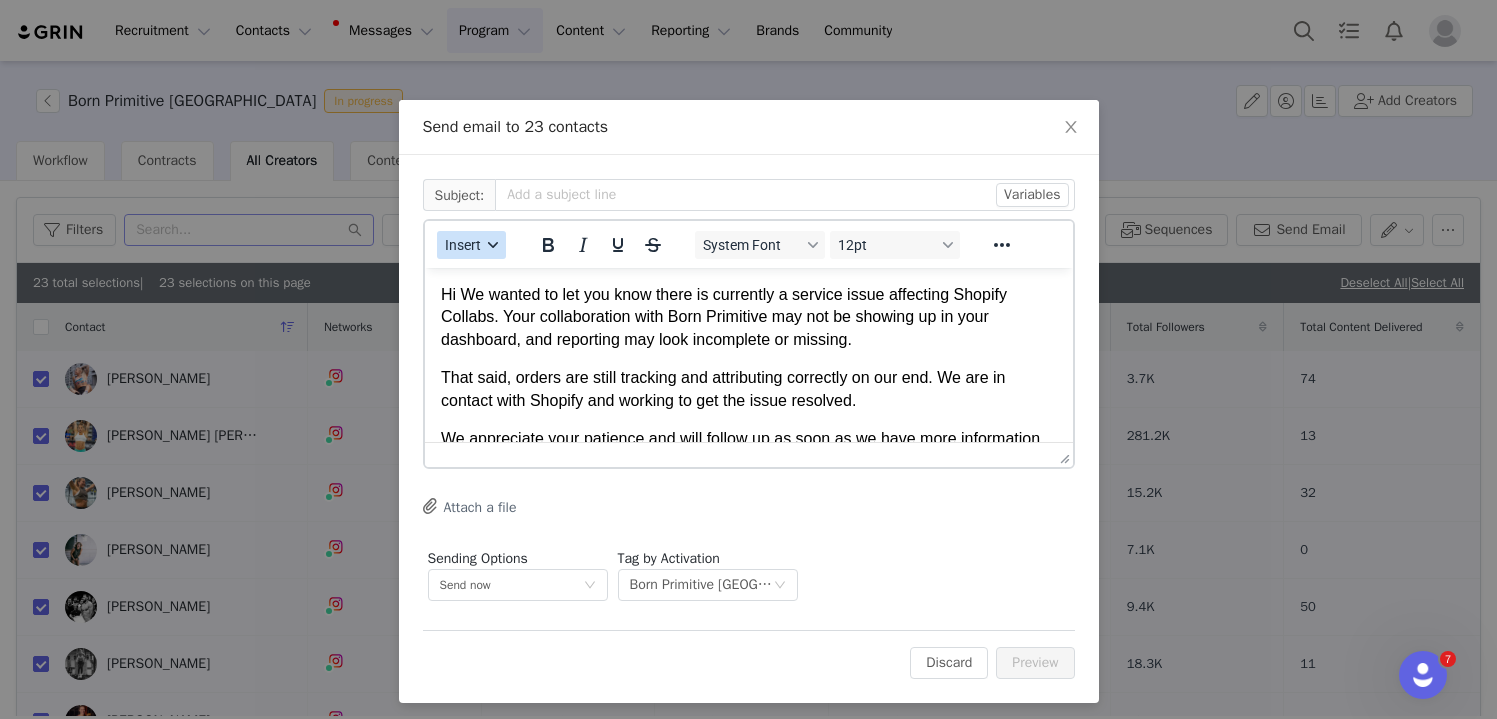 click 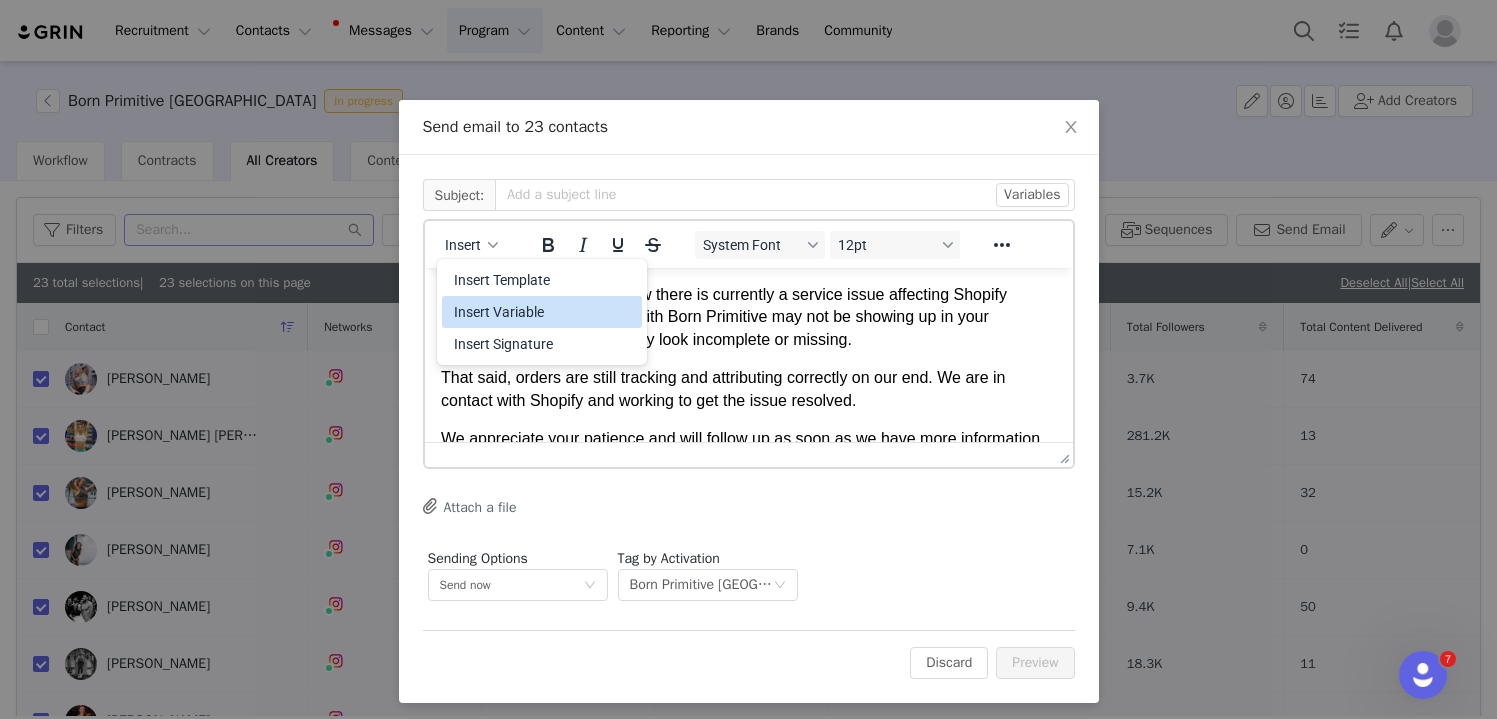 click on "Insert Variable" at bounding box center (544, 312) 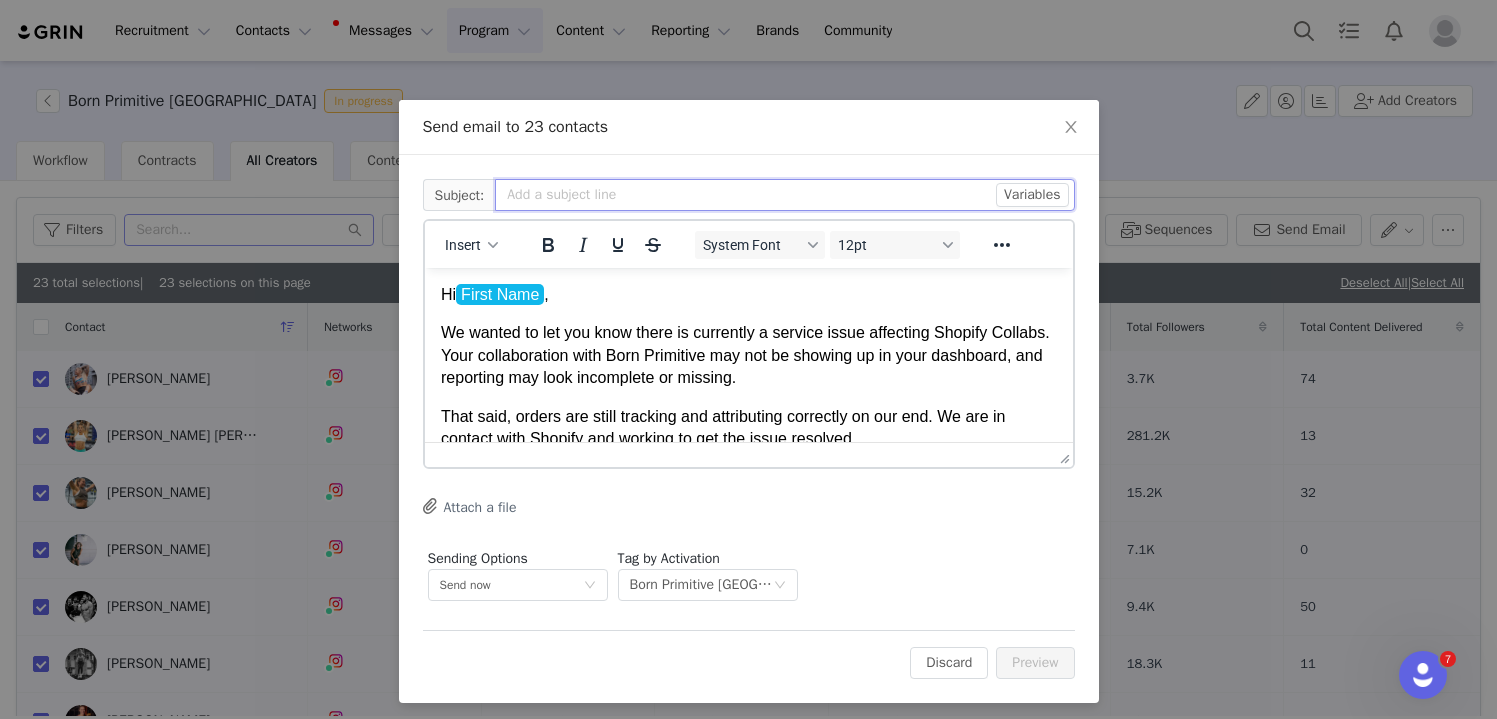 click at bounding box center [784, 195] 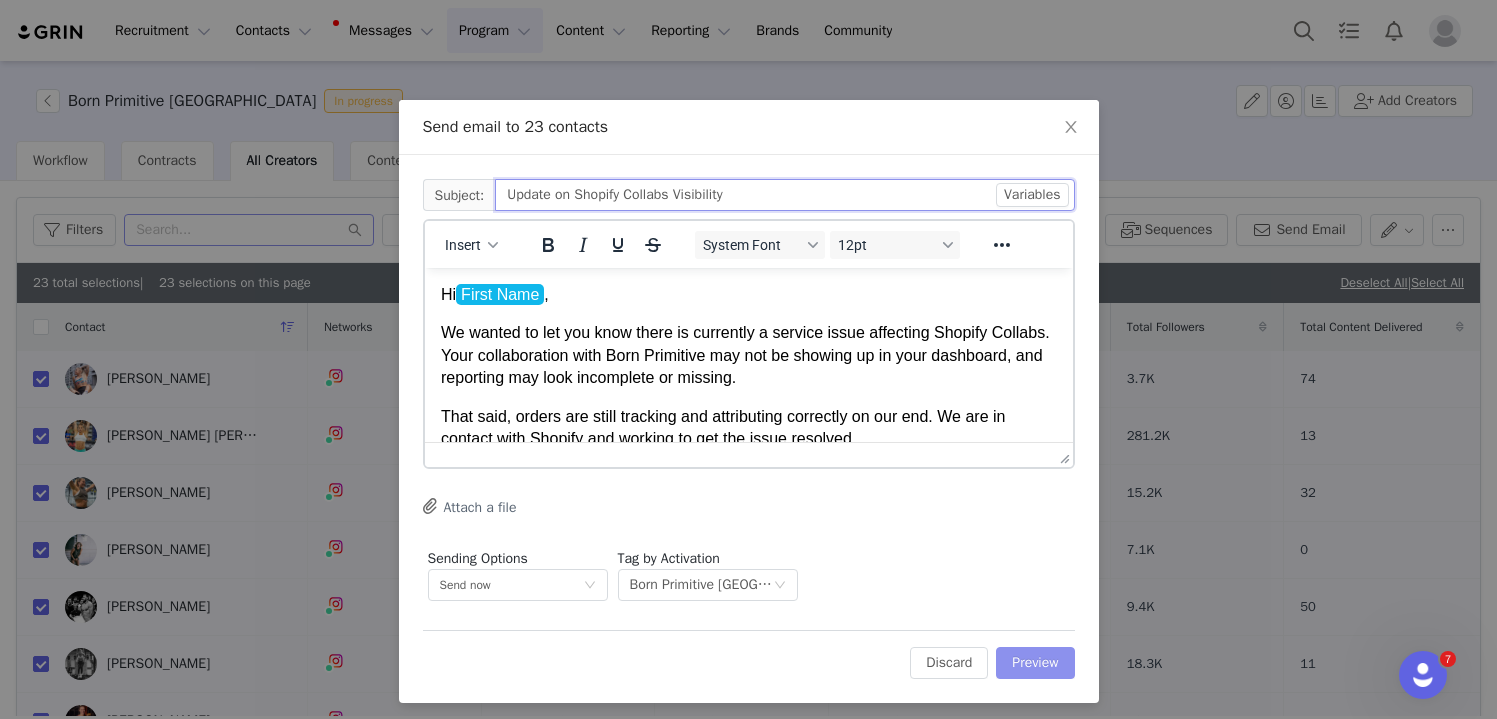 type on "Update on Shopify Collabs Visibility" 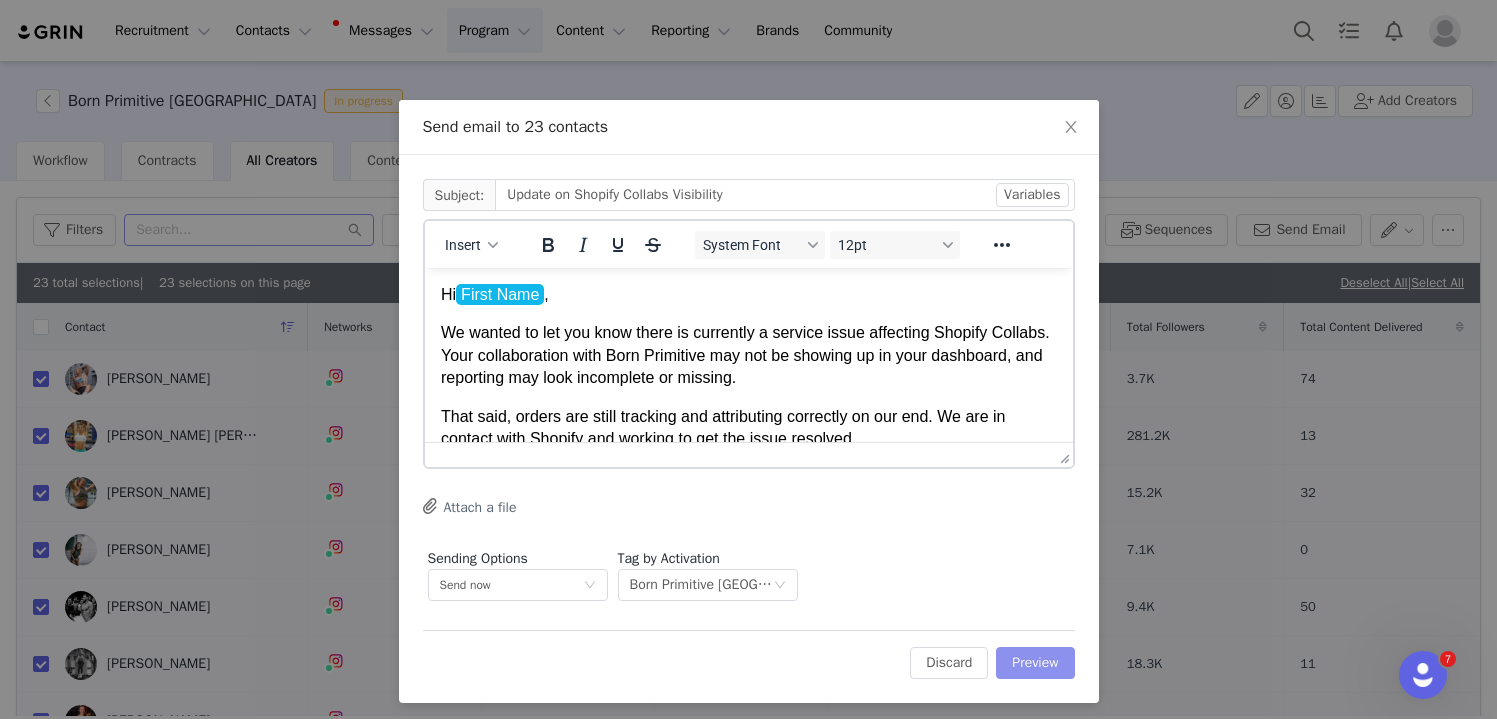 click on "Preview" at bounding box center [1035, 663] 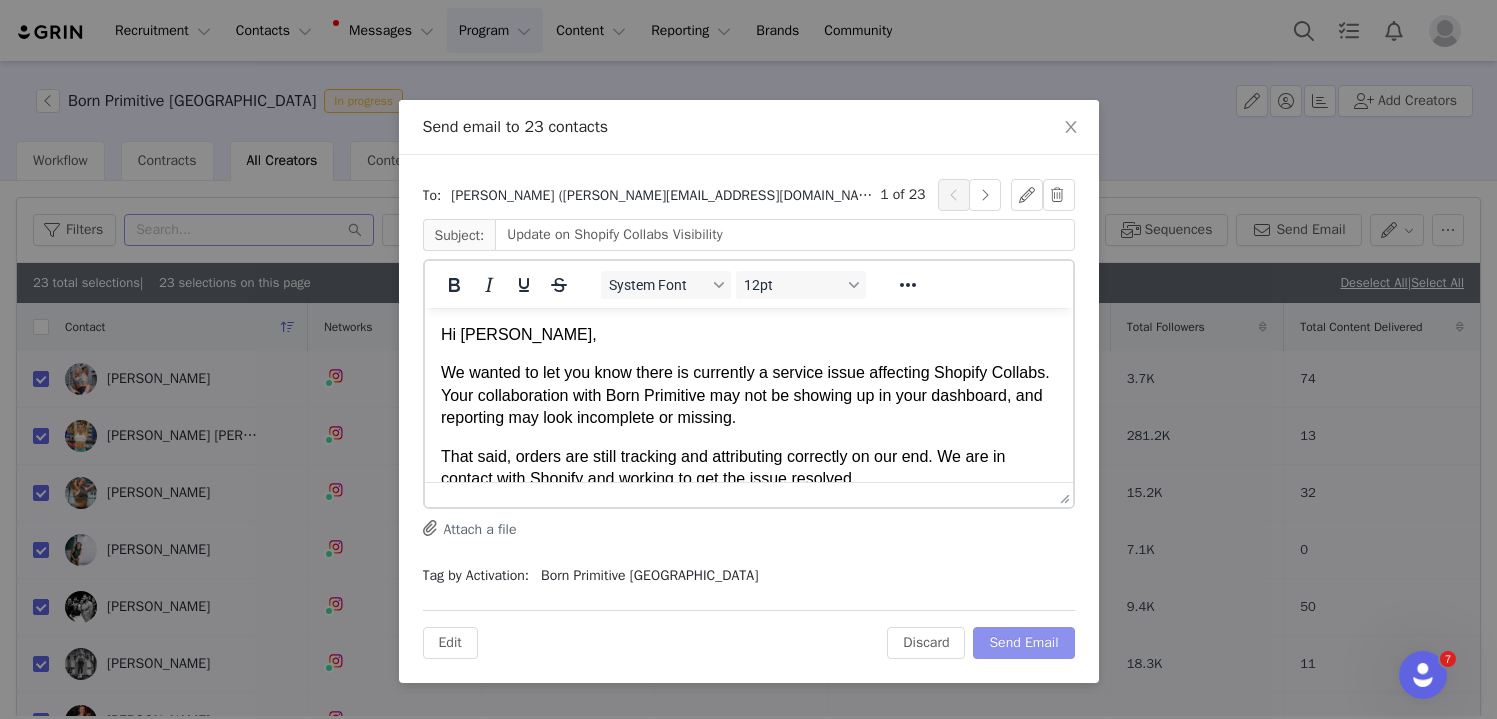 scroll, scrollTop: 146, scrollLeft: 0, axis: vertical 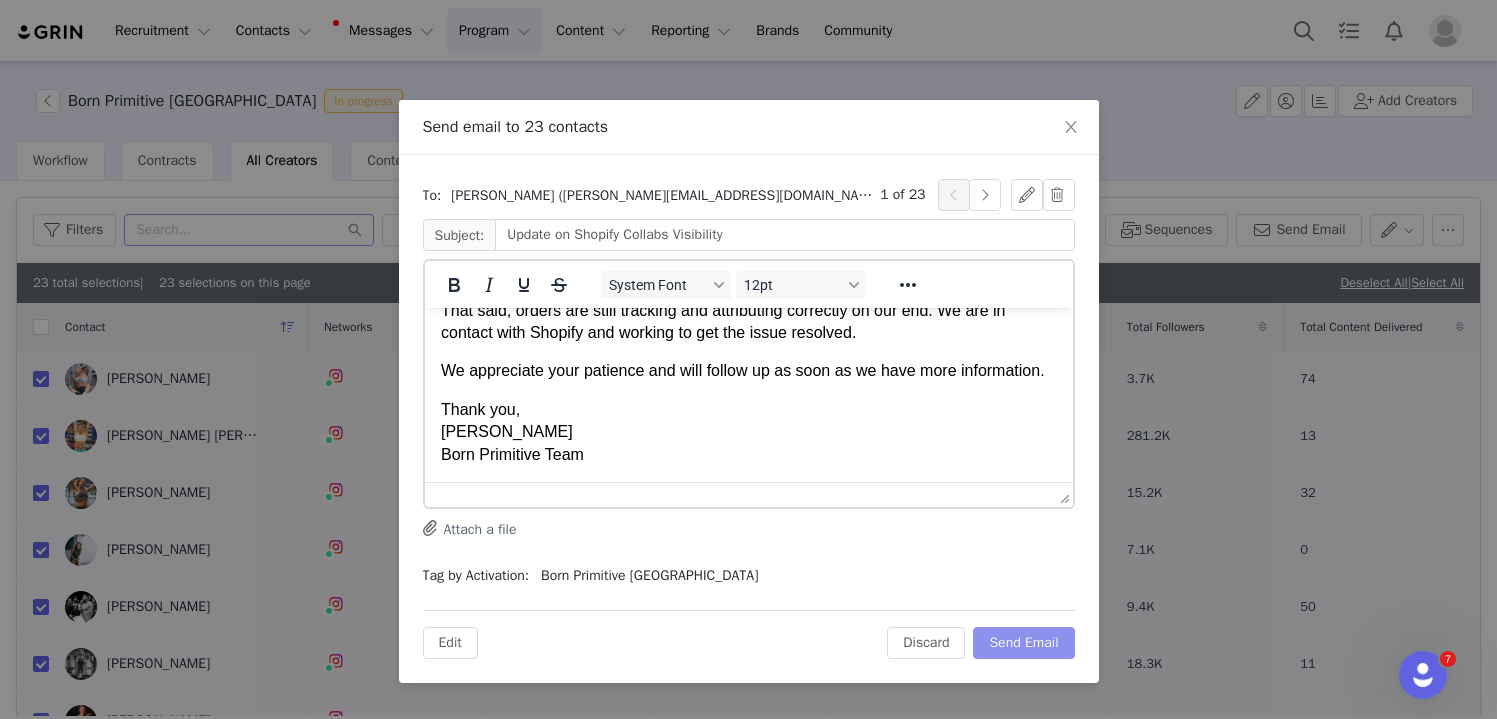 click on "Send Email" at bounding box center (1023, 643) 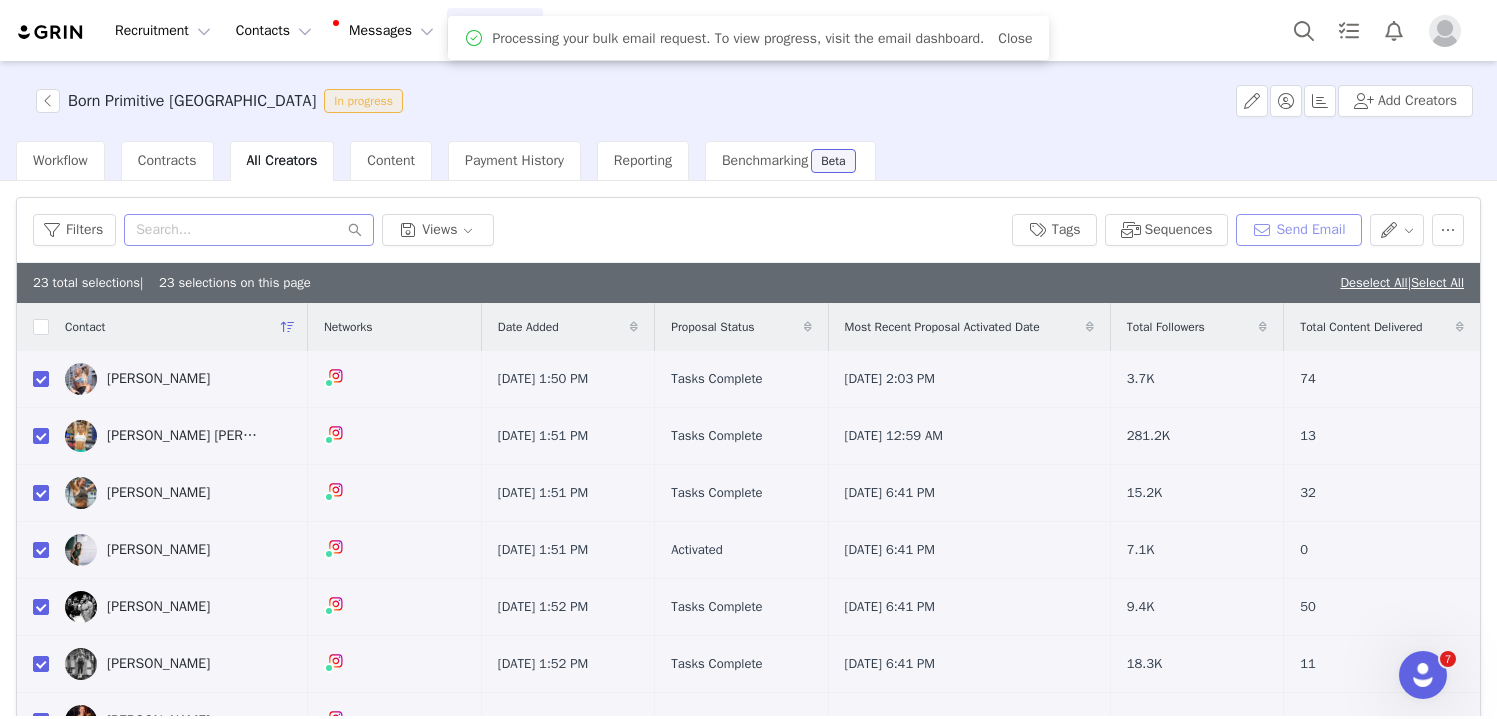 scroll, scrollTop: 0, scrollLeft: 0, axis: both 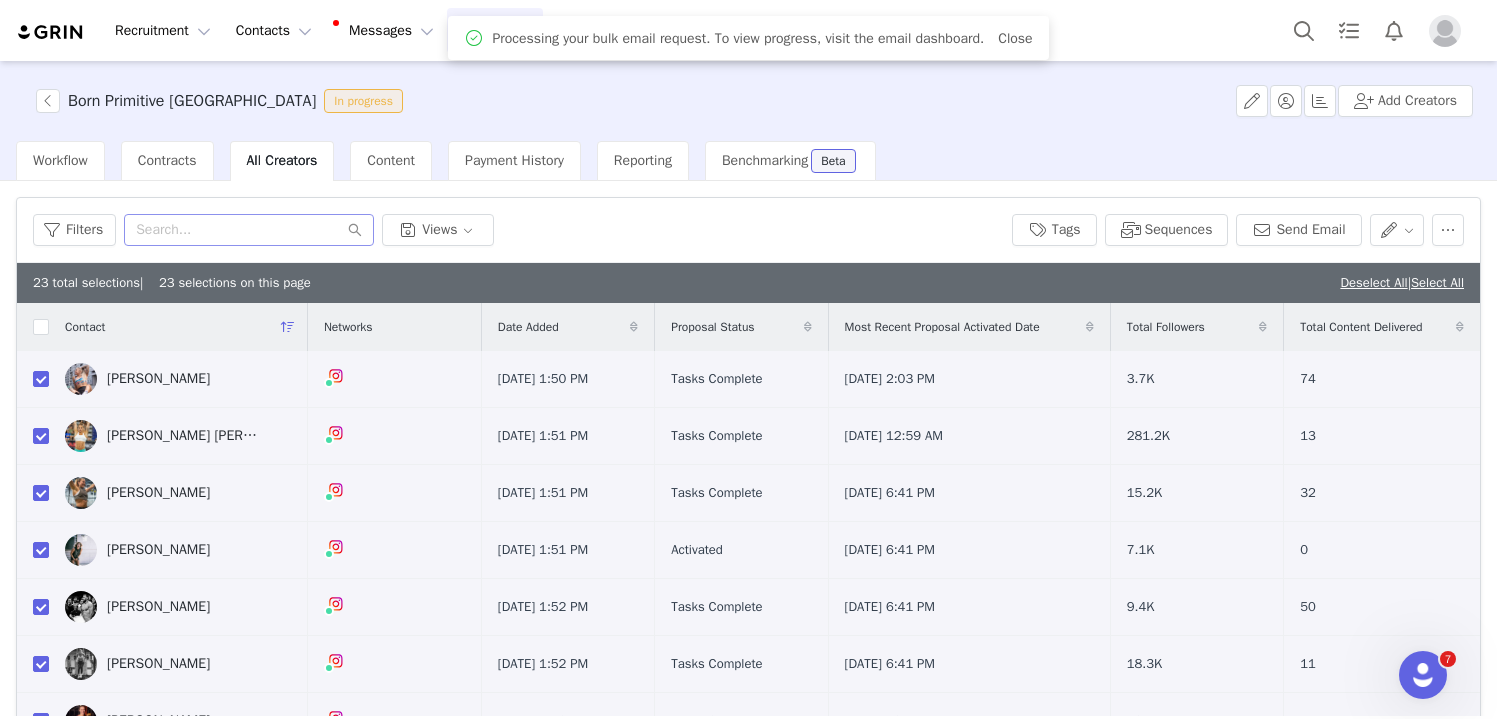 click on "Born Primitive Europe In progress     Add Creators" at bounding box center (748, 101) 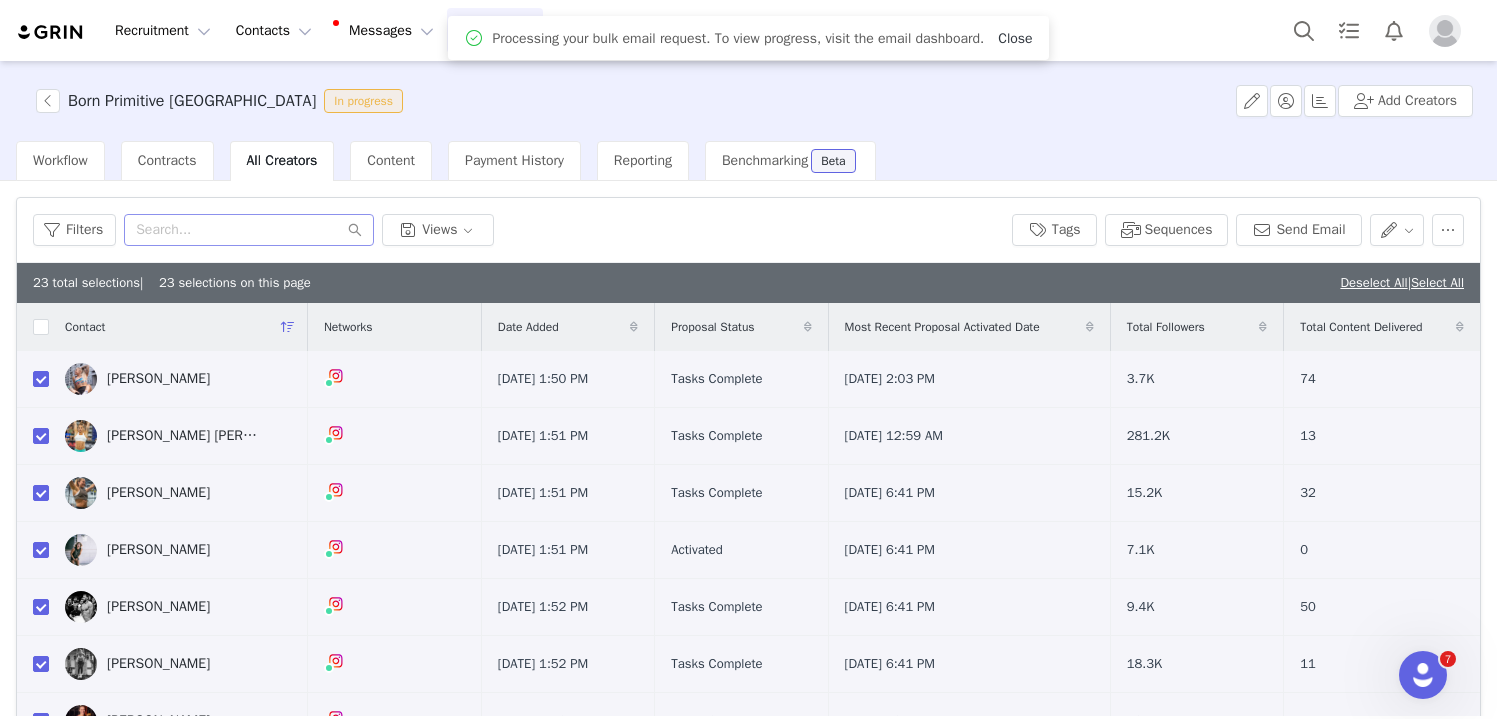 click on "Close" at bounding box center (1015, 38) 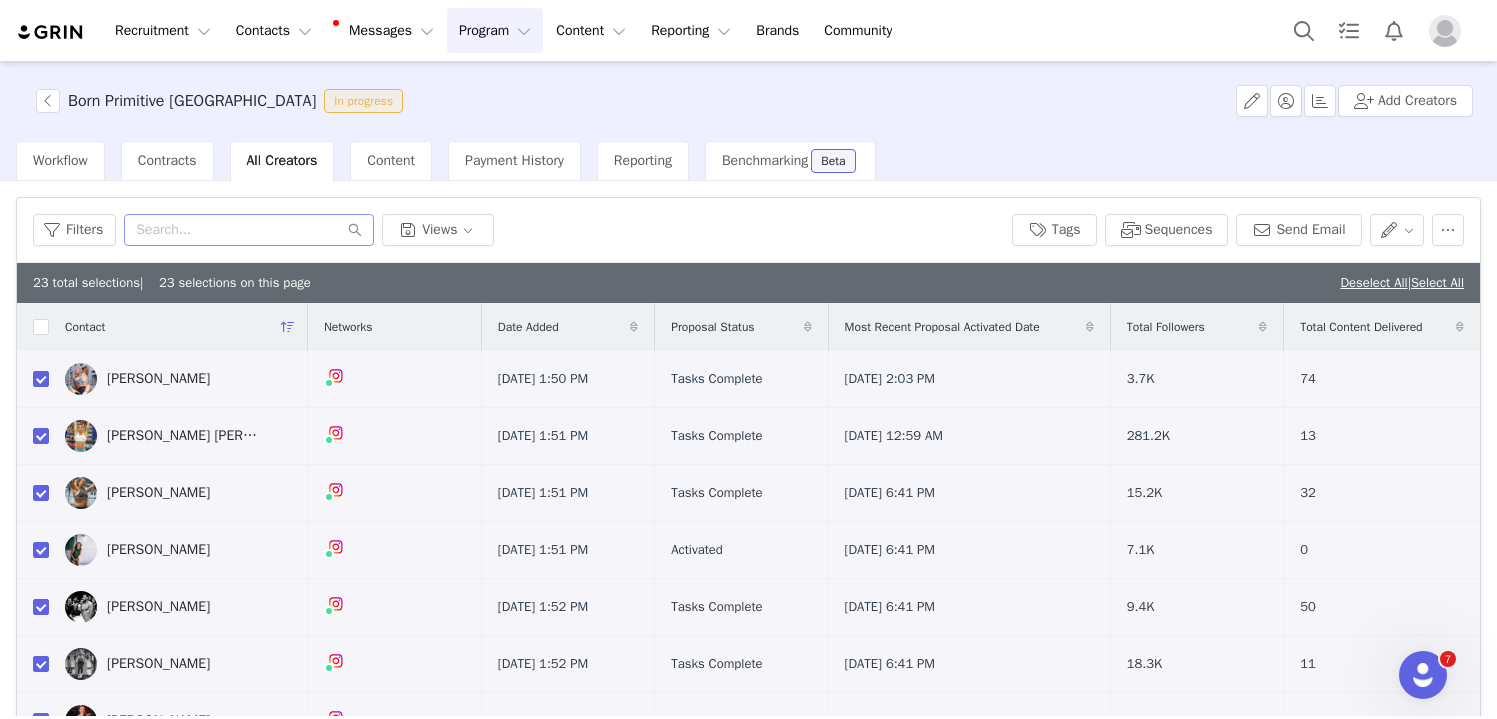 click on "Program Program" at bounding box center [495, 30] 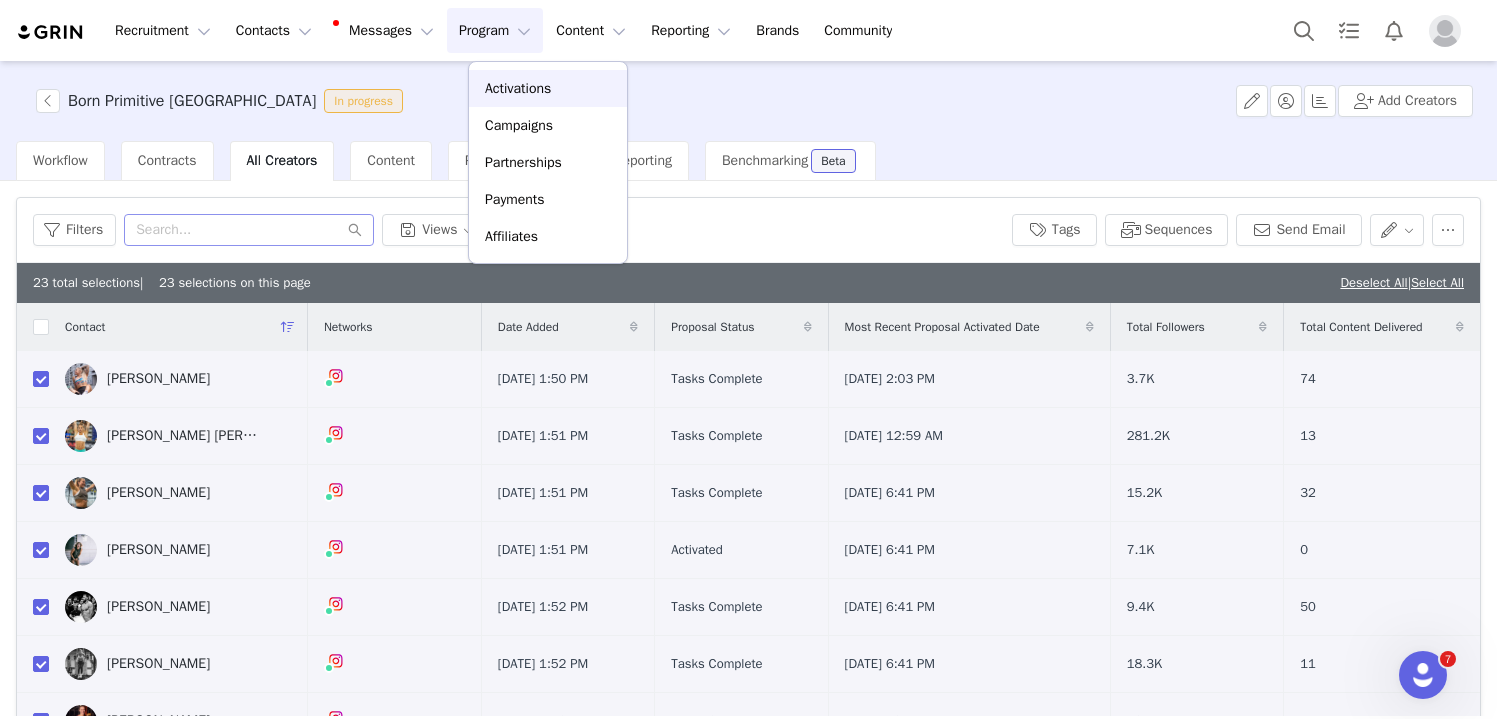 click on "Activations" at bounding box center (518, 88) 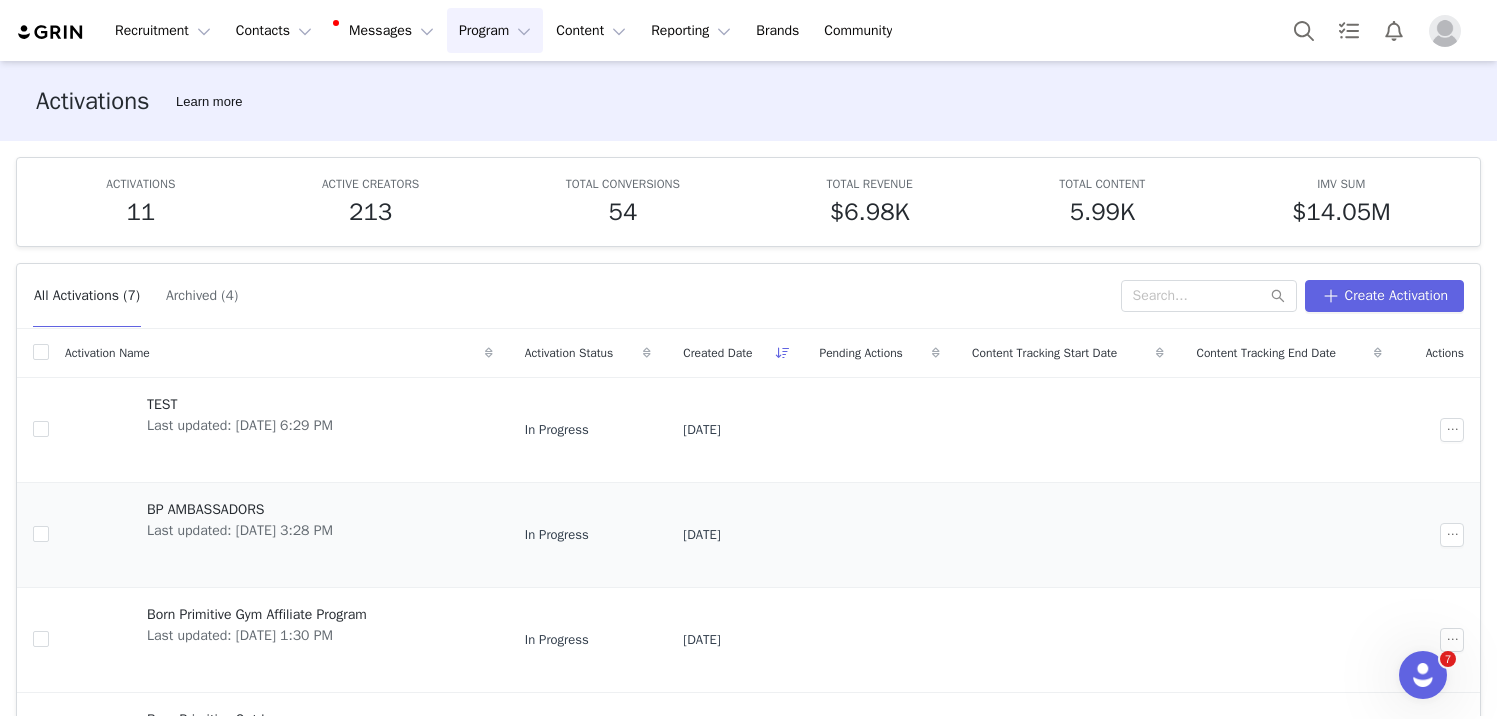 scroll, scrollTop: 364, scrollLeft: 0, axis: vertical 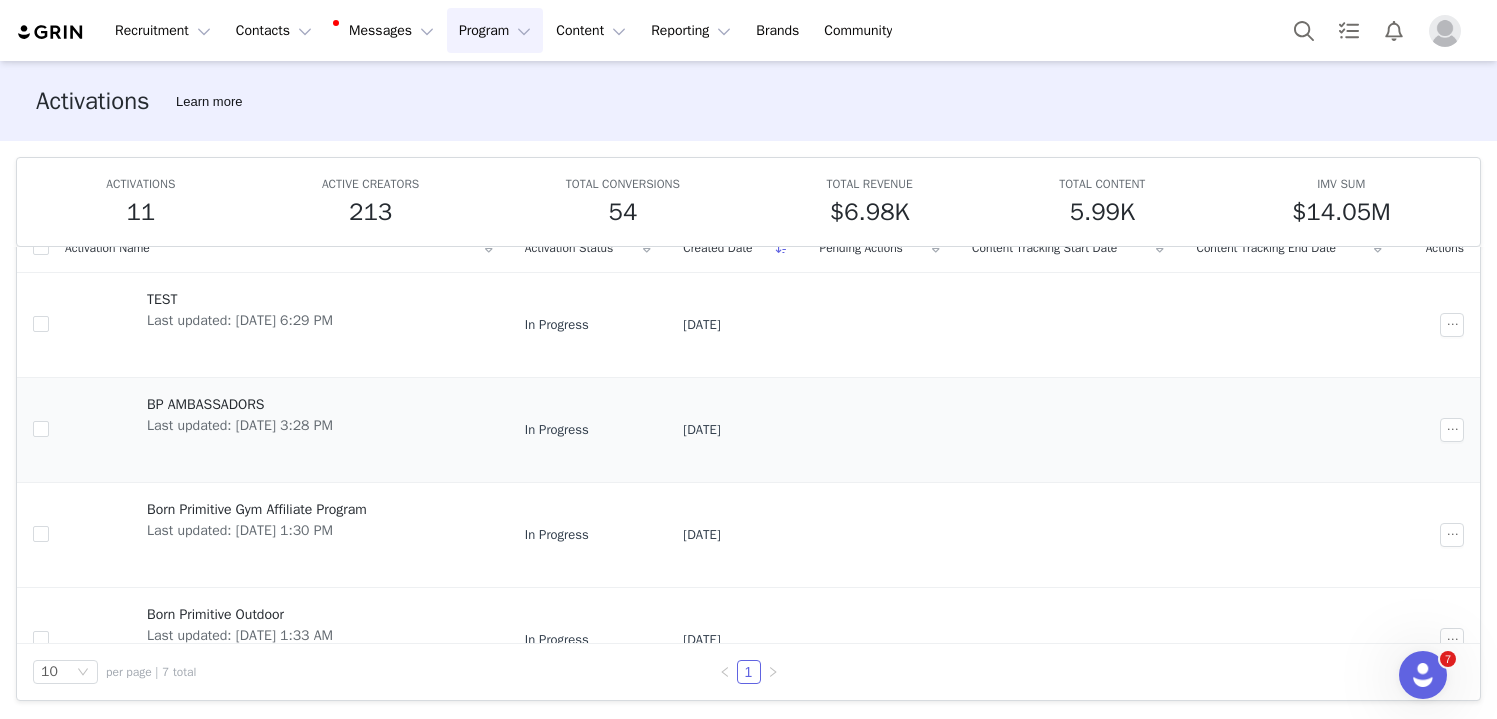 click on "BP AMBASSADORS Last updated: [DATE] 3:28 PM" at bounding box center (240, 430) 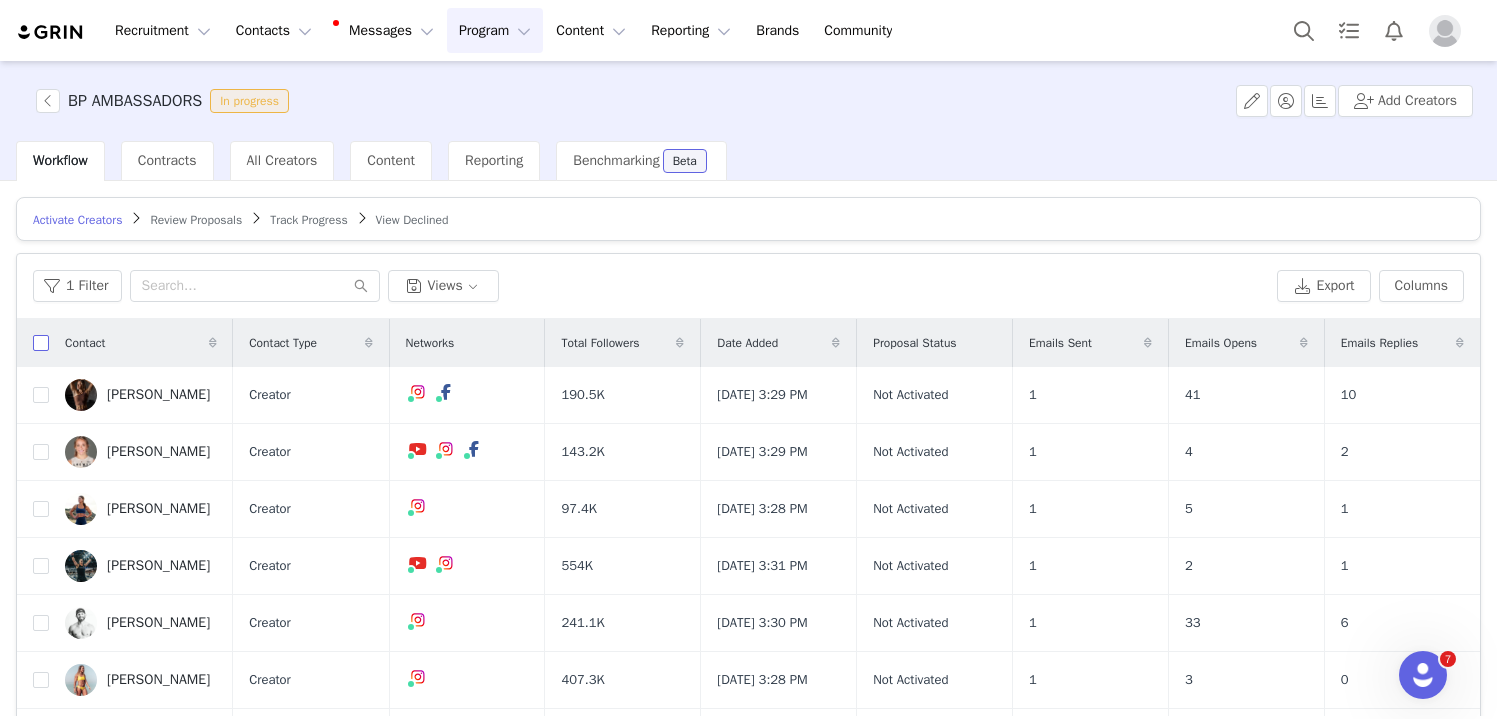 click at bounding box center (41, 343) 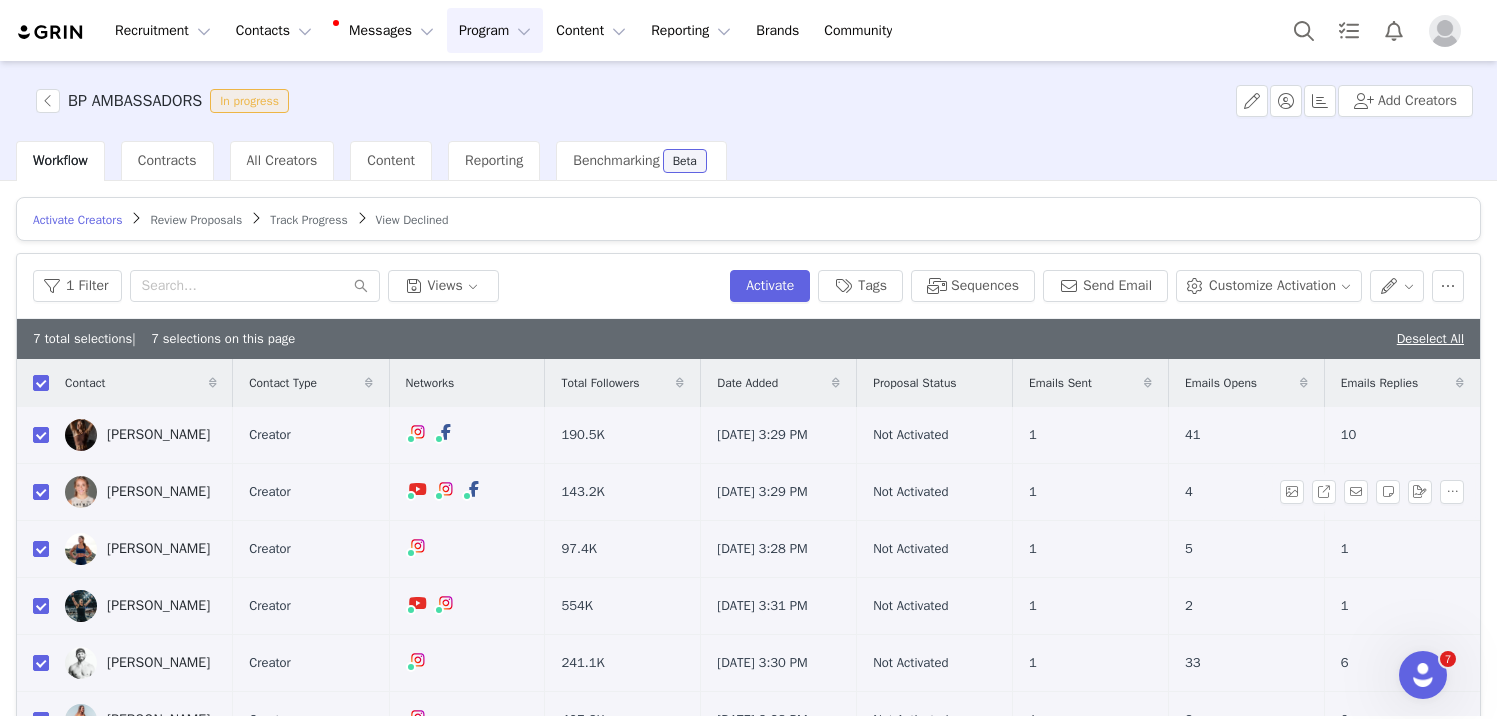 scroll, scrollTop: 10, scrollLeft: 0, axis: vertical 